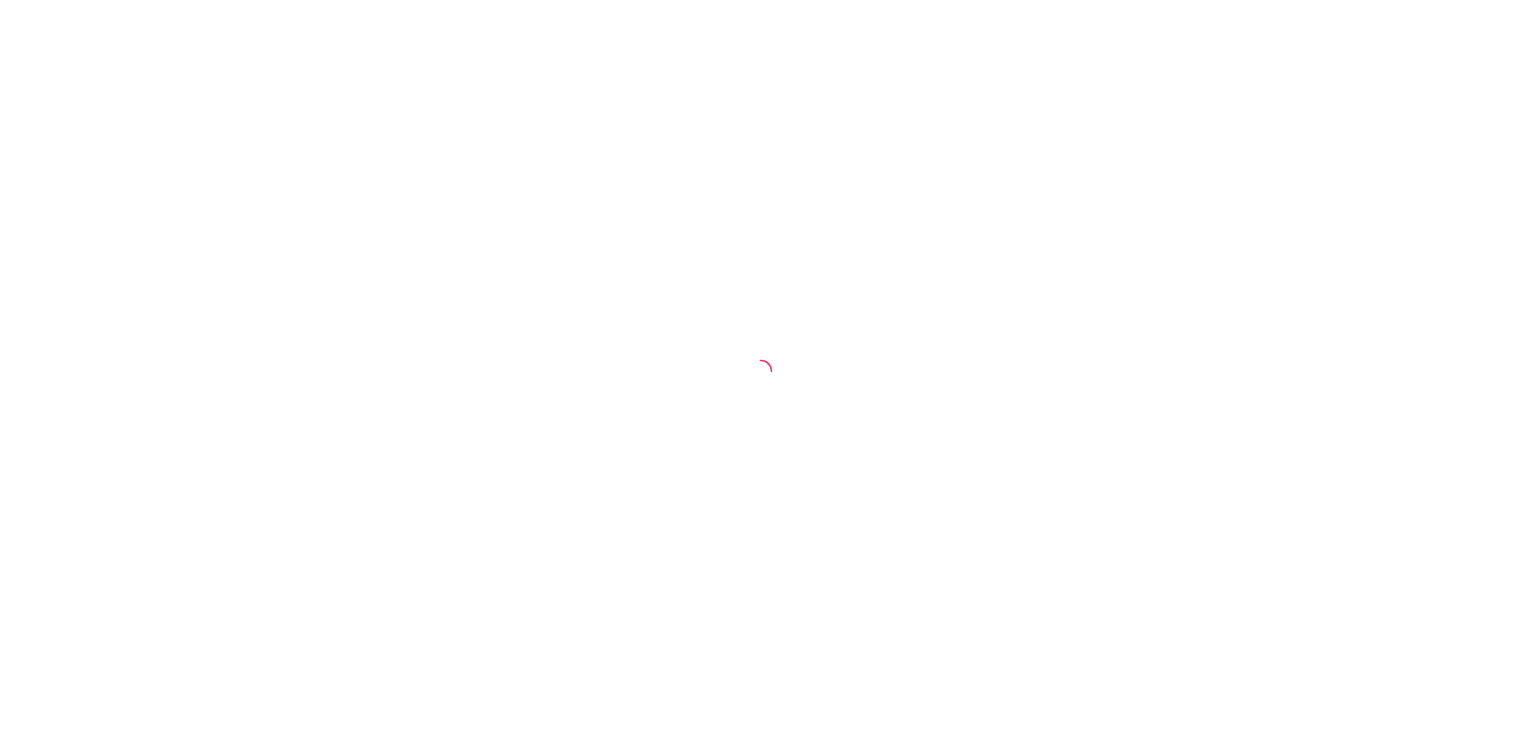 scroll, scrollTop: 0, scrollLeft: 0, axis: both 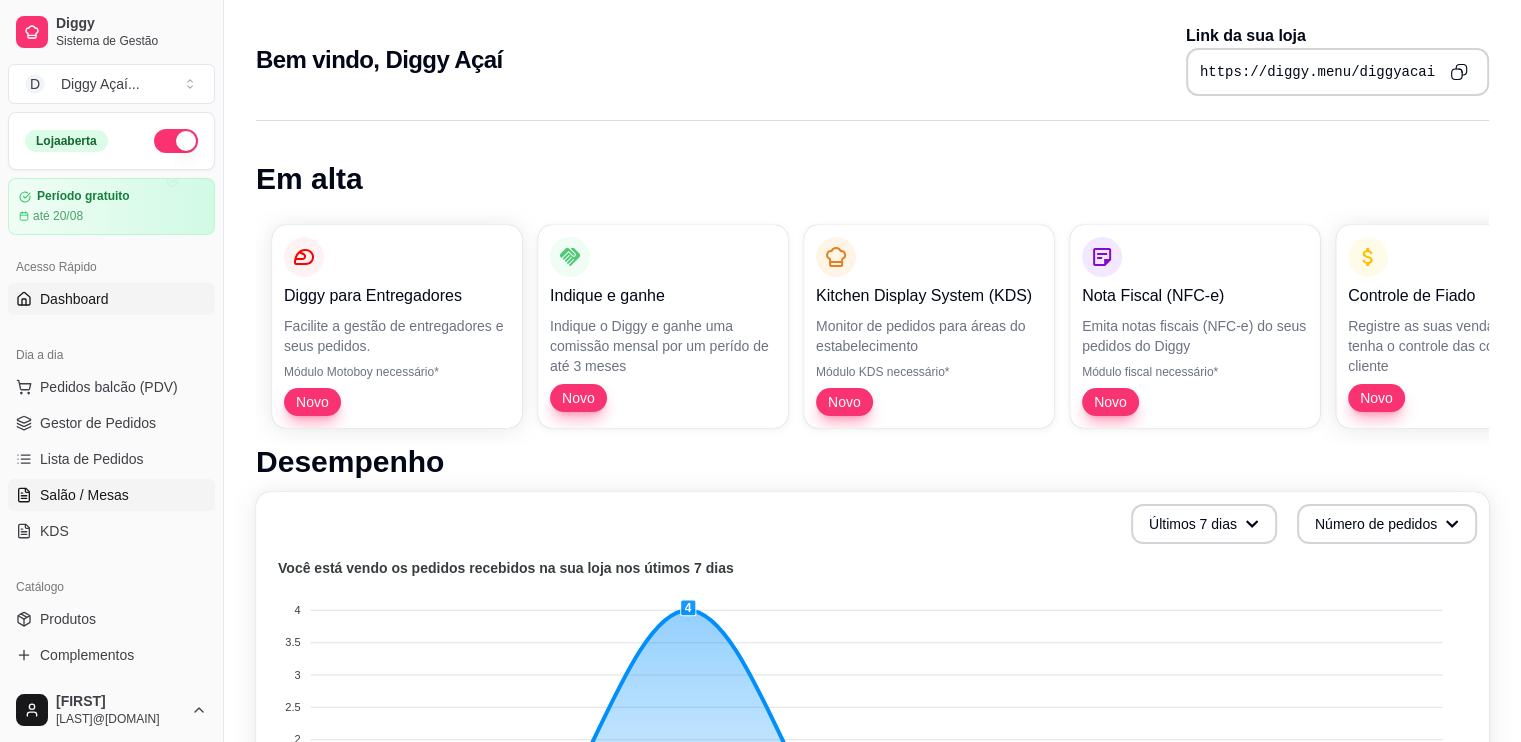 click on "Salão / Mesas" at bounding box center (84, 495) 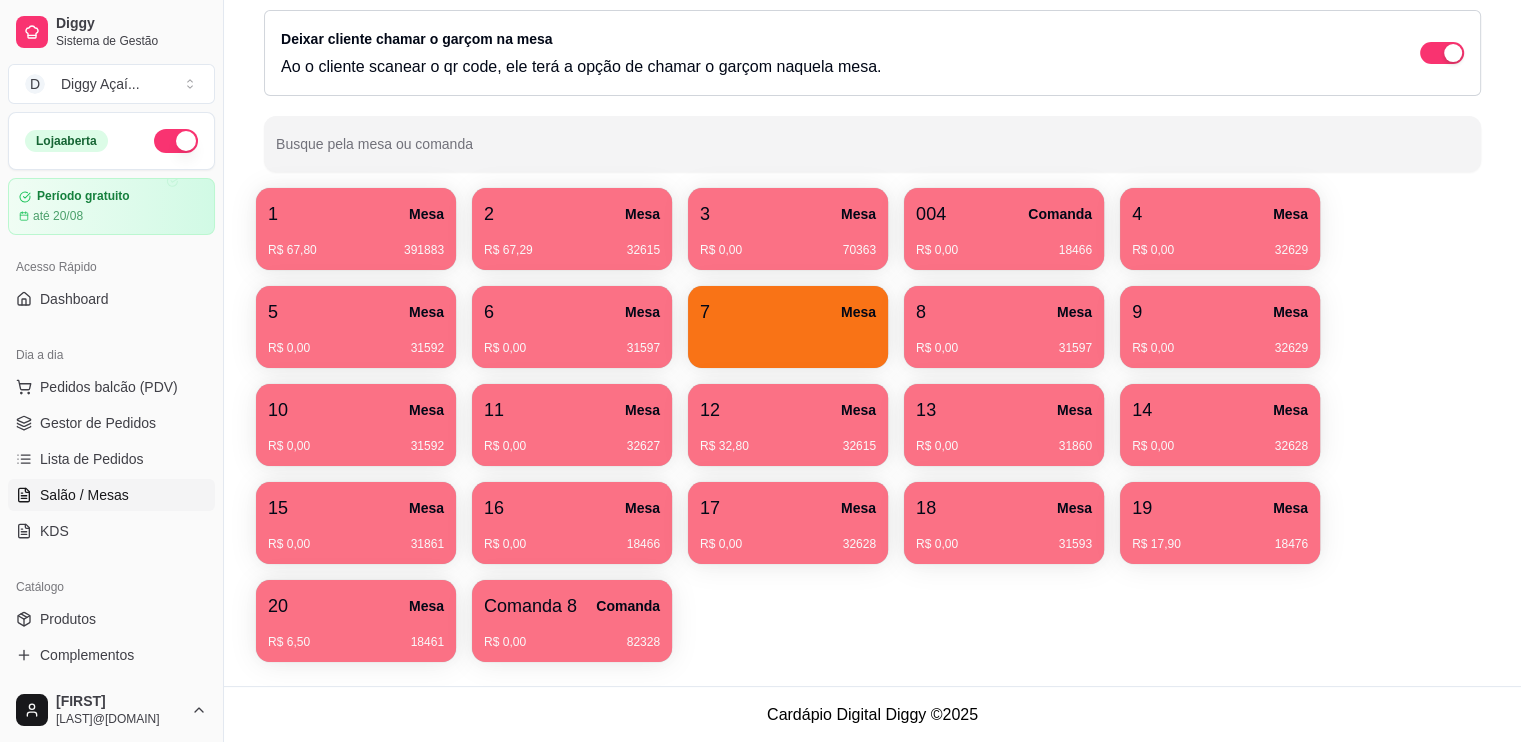 scroll, scrollTop: 0, scrollLeft: 0, axis: both 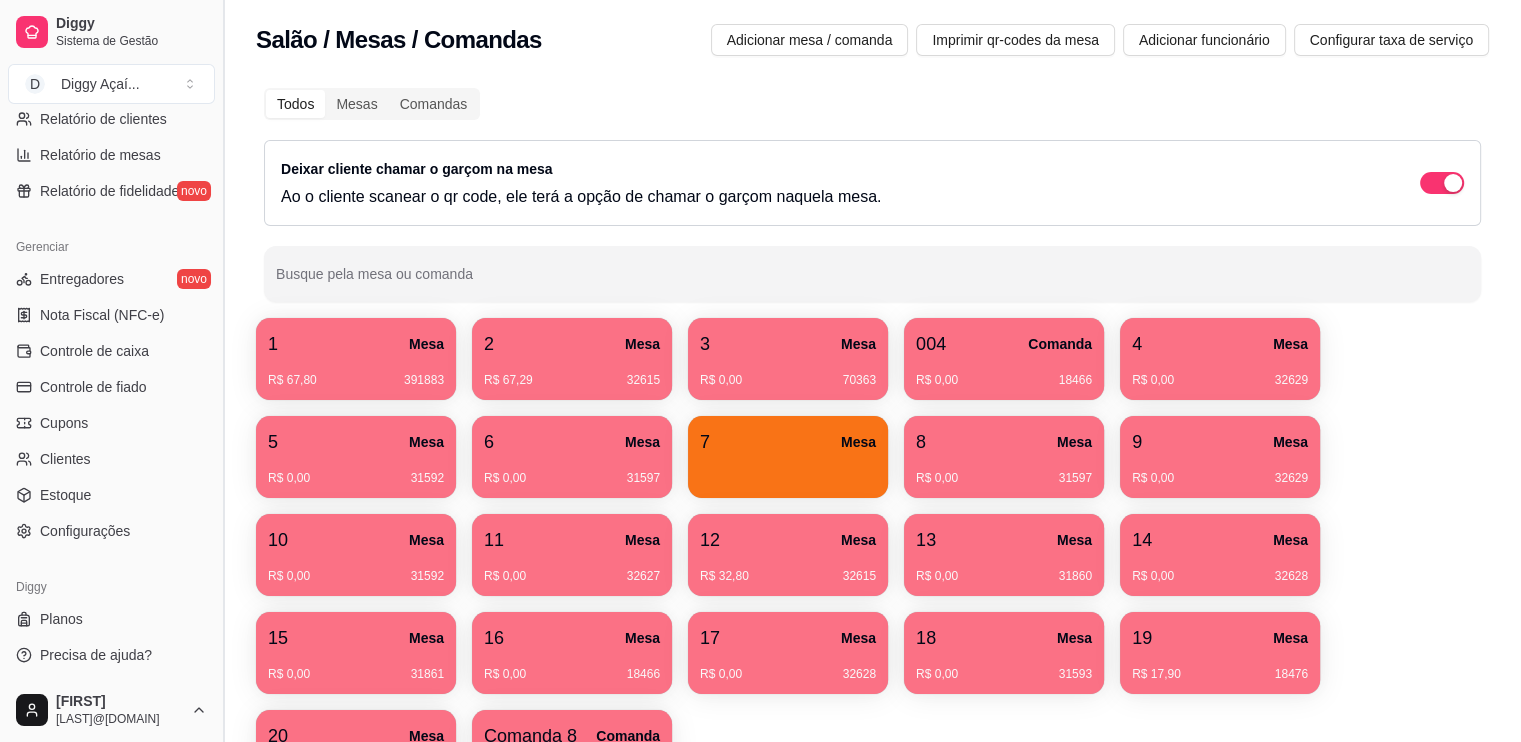 drag, startPoint x: 222, startPoint y: 39, endPoint x: 224, endPoint y: 68, distance: 29.068884 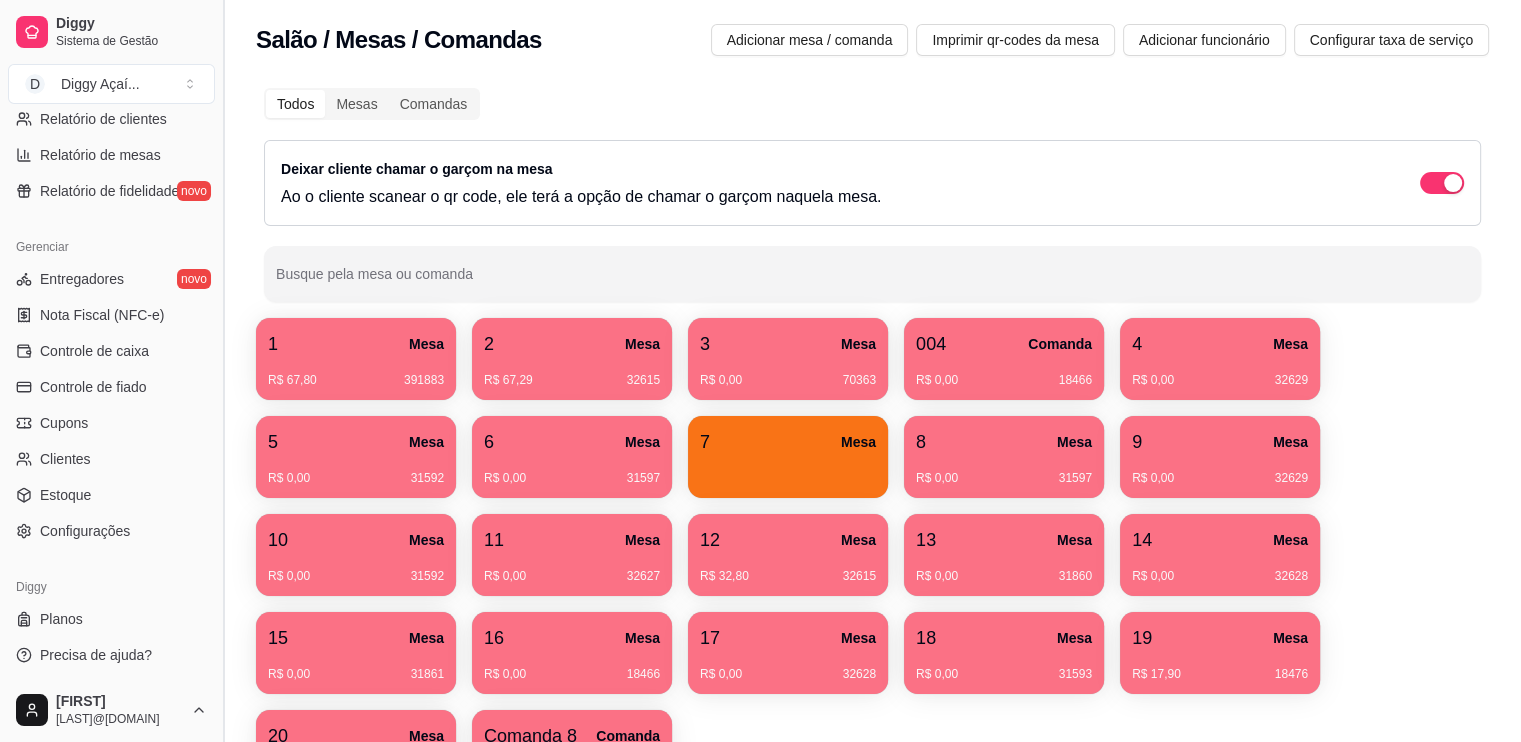 click at bounding box center (223, 371) 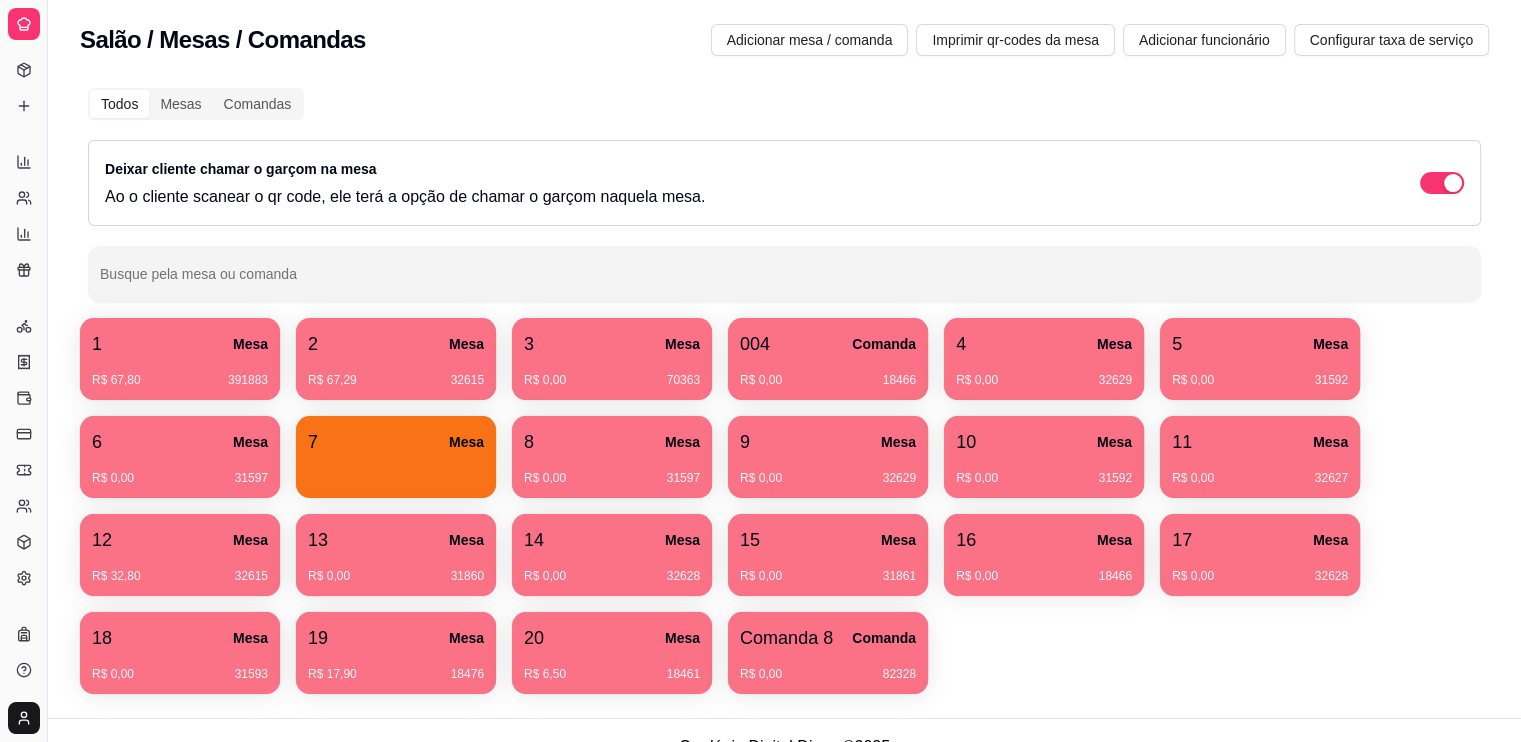 scroll, scrollTop: 257, scrollLeft: 0, axis: vertical 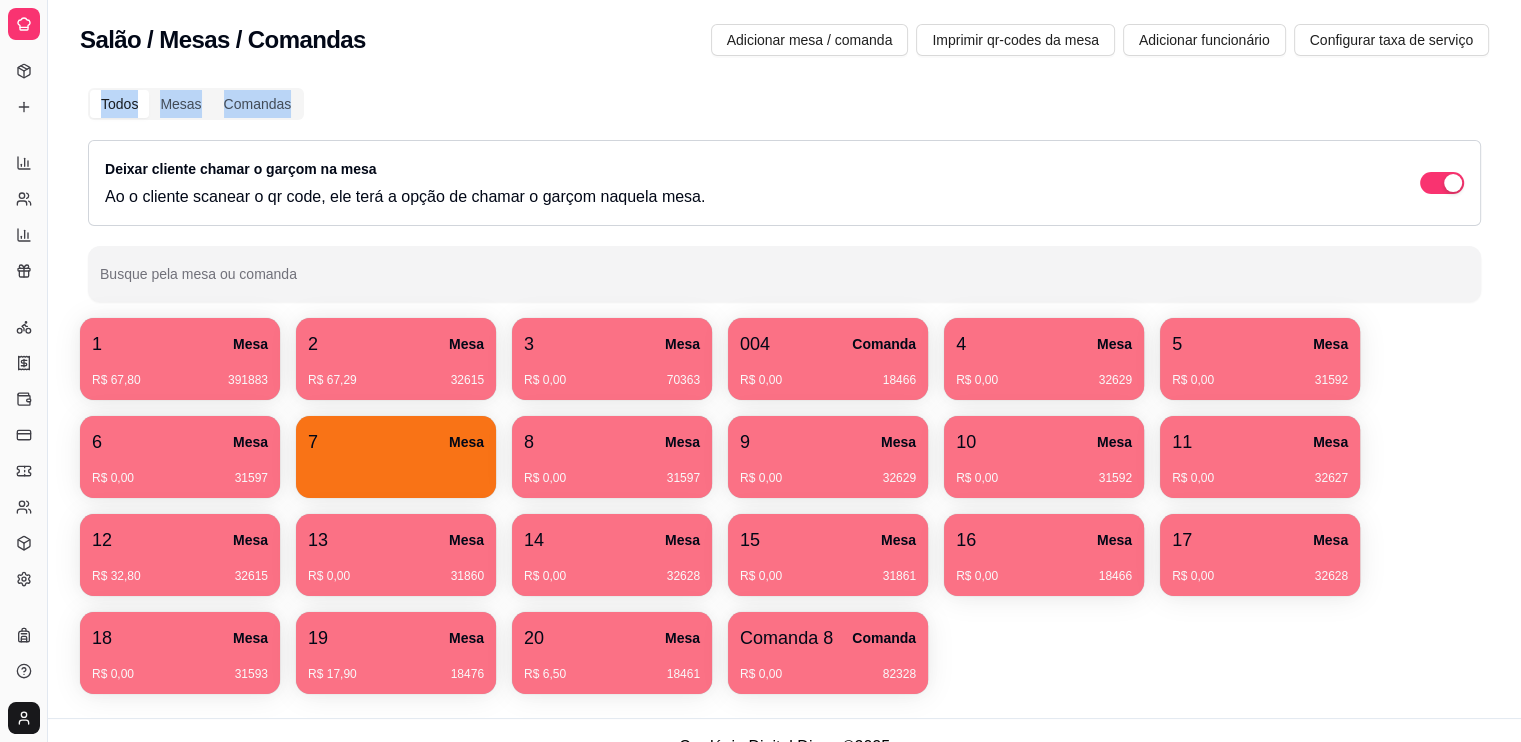 drag, startPoint x: 224, startPoint y: 68, endPoint x: 468, endPoint y: 102, distance: 246.35747 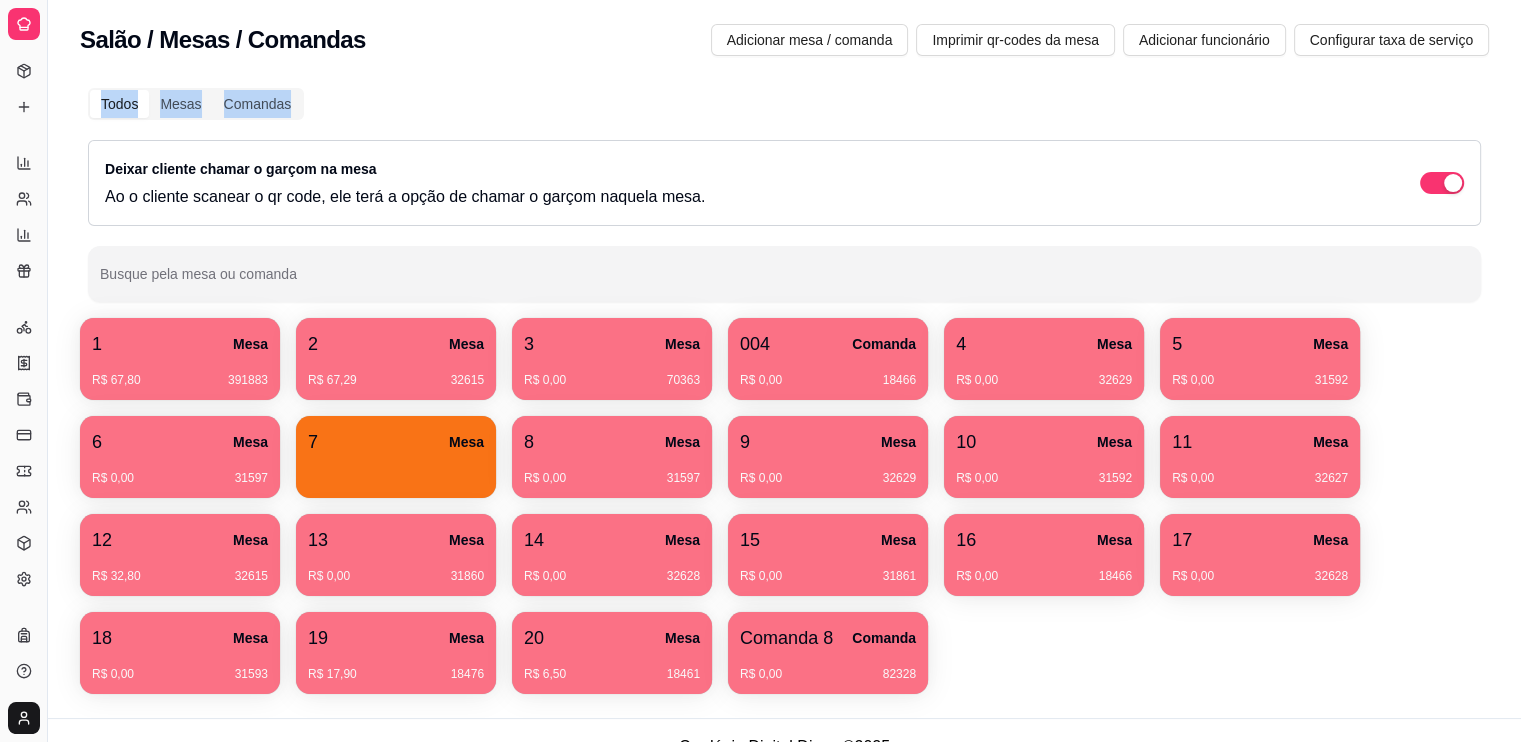 click on "Todos Mesas Comandas Deixar cliente chamar o garçom na mesa Ao o cliente scanear o qr code, ele terá a opção de chamar o garçom naquela mesa. Busque pela mesa ou comanda
1 Mesa R$ 67,80 391883 2 Mesa R$ 67,29 32615 3 Mesa R$ 0,00 70363 004 Comanda R$ 0,00 18466 4 Mesa R$ 0,00 32629 5 Mesa R$ 0,00 31592 6 Mesa R$ 0,00 31597 7 Mesa 8 Mesa R$ 0,00 31597 9 Mesa R$ 0,00 32629 10 Mesa R$ 0,00 31592 11 Mesa R$ 0,00 32627 12 Mesa R$ 32,80 32615 13 Mesa R$ 0,00 31860 14 Mesa R$ 0,00 32628 15 Mesa R$ 0,00 31861 16 Mesa R$ 0,00 18466 17 Mesa R$ 0,00 32628 18 Mesa R$ 0,00 31593 19 Mesa R$ 17,90 18476 20 Mesa R$ 6,50 18461 Comanda 8 Comanda R$ 0,00 82328" at bounding box center (784, 393) 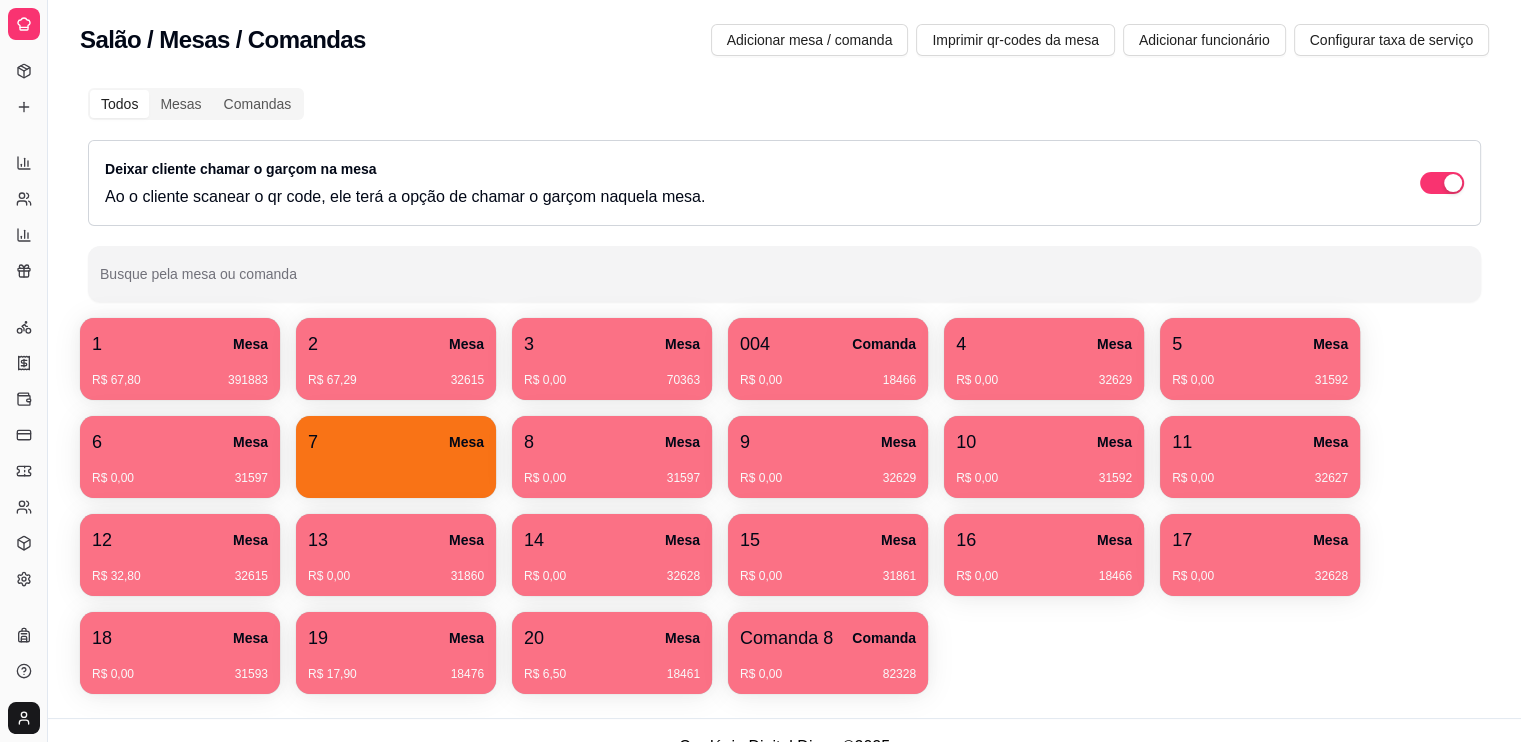 click on "Todos Mesas Comandas Deixar cliente chamar o garçom na mesa Ao o cliente scanear o qr code, ele terá a opção de chamar o garçom naquela mesa. Busque pela mesa ou comanda" at bounding box center [784, 195] 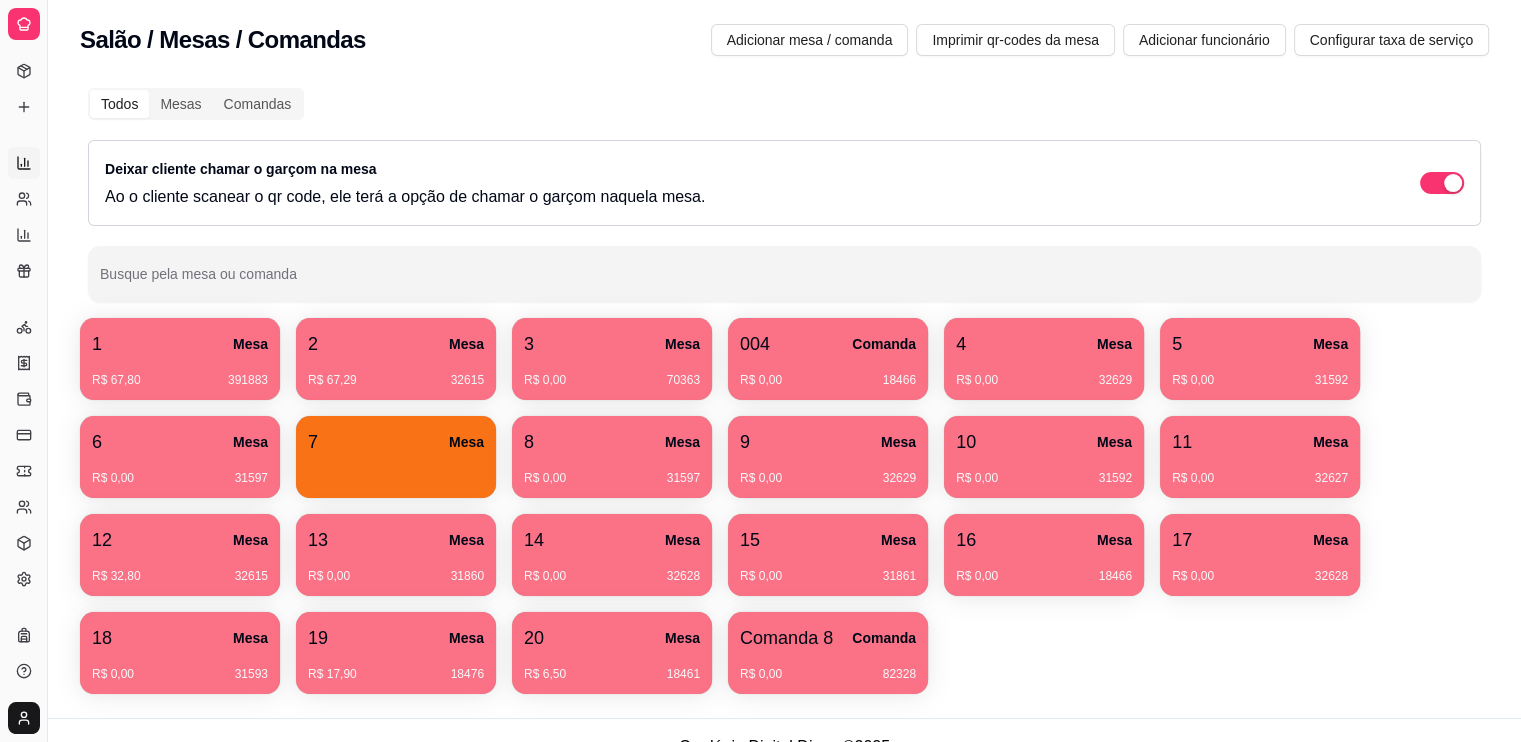 click on "Relatórios de vendas" at bounding box center (24, 163) 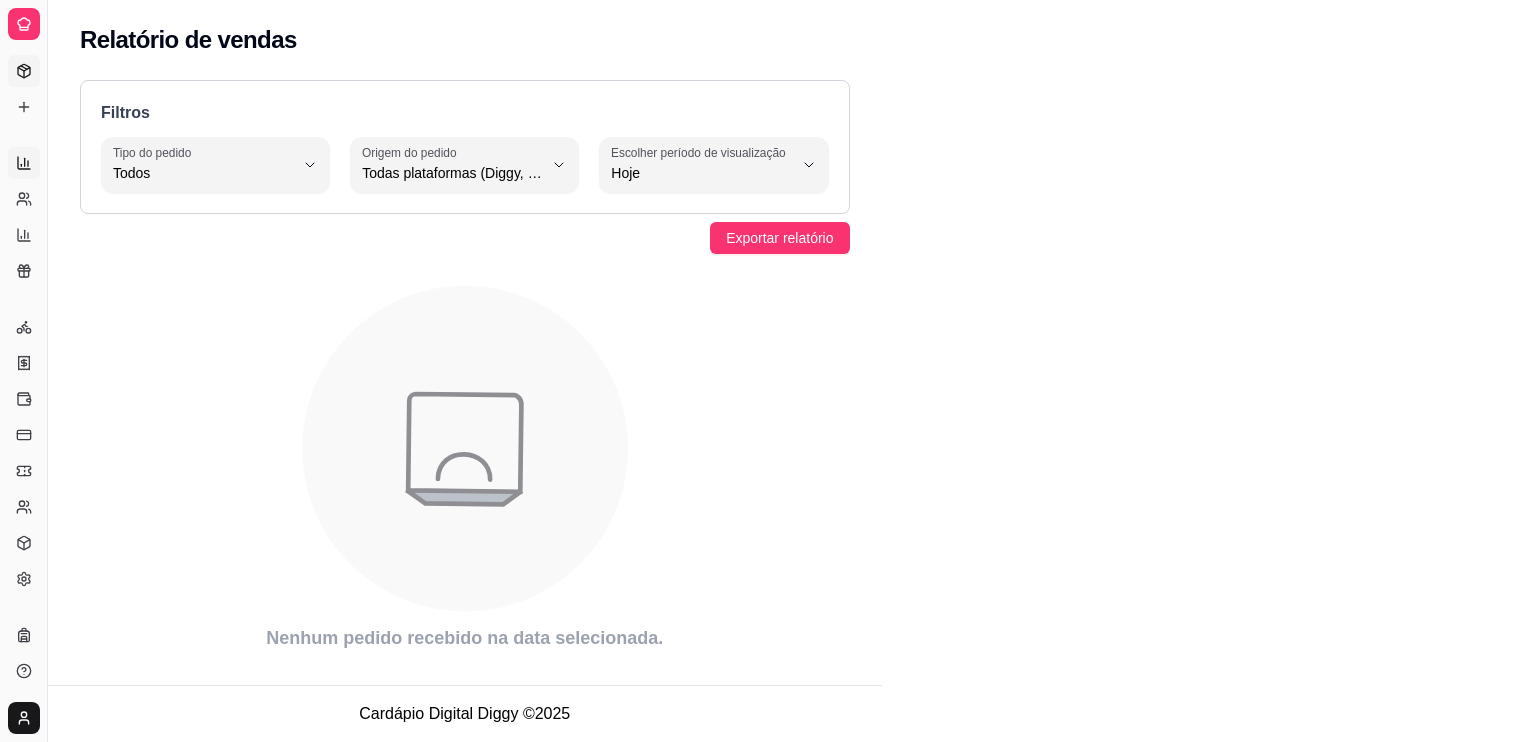 click 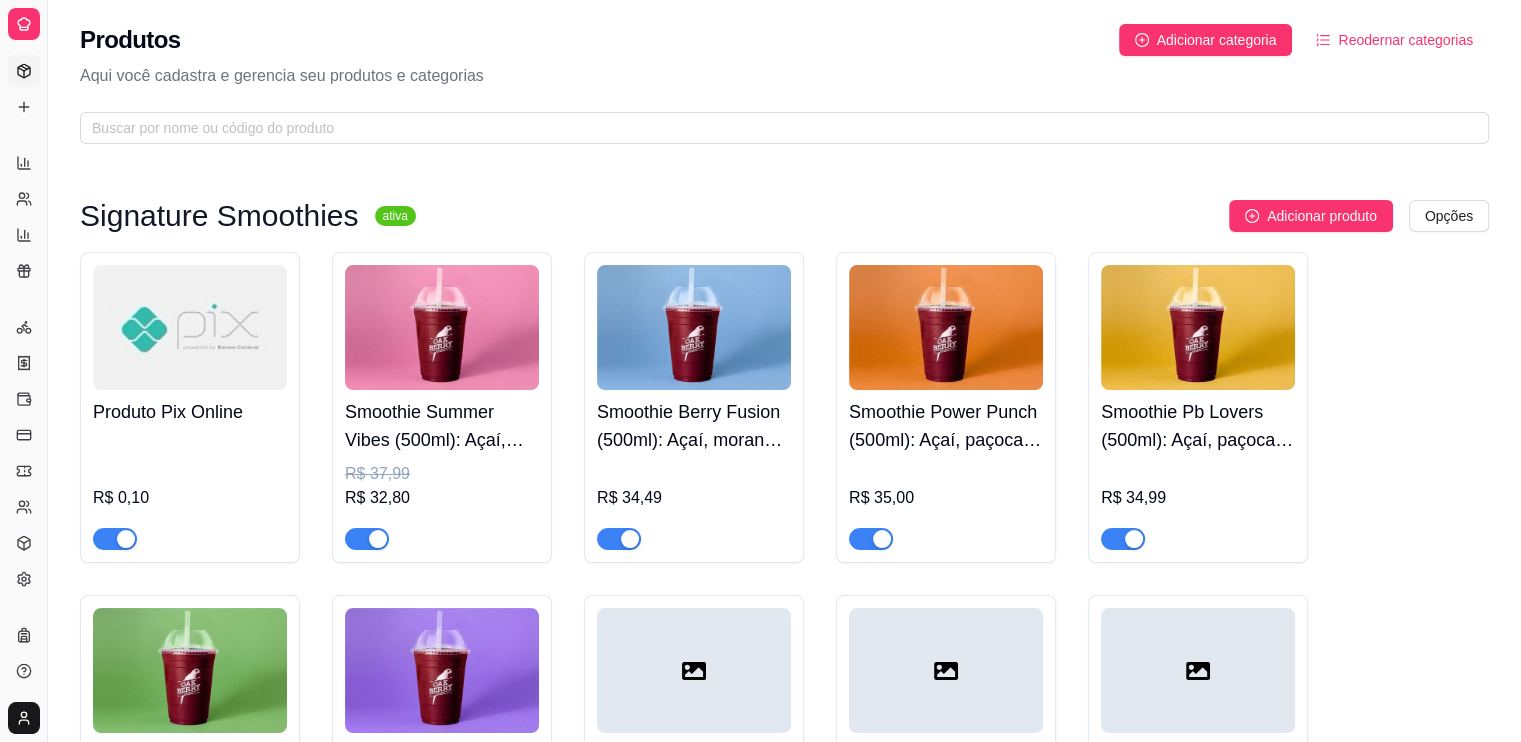 drag, startPoint x: 52, startPoint y: 109, endPoint x: 198, endPoint y: 97, distance: 146.49232 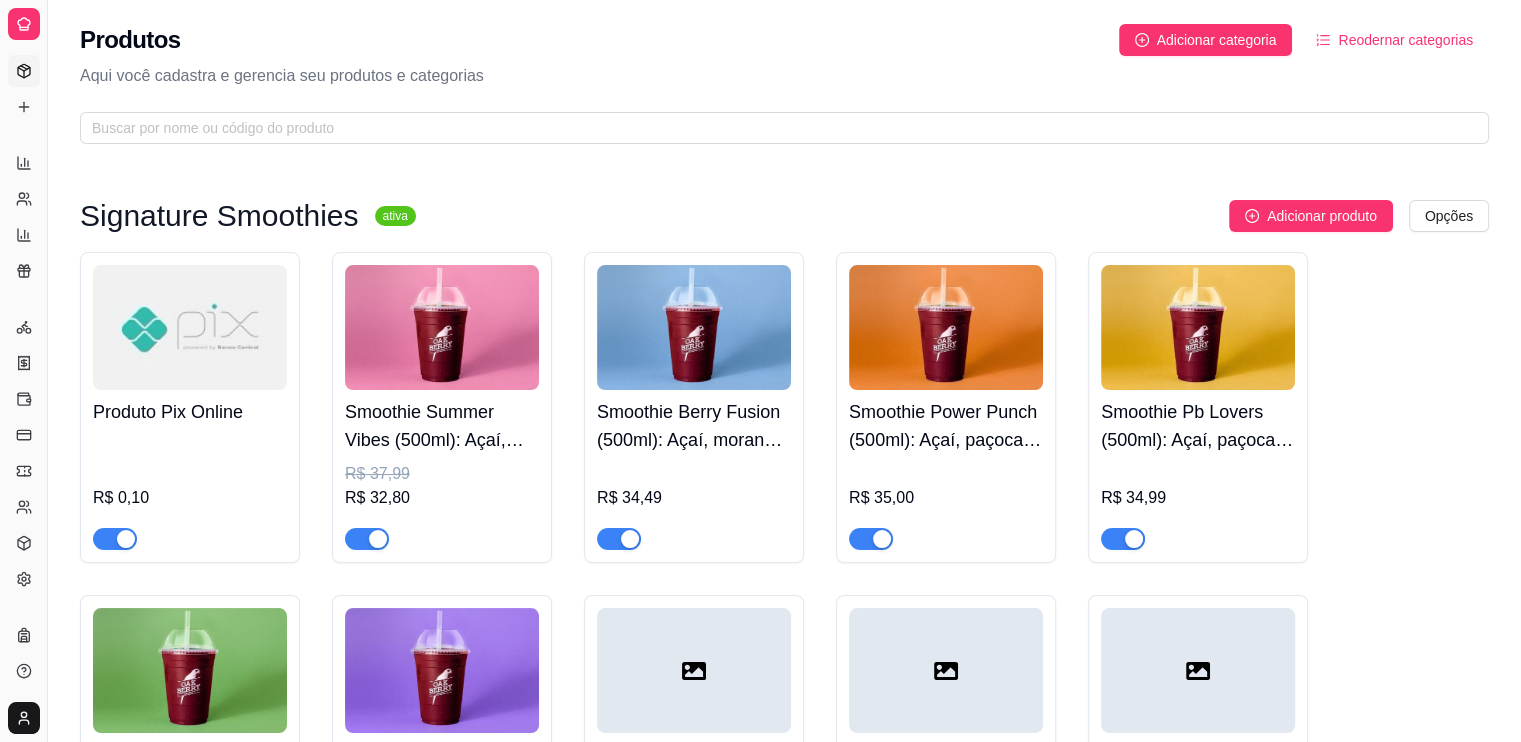 drag, startPoint x: 49, startPoint y: 132, endPoint x: 20, endPoint y: 29, distance: 107.00467 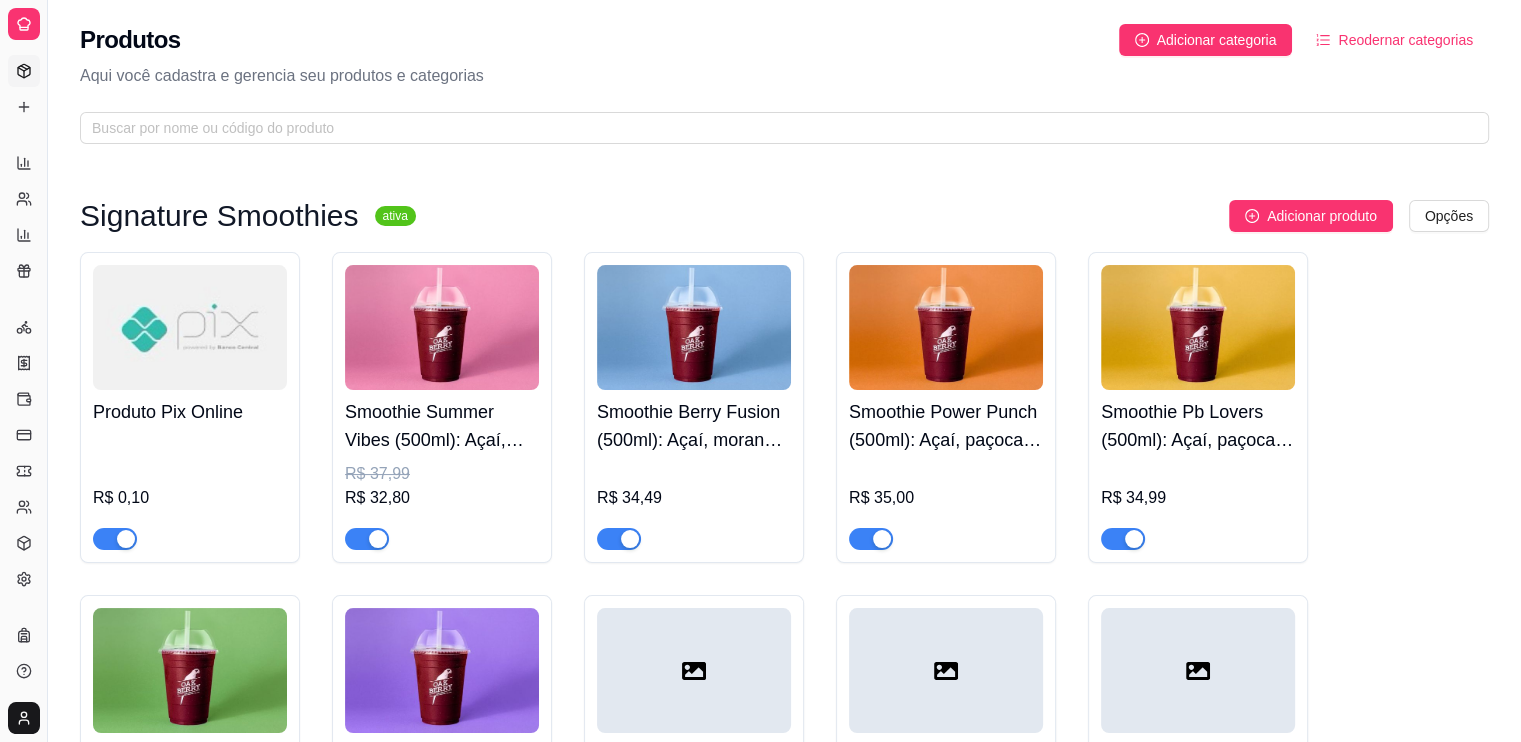 click on "Relatórios" at bounding box center [43, 131] 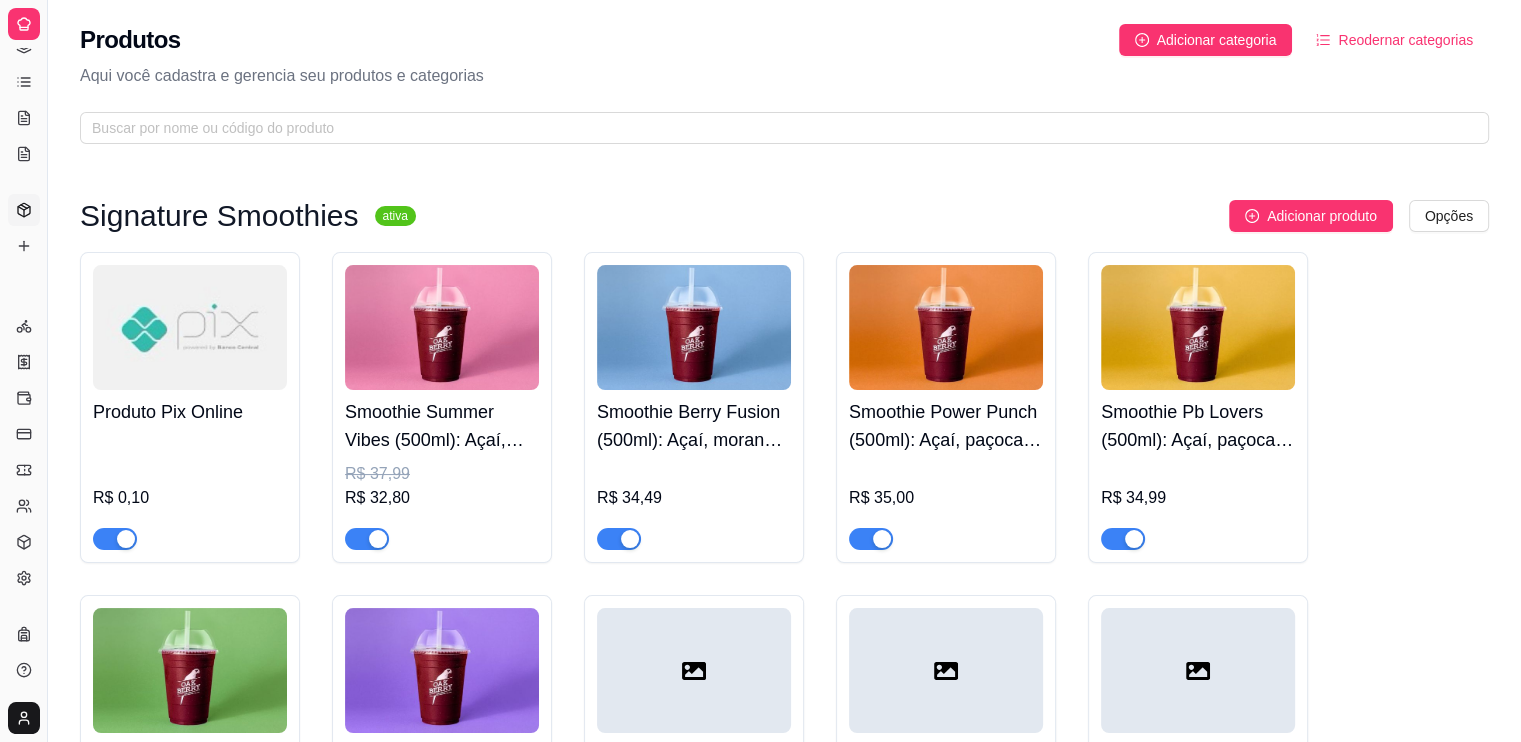 scroll, scrollTop: 117, scrollLeft: 0, axis: vertical 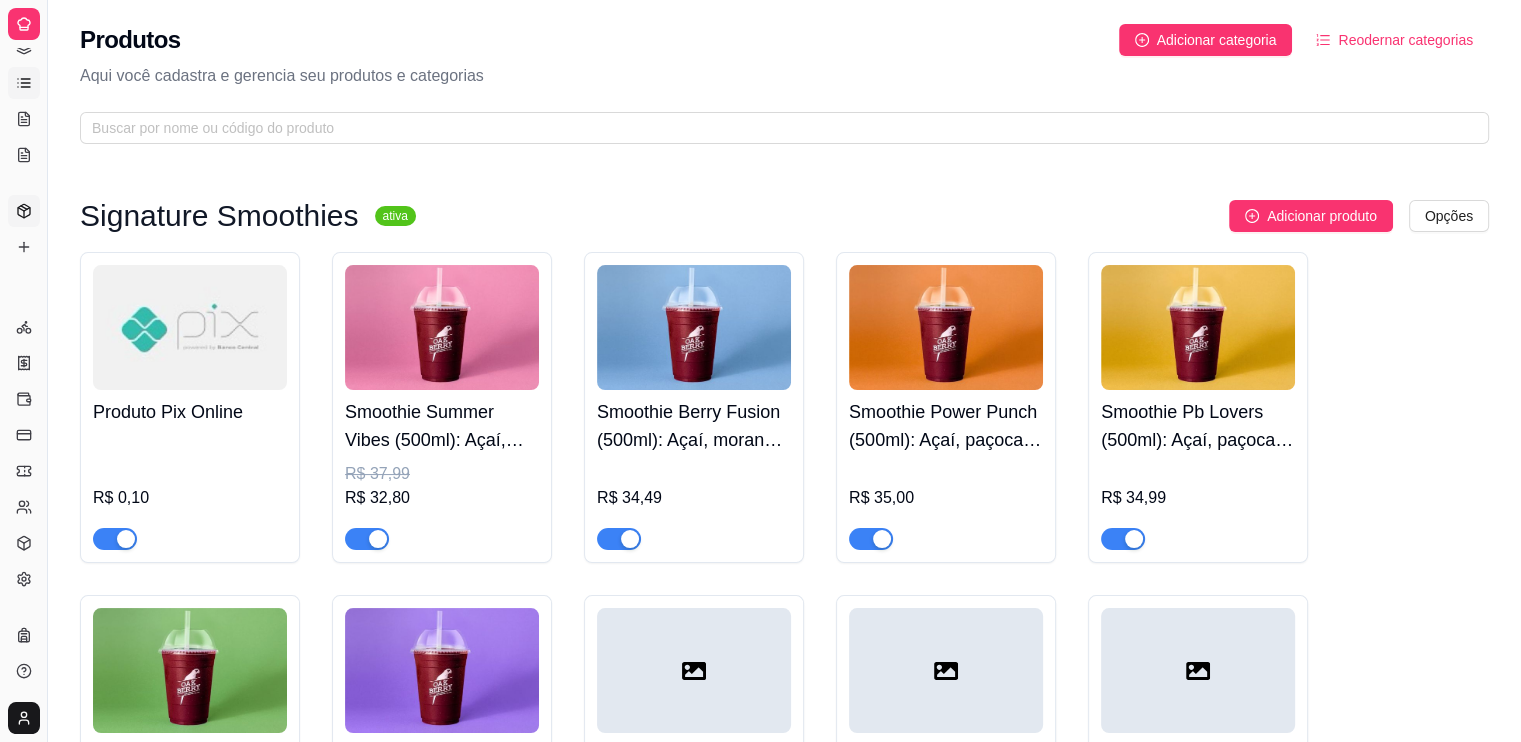 click 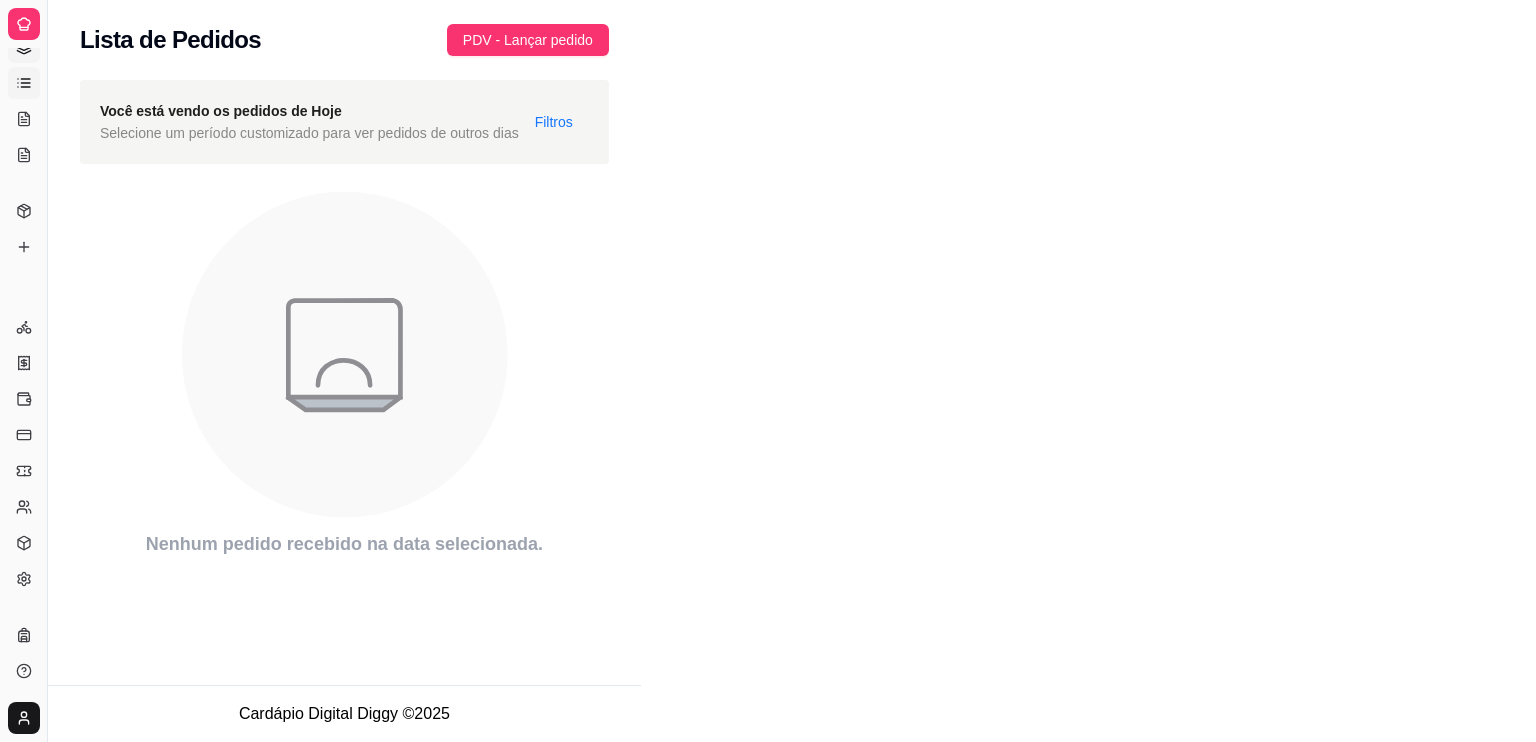 click 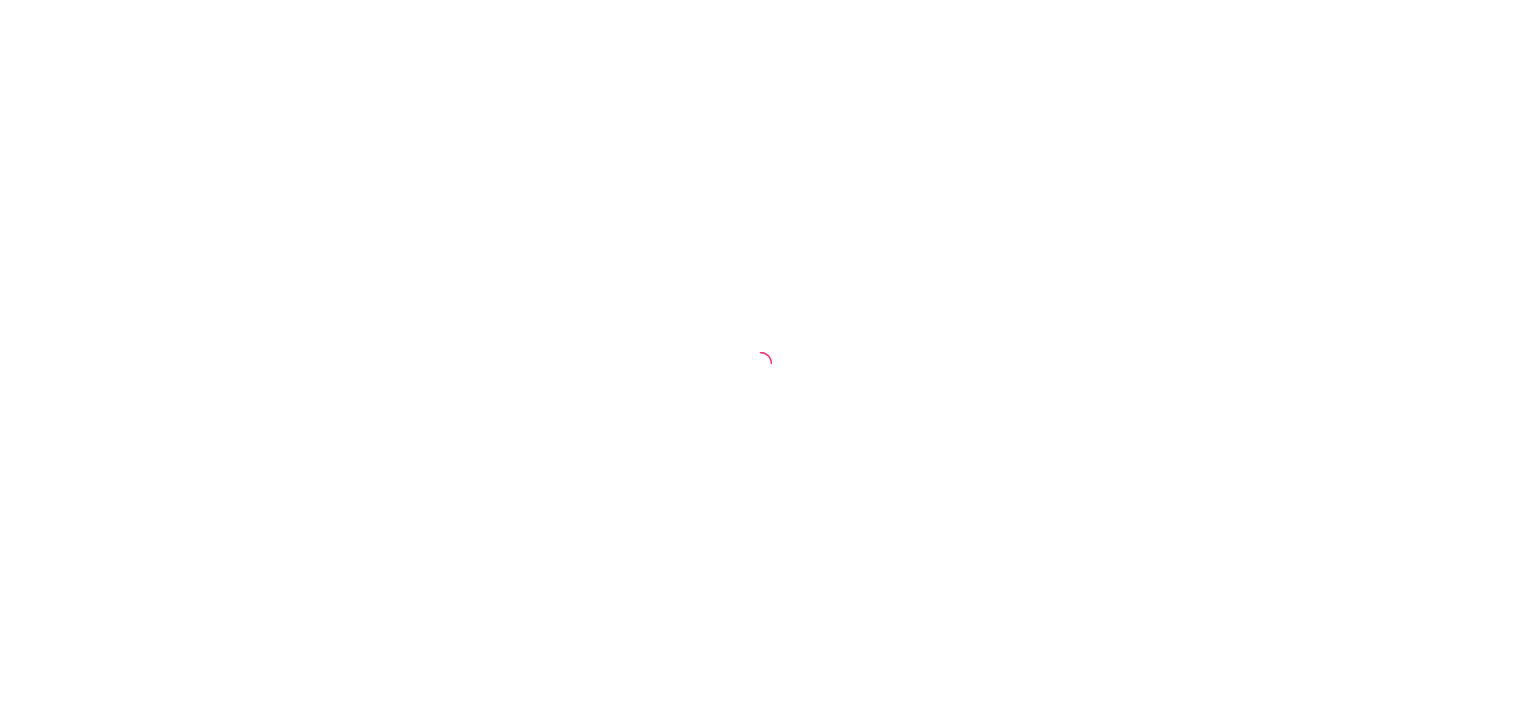 scroll, scrollTop: 0, scrollLeft: 0, axis: both 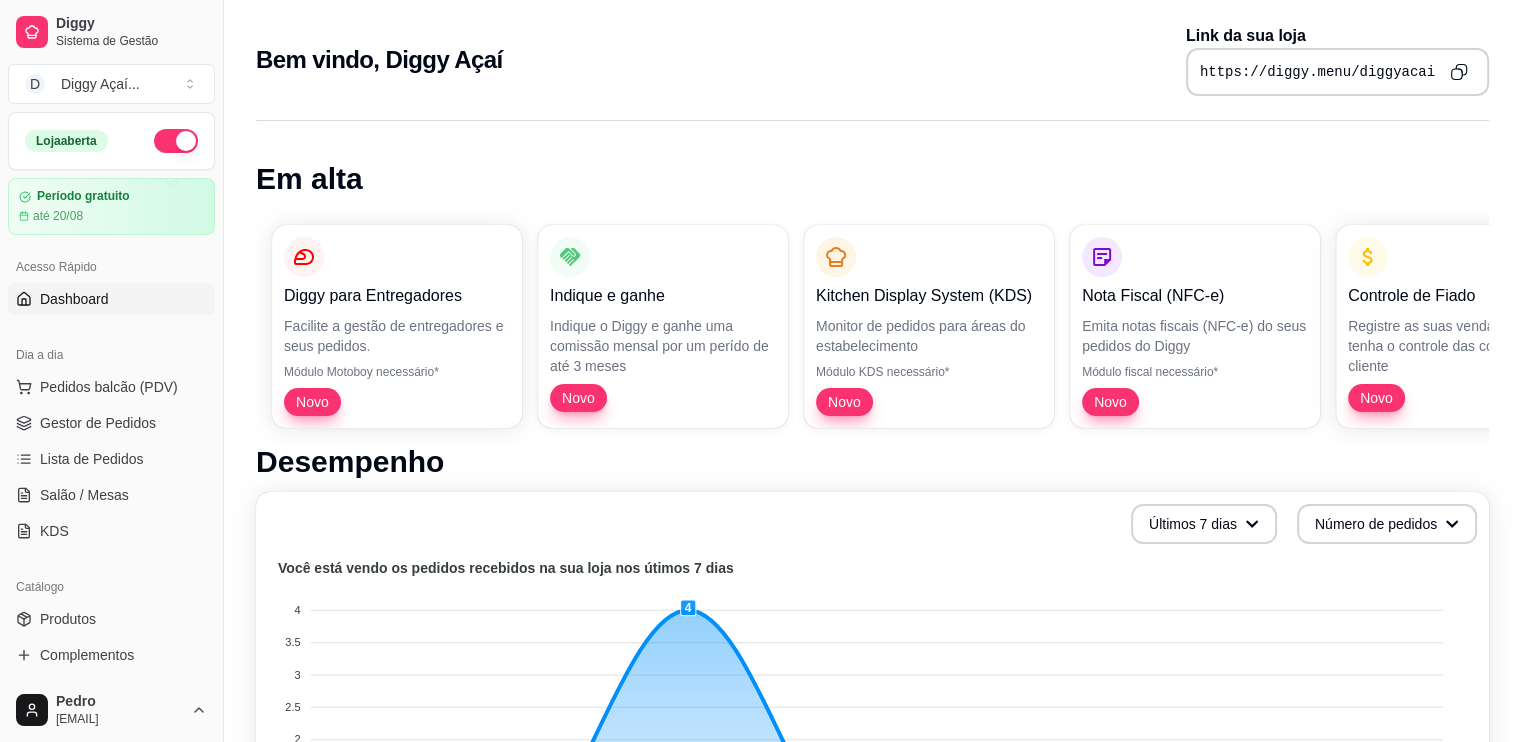 click on "Em alta Diggy para Entregadores Facilite a gestão de entregadores e seus pedidos. Módulo Motoboy necessário* Novo Indique e ganhe Indique o Diggy e ganhe uma comissão mensal por um perído de até 3 meses Novo Kitchen Display System (KDS) Monitor de pedidos para áreas do estabelecimento Módulo KDS necessário* Novo Nota Fiscal (NFC-e) Emita notas fiscais (NFC-e) do seus pedidos do Diggy Módulo fiscal necessário* Novo Controle de Fiado Registre as suas vendas em fiado e tenha o controle das contas de cada cliente Novo Robô de Atendimento Otimize o atendimento dos seus pedidos vindos do WhatsApp com nosso robô Disponível para Windows 10 ou superior Desempenho Últimos 7 dias Número de pedidos Você está vendo os pedidos recebidos na sua loja nos útimos 7 dias 4 4 3.5 3.5 3 3 2.5 2.5 2 2 1.5 1.5 1 1 0.5 0.5 0 0 1 0 4 0 0 0 0 30/07/25 30/07/25 31/07/25 31/07/25 01/08/25 01/08/25 02/08/25 02/08/25 03/08/25 03/08/25 04/08/25 04/08/25 05/08/25 05/08/25 acessos ao seu menu nos últimos   7  dias 18   7" at bounding box center [872, 916] 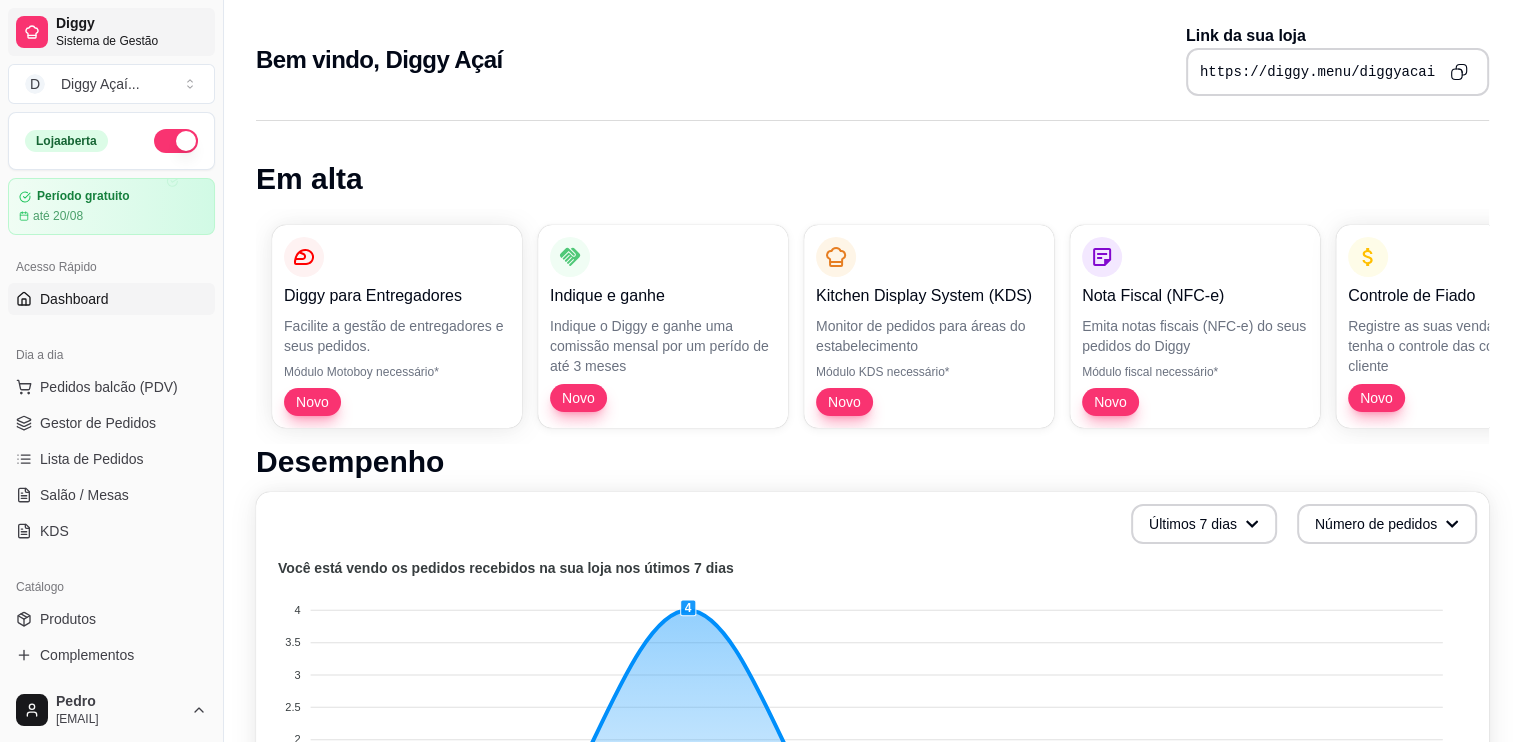 drag, startPoint x: 221, startPoint y: 68, endPoint x: 48, endPoint y: 51, distance: 173.83325 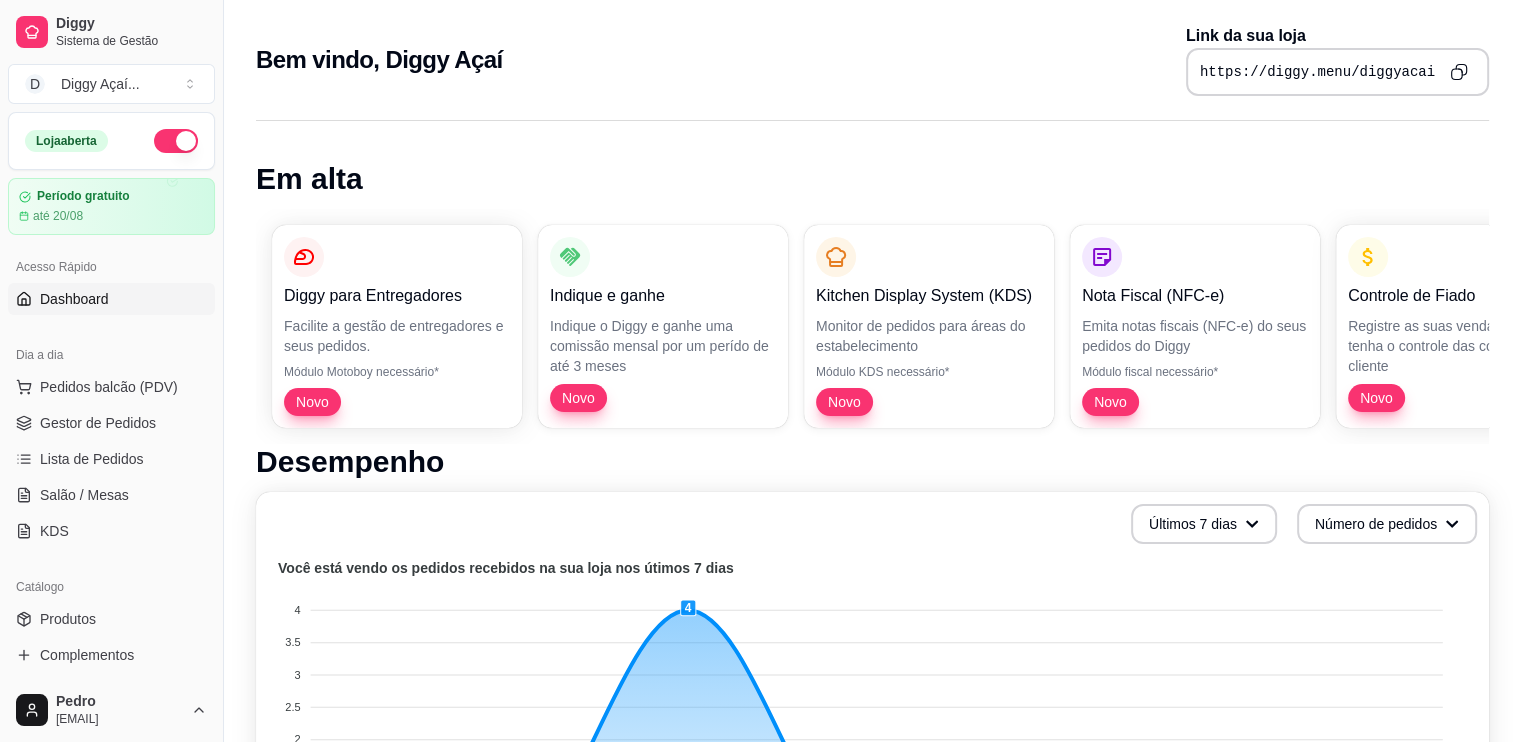 click on "Bem vindo, Diggy Açaí Link da sua loja https://diggy.menu/diggyacai" at bounding box center (872, 54) 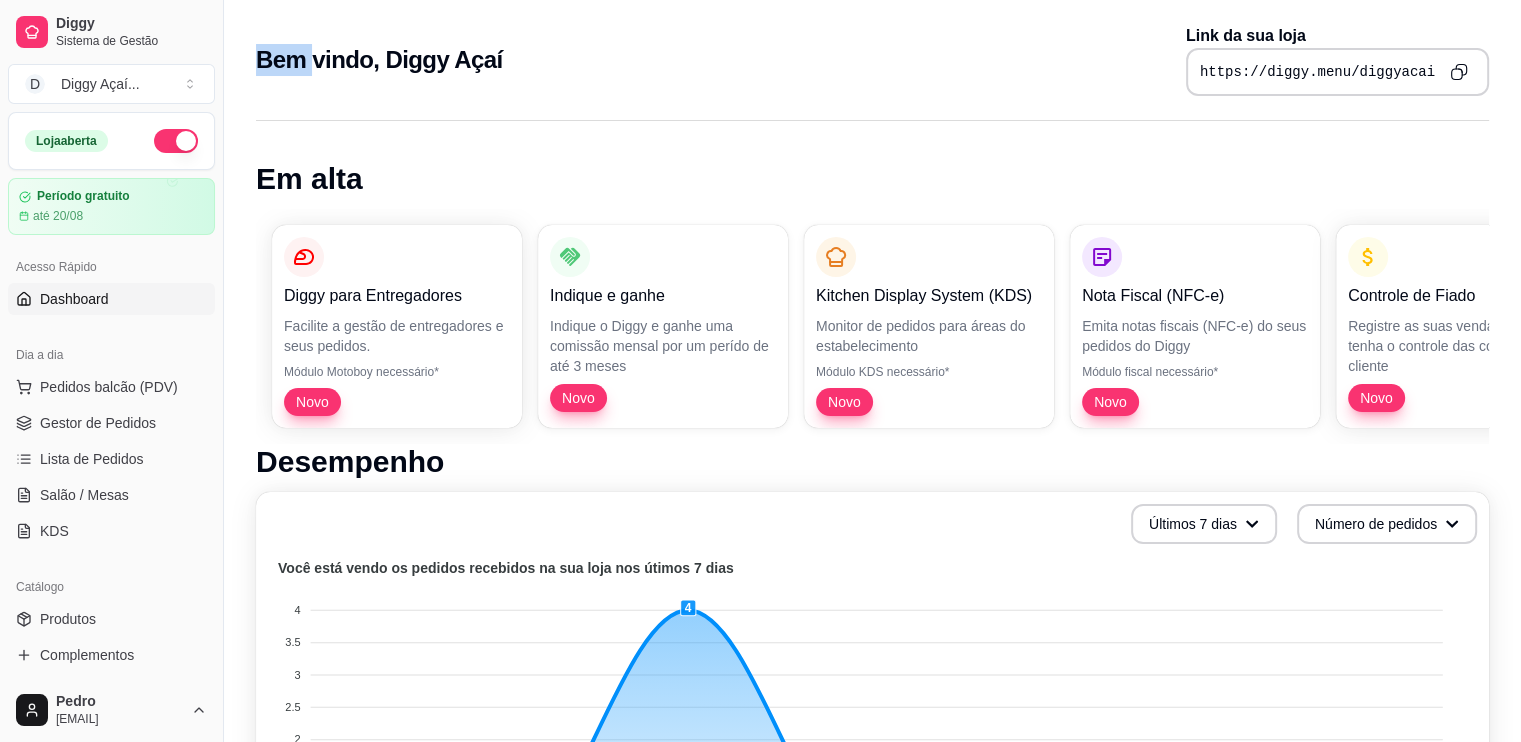 click on "Bem vindo, Diggy Açaí Link da sua loja https://diggy.menu/diggyacai" at bounding box center (872, 54) 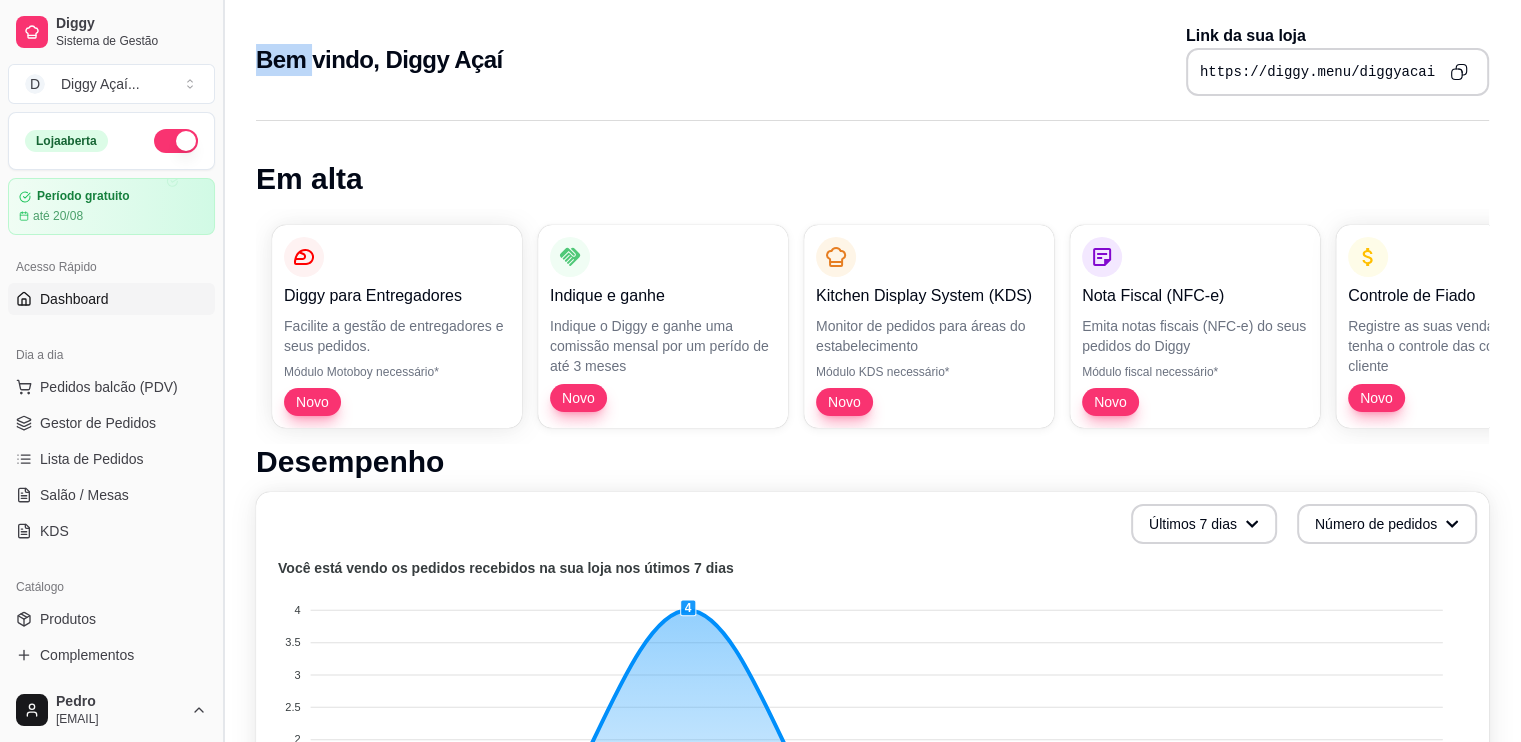 click at bounding box center (223, 371) 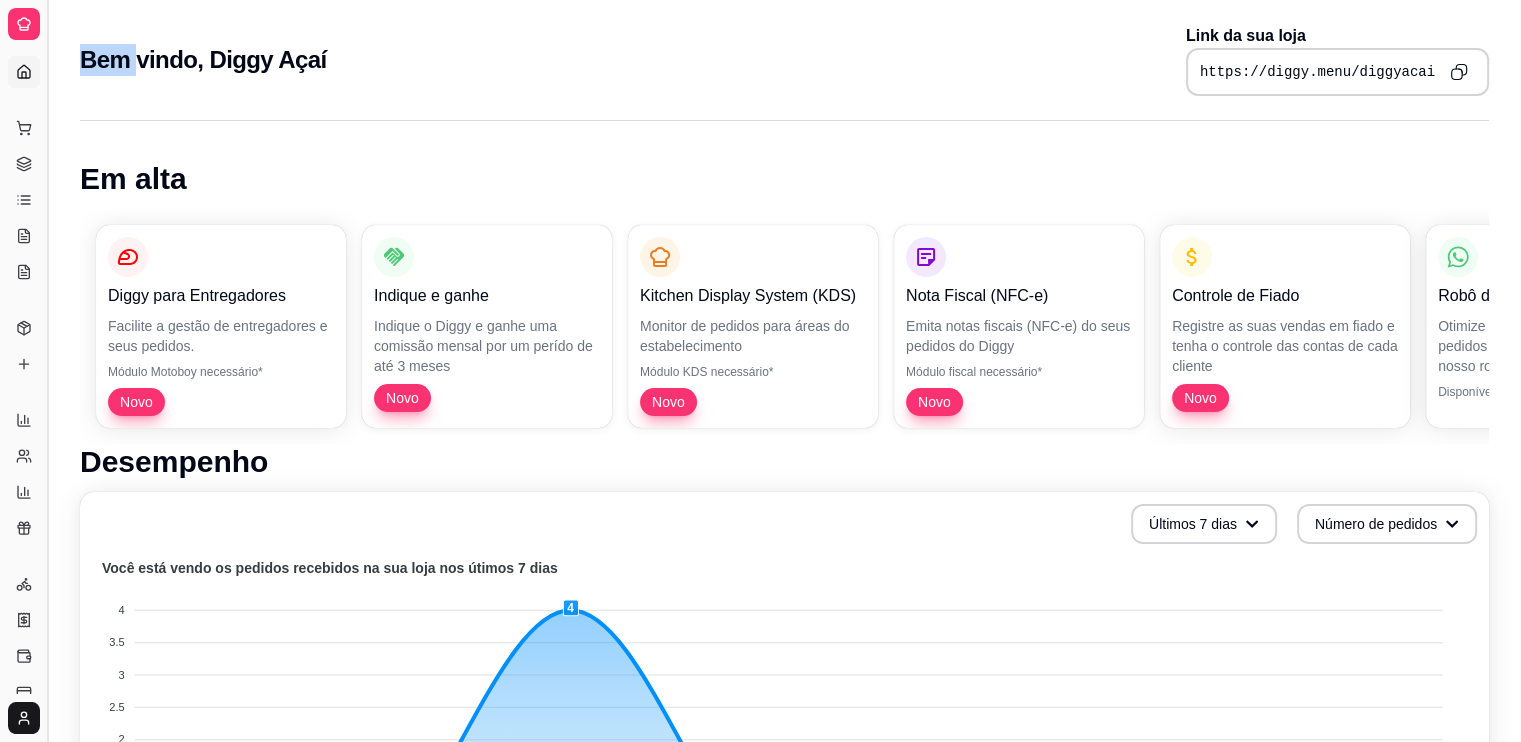 click at bounding box center [47, 371] 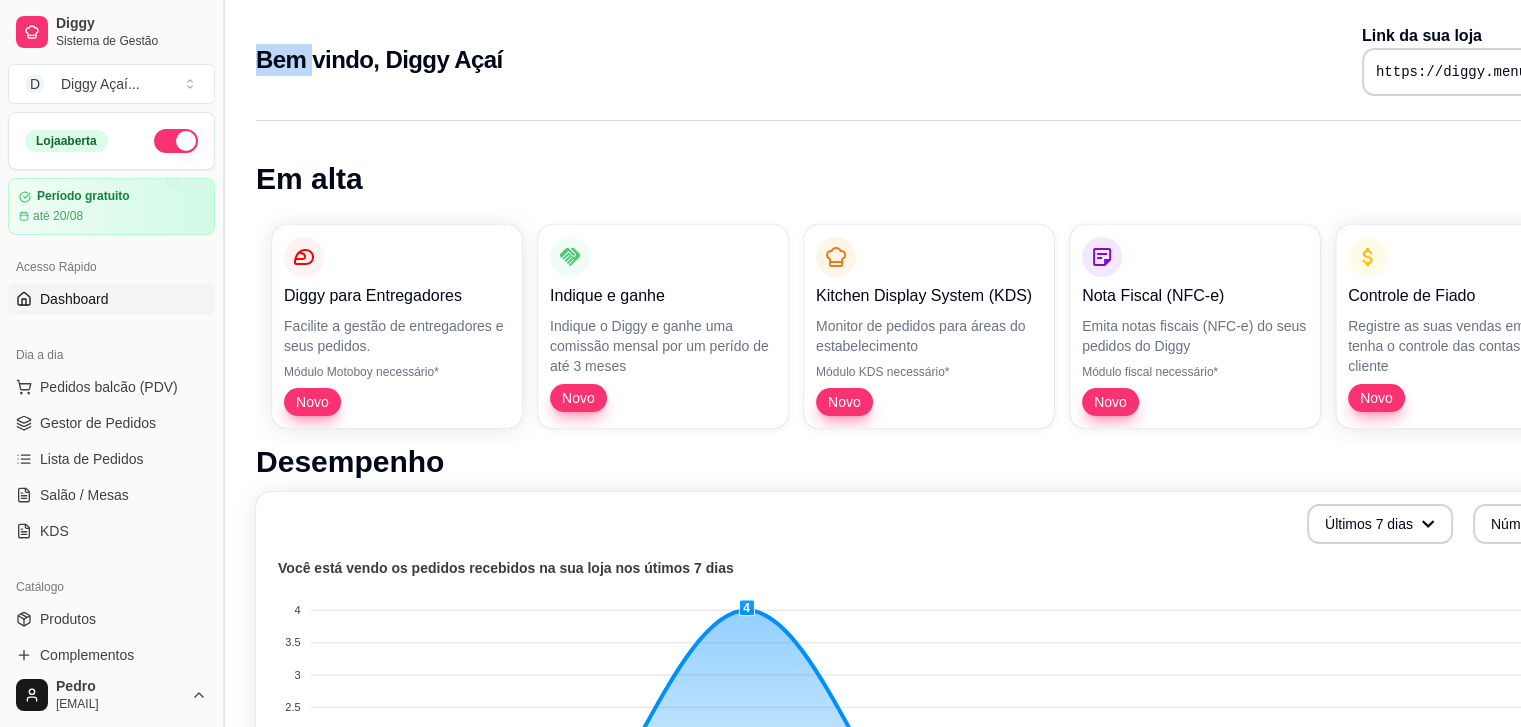 click at bounding box center (223, 363) 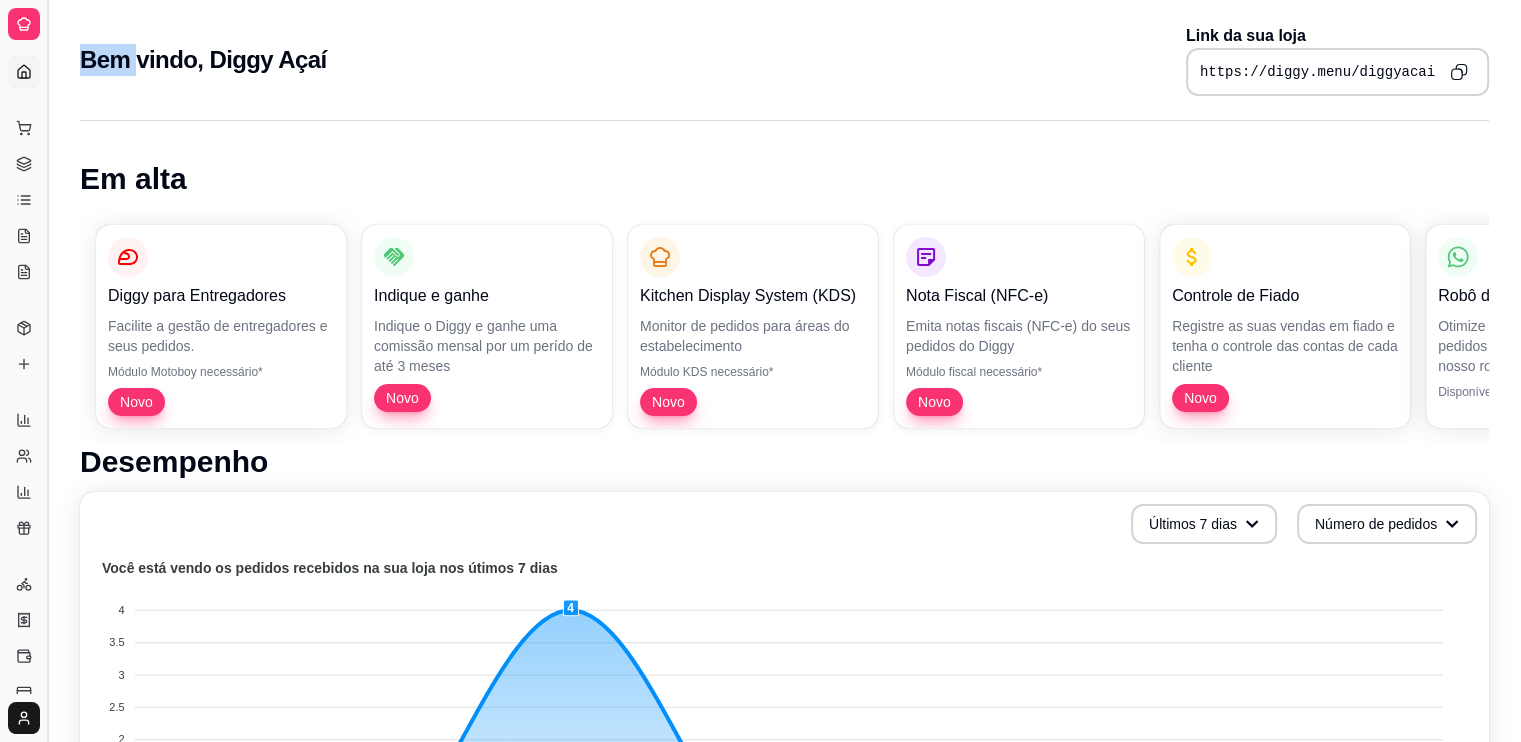 click at bounding box center (47, 371) 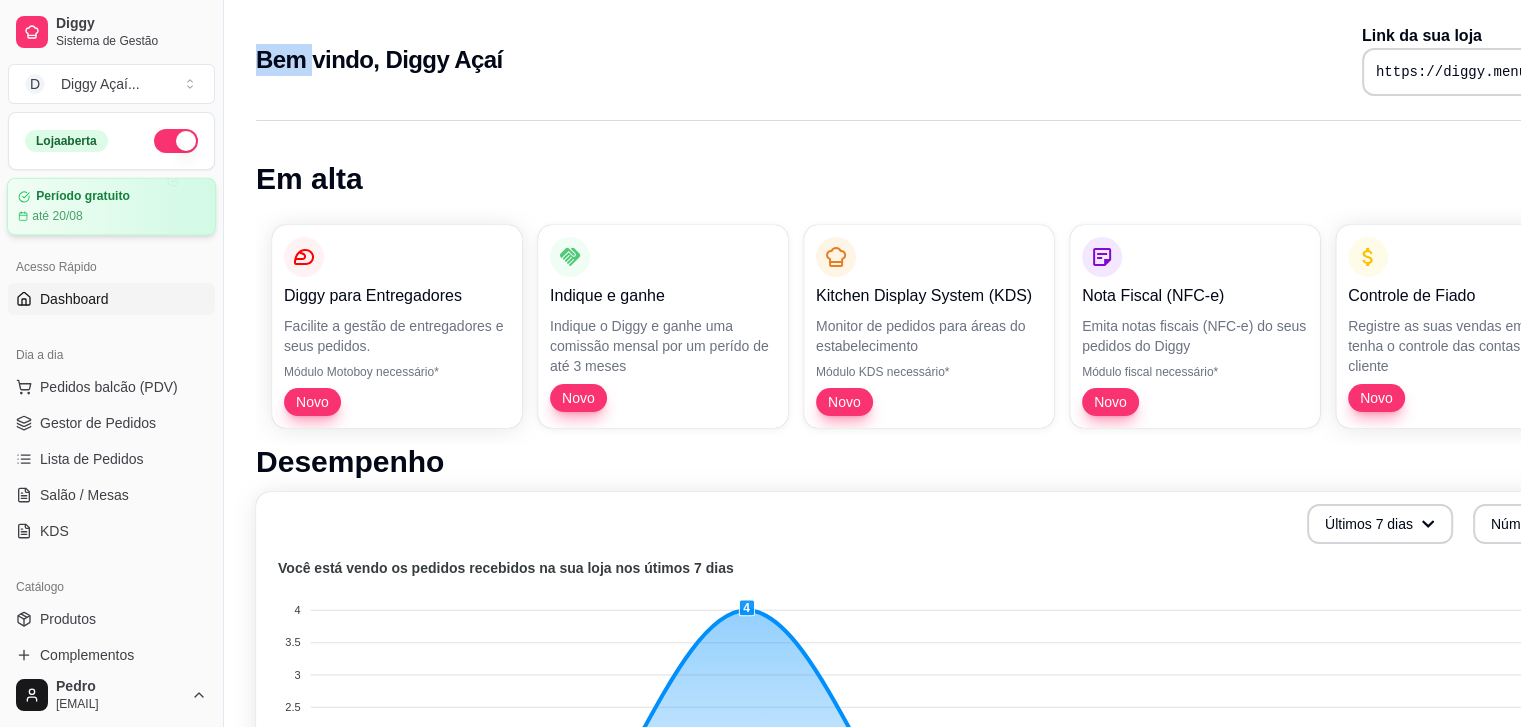 click on "Período gratuito" at bounding box center (83, 196) 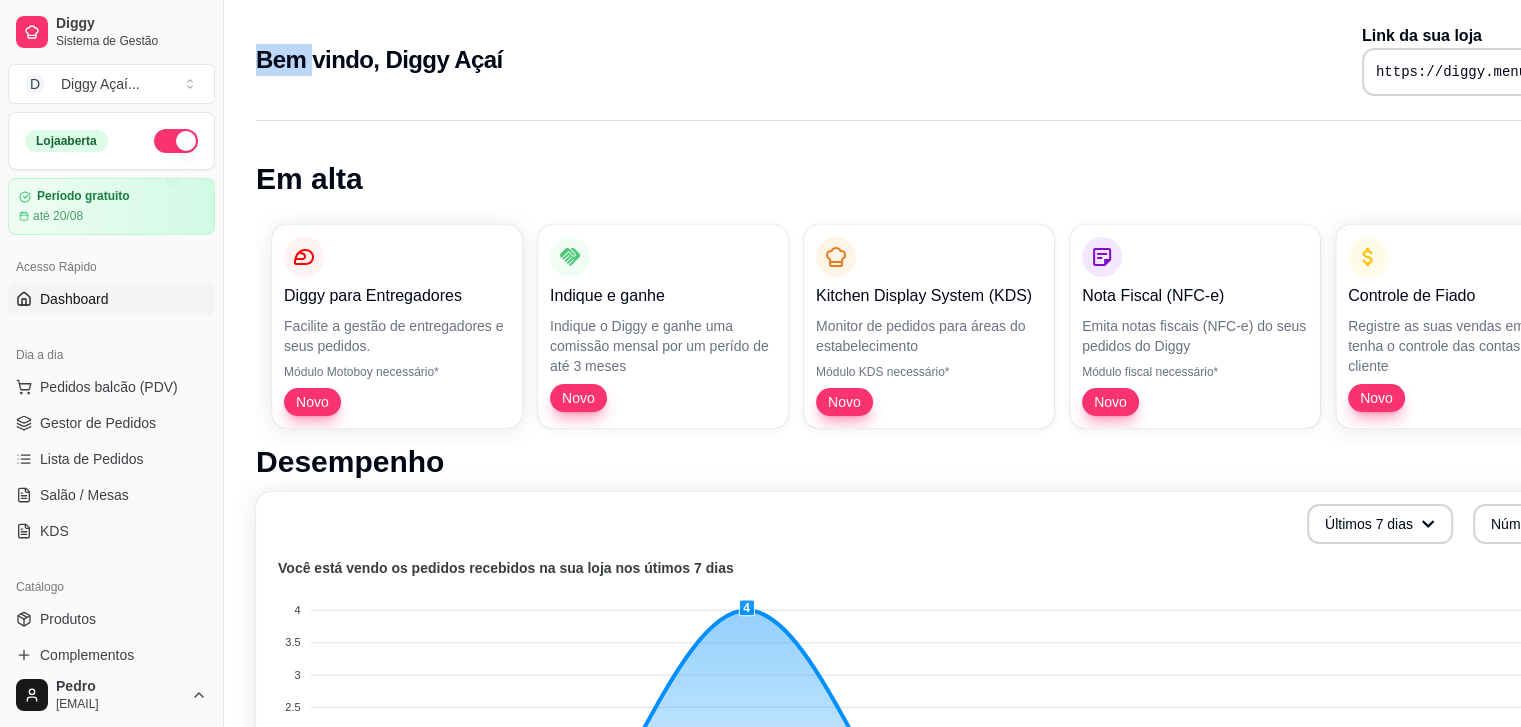 scroll, scrollTop: 0, scrollLeft: 0, axis: both 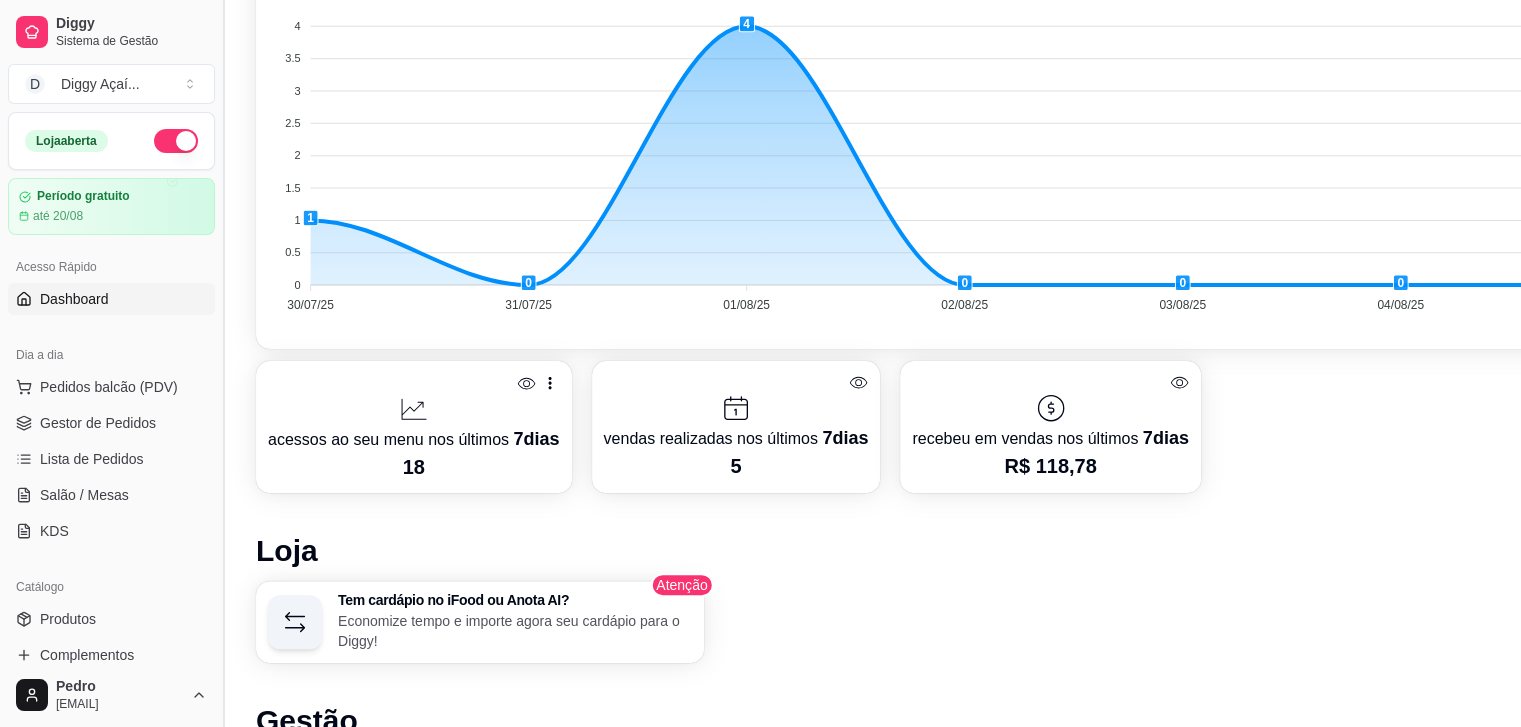 click at bounding box center (223, 363) 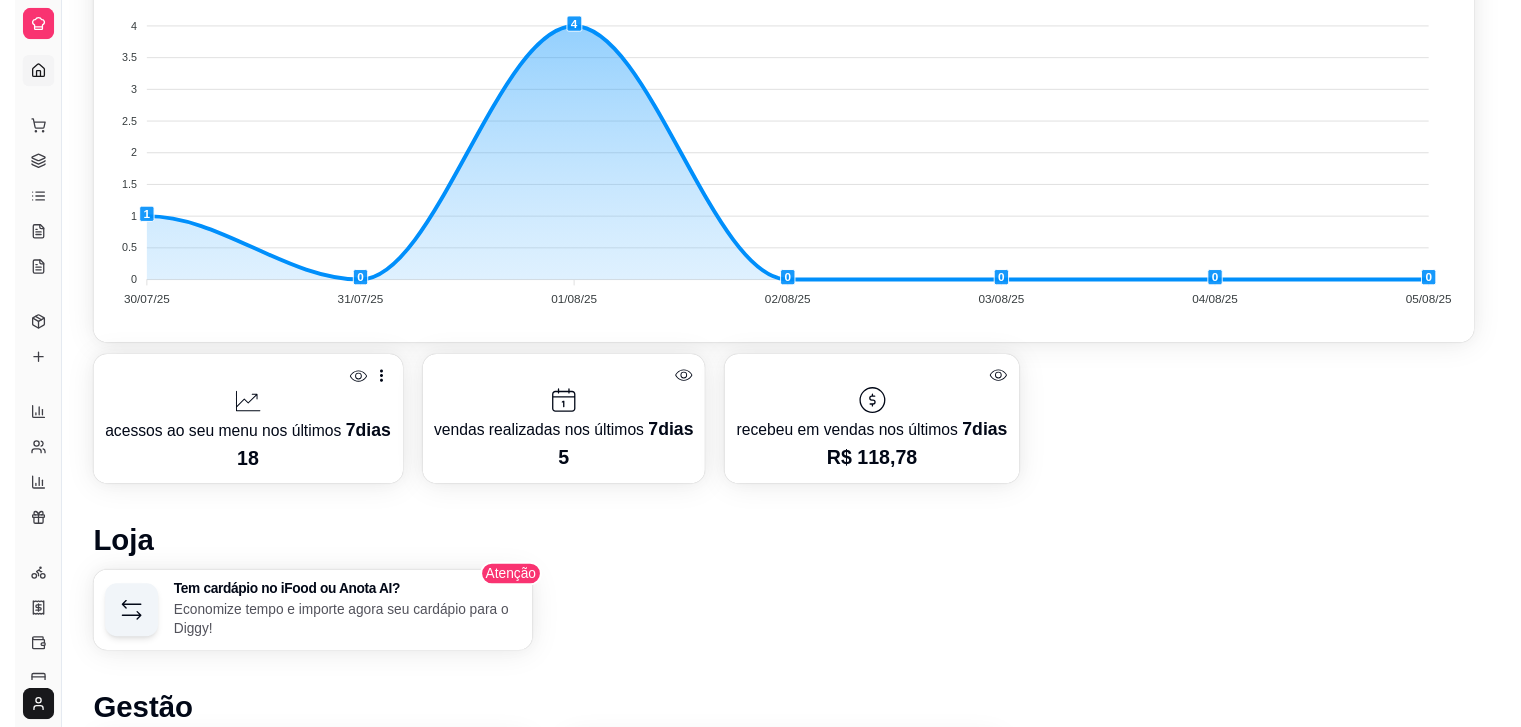 scroll, scrollTop: 0, scrollLeft: 0, axis: both 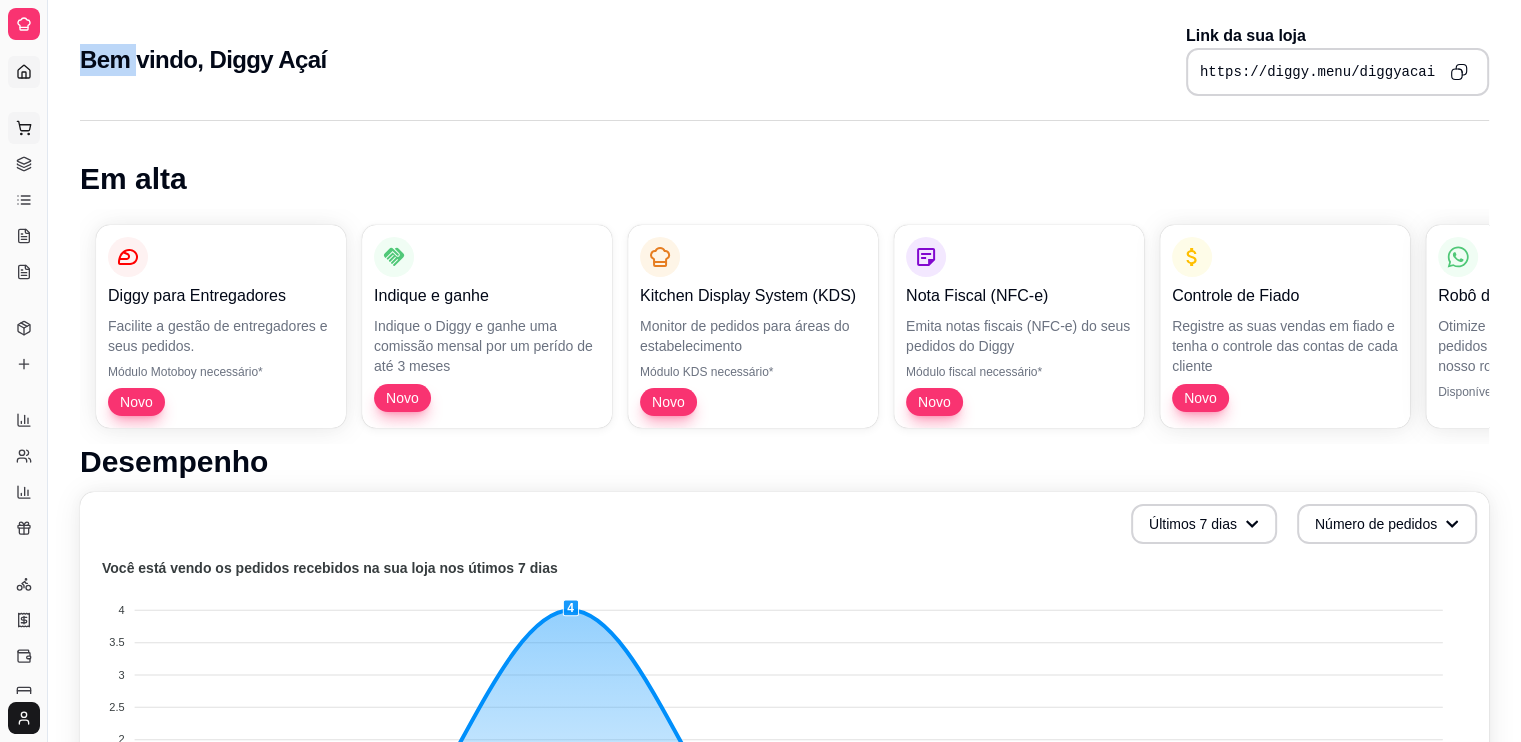 click on "Pedidos balcão (PDV)" at bounding box center [24, 128] 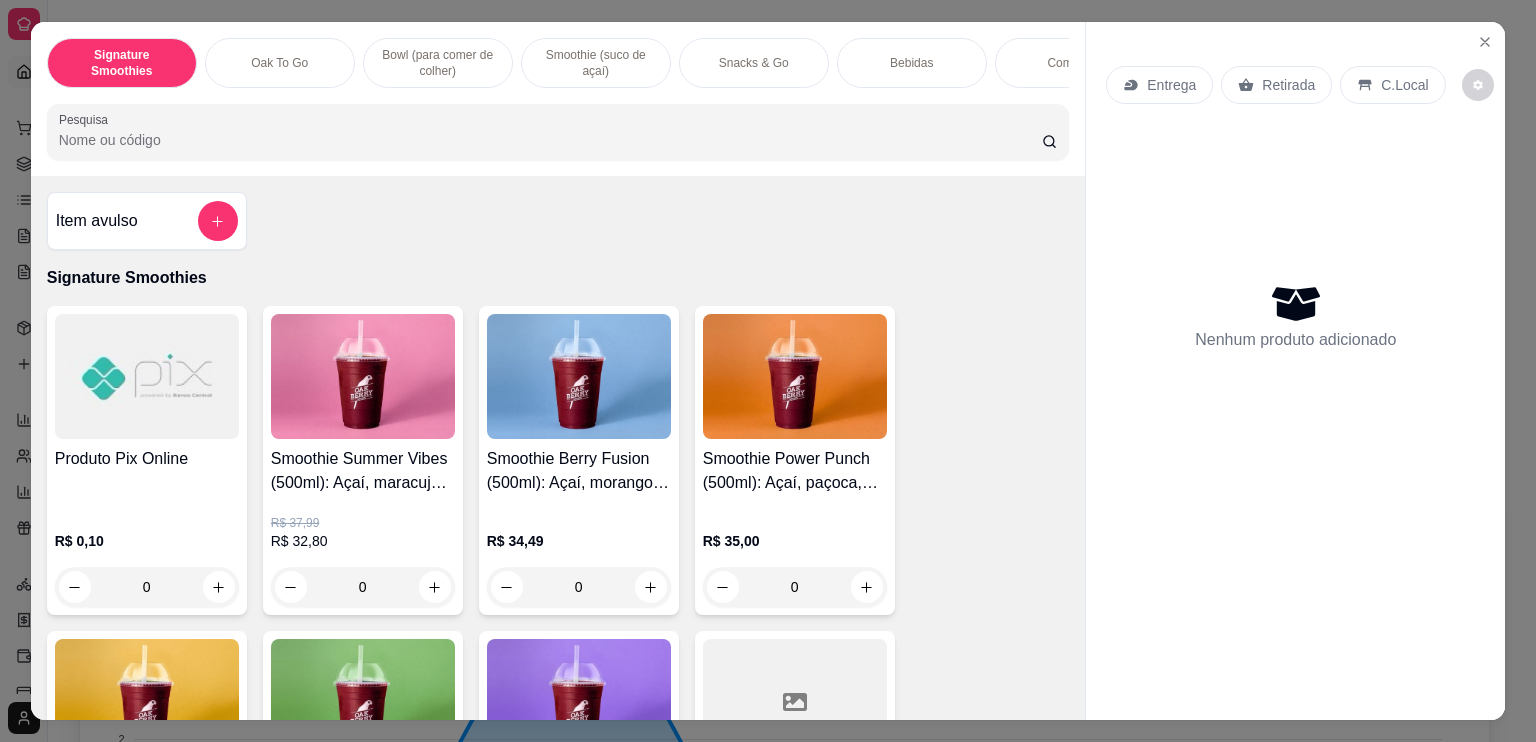 click on "Signature Smoothies Oak To Go Bowl (para comer de colher) Smoothie (suco de açaí) Snacks & Go Bebidas Combos Pesquisa Item avulso Signature Smoothies Produto Pix Online   R$ 0,10 0 Smoothie Summer Vibes (500ml): Açaí, maracujá e morango   R$ 37,99 R$ 32,80 0 Smoothie Berry Fusion (500ml): Açaí, morango e leite Ninho   R$ 34,49 0 Smoothie Power Punch (500ml): Açaí, paçoca, whey e banana   R$ 35,00 0 Smoothie Pb Lovers (500ml): Açaí, paçoca, pasta de amendoim com mel e banana   R$ 34,99 0 Smoothie Nest.Oak (500ml): Açaí, neston, banana e morango   0.000 34,49 kg Smoothie Oak Preferido (500ml): Açaí, leite Ninho e leite condensado   R$ 29,99 0 Produto Novo   R$ 0,00 0 Teste   R$ 0,00 0 Açaí com banana   R$ 2,00 0 Oak To Go Oakberry Açaí Consumo Imediato (850ml)   R$ 55,99 0 Bowl (para comer de colher) Bowl The Oak (720ml)   R$ 39,90 0 Bowl Works (500ml)   R$ 35,99 0 Bowl Classic (350ml)   R$ 28,99 0 Smoothie (suco de açaí) Smoothie The Oak (720ml)   R$ 35,99 0   R$ 29,99 0" at bounding box center (768, 371) 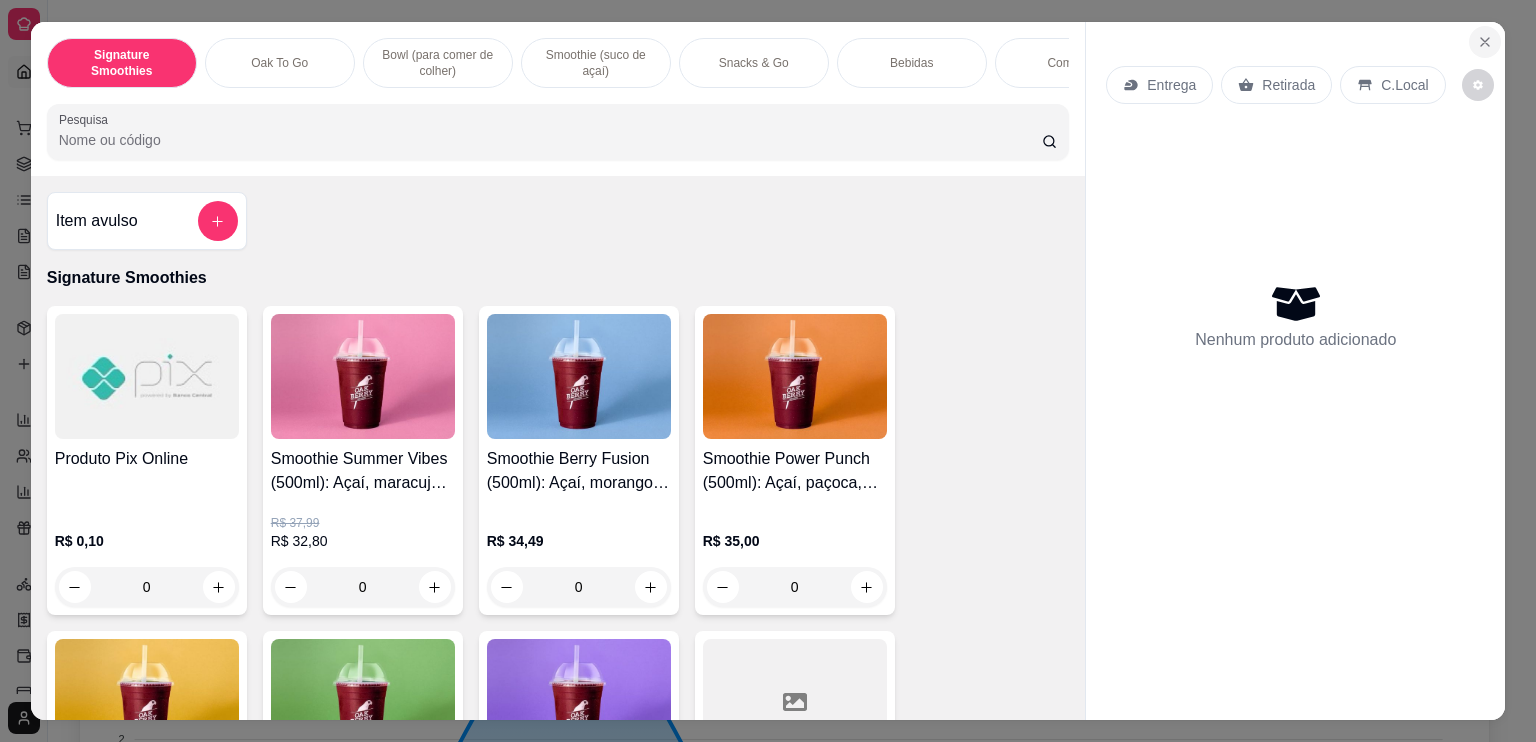 click 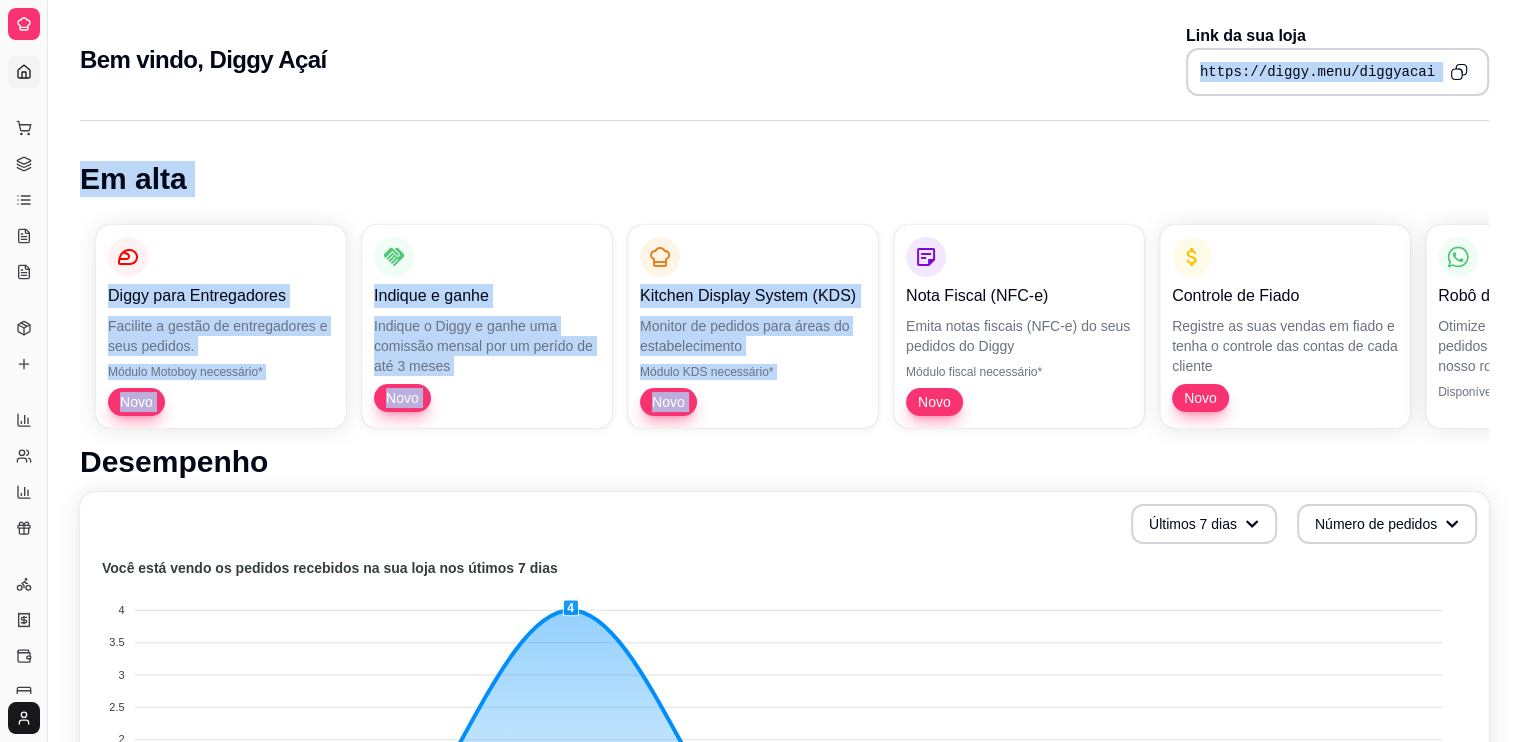 drag, startPoint x: 1472, startPoint y: 32, endPoint x: 611, endPoint y: 487, distance: 973.83057 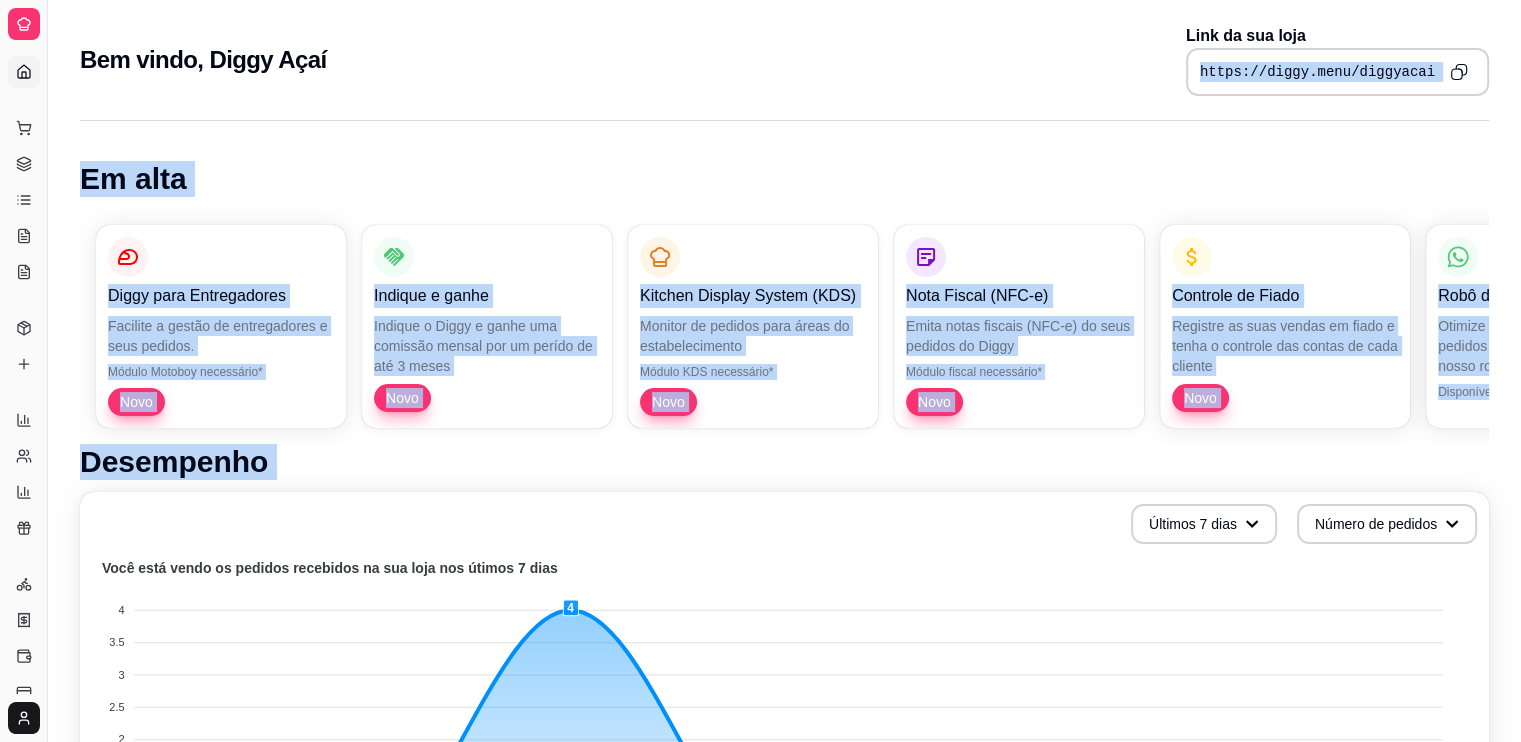 click on "Em alta Diggy para Entregadores Facilite a gestão de entregadores e seus pedidos. Módulo Motoboy necessário* Novo Indique e ganhe Indique o Diggy e ganhe uma comissão mensal por um perído de até 3 meses Novo Kitchen Display System (KDS) Monitor de pedidos para áreas do estabelecimento Módulo KDS necessário* Novo Nota Fiscal (NFC-e) Emita notas fiscais (NFC-e) do seus pedidos do Diggy Módulo fiscal necessário* Novo Controle de Fiado Registre as suas vendas em fiado e tenha o controle das contas de cada cliente Novo Robô de Atendimento Otimize o atendimento dos seus pedidos vindos do WhatsApp com nosso robô Disponível para Windows 10 ou superior Desempenho Últimos 7 dias Número de pedidos Você está vendo os pedidos recebidos na sua loja nos útimos 7 dias 4 4 3.5 3.5 3 3 2.5 2.5 2 2 1.5 1.5 1 1 0.5 0.5 0 0 1 0 4 0 0 0 0 30/07/25 30/07/25 31/07/25 31/07/25 01/08/25 01/08/25 02/08/25 02/08/25 03/08/25 03/08/25 04/08/25 04/08/25 05/08/25 05/08/25 31/07/25 Pedidos:  0 31/07/25   7  dias 18   7 5" at bounding box center [784, 910] 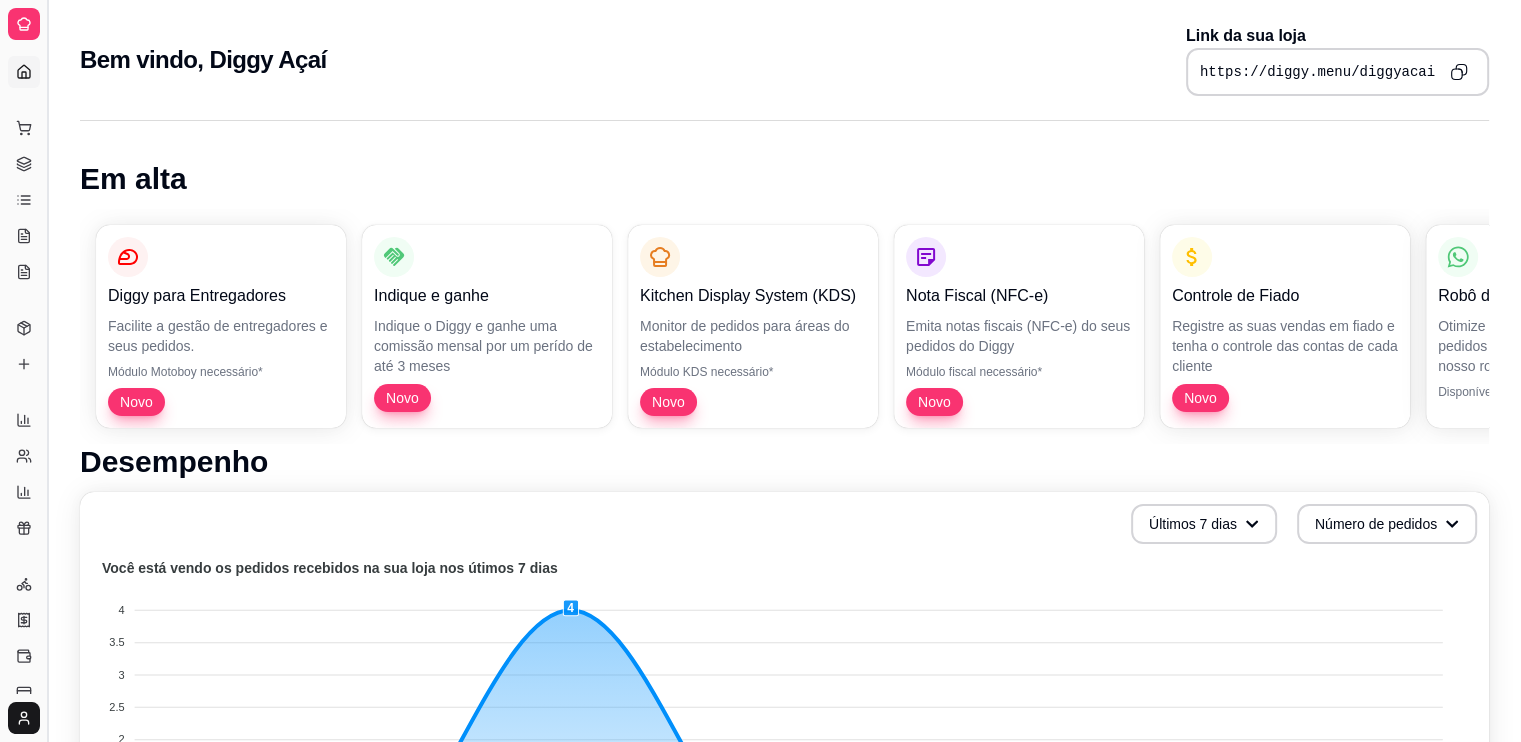 click at bounding box center [47, 371] 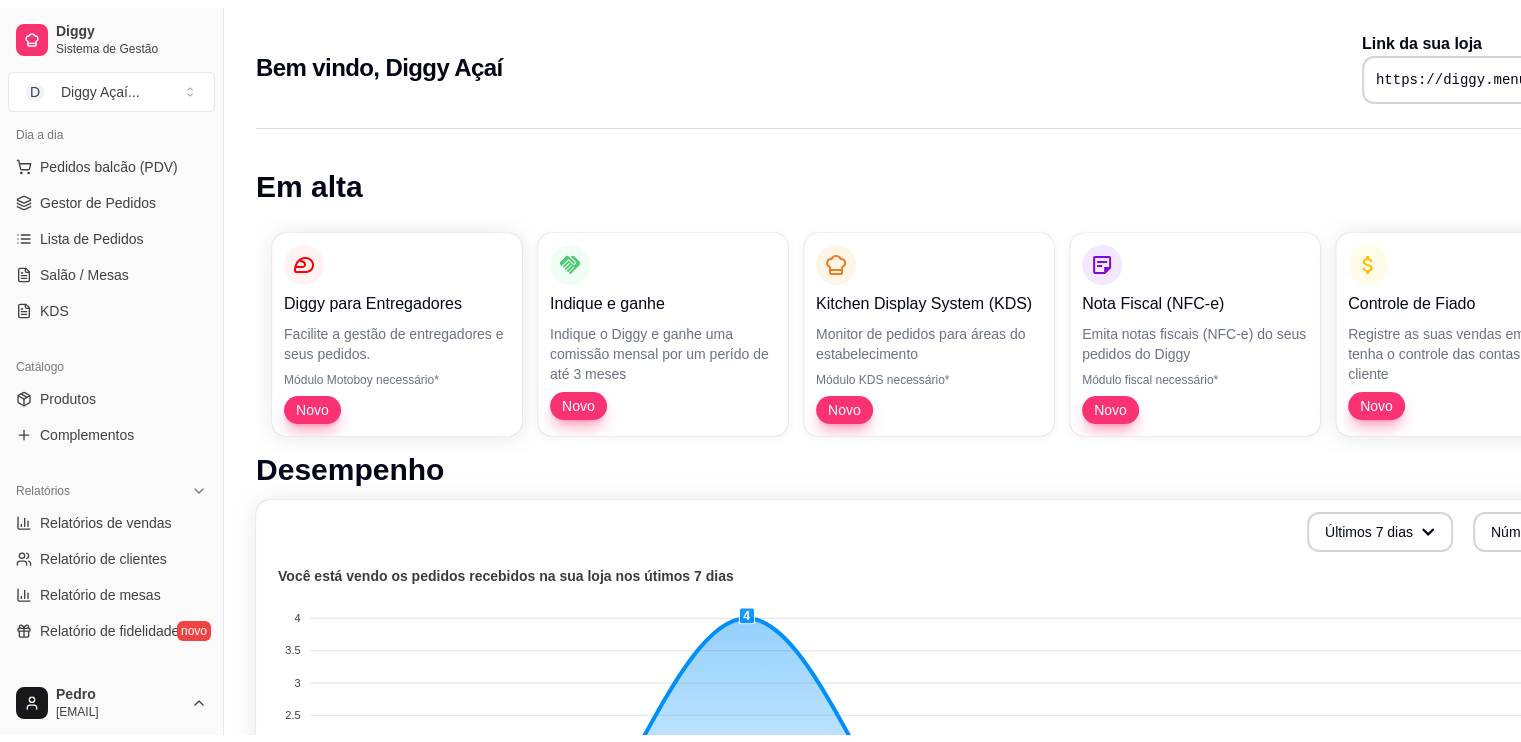 scroll, scrollTop: 228, scrollLeft: 0, axis: vertical 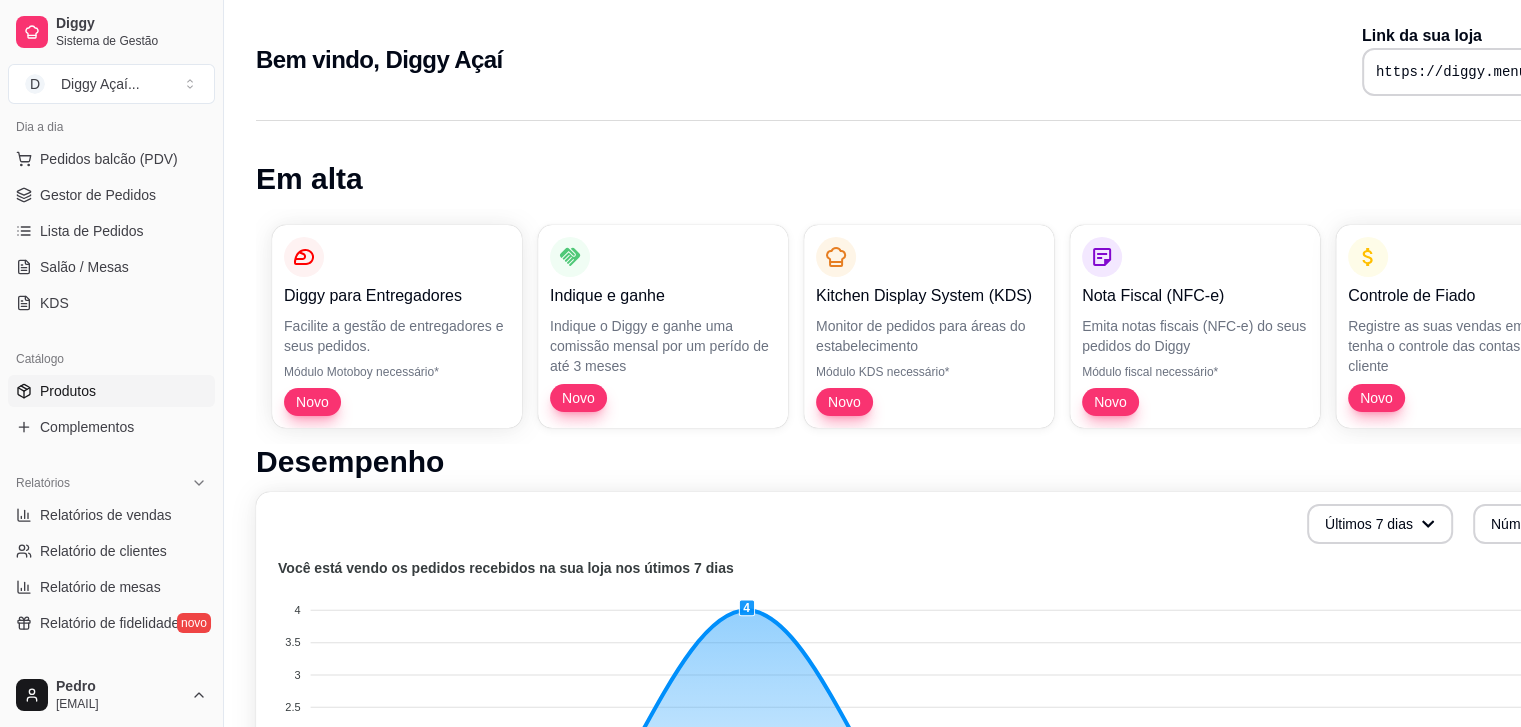 click on "Produtos" at bounding box center (68, 391) 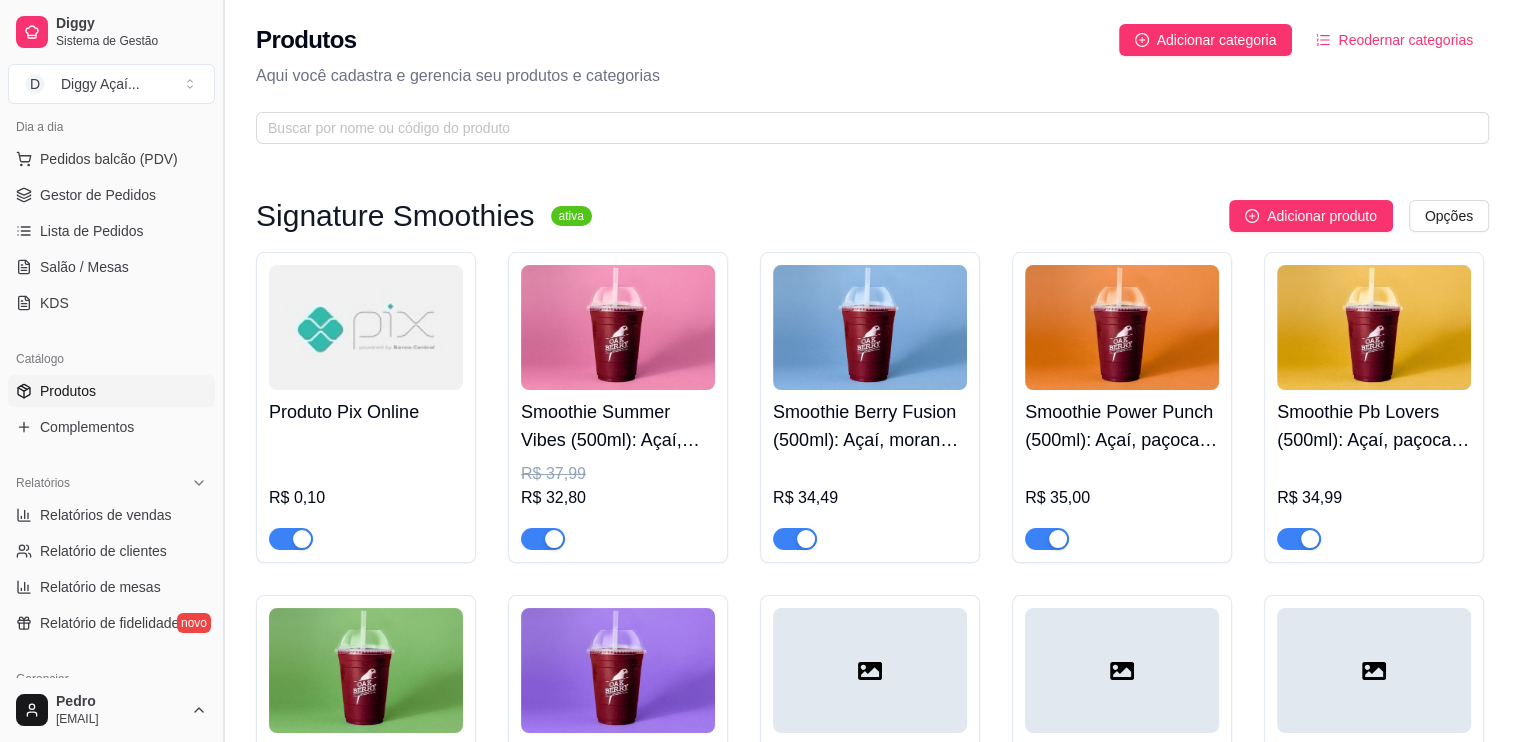 click at bounding box center [223, 371] 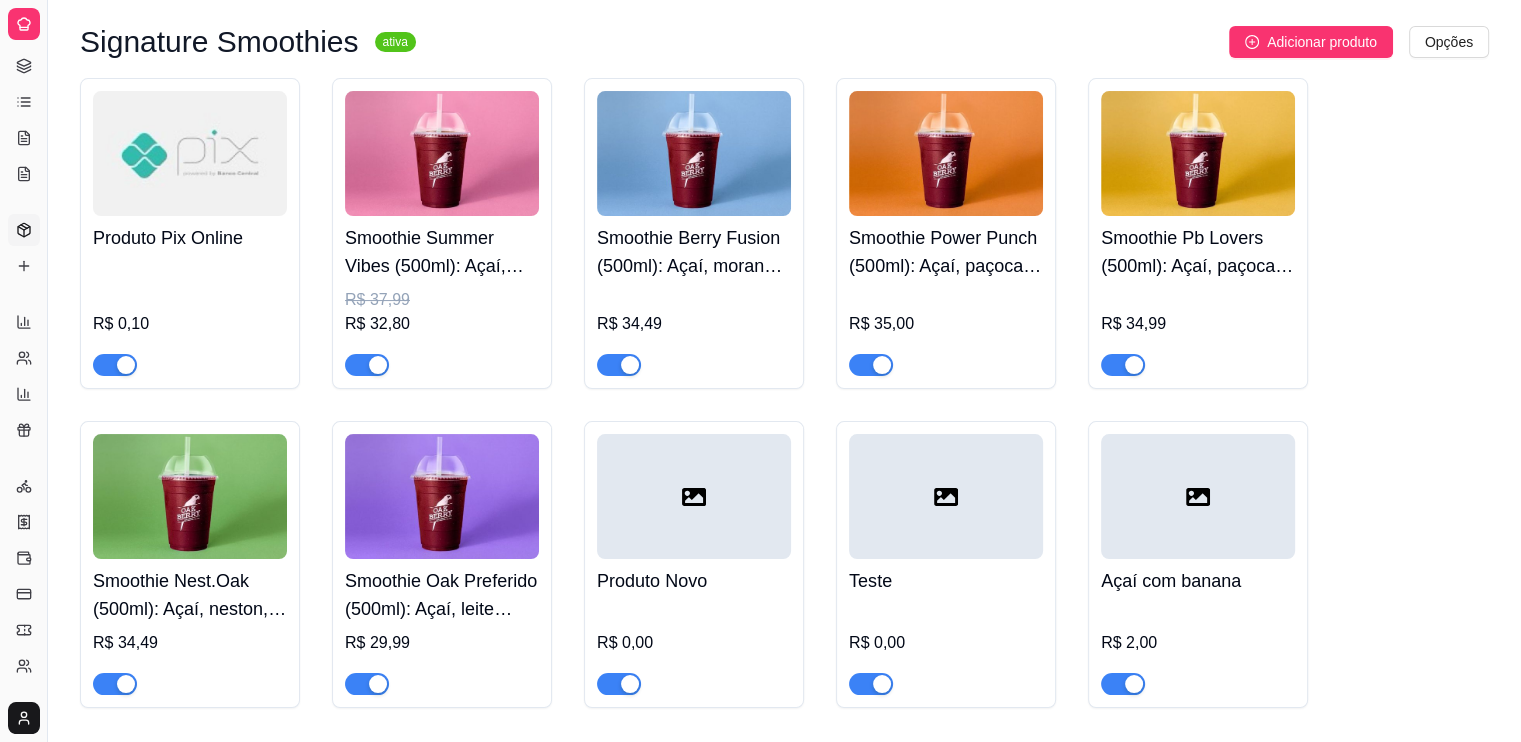 scroll, scrollTop: 178, scrollLeft: 0, axis: vertical 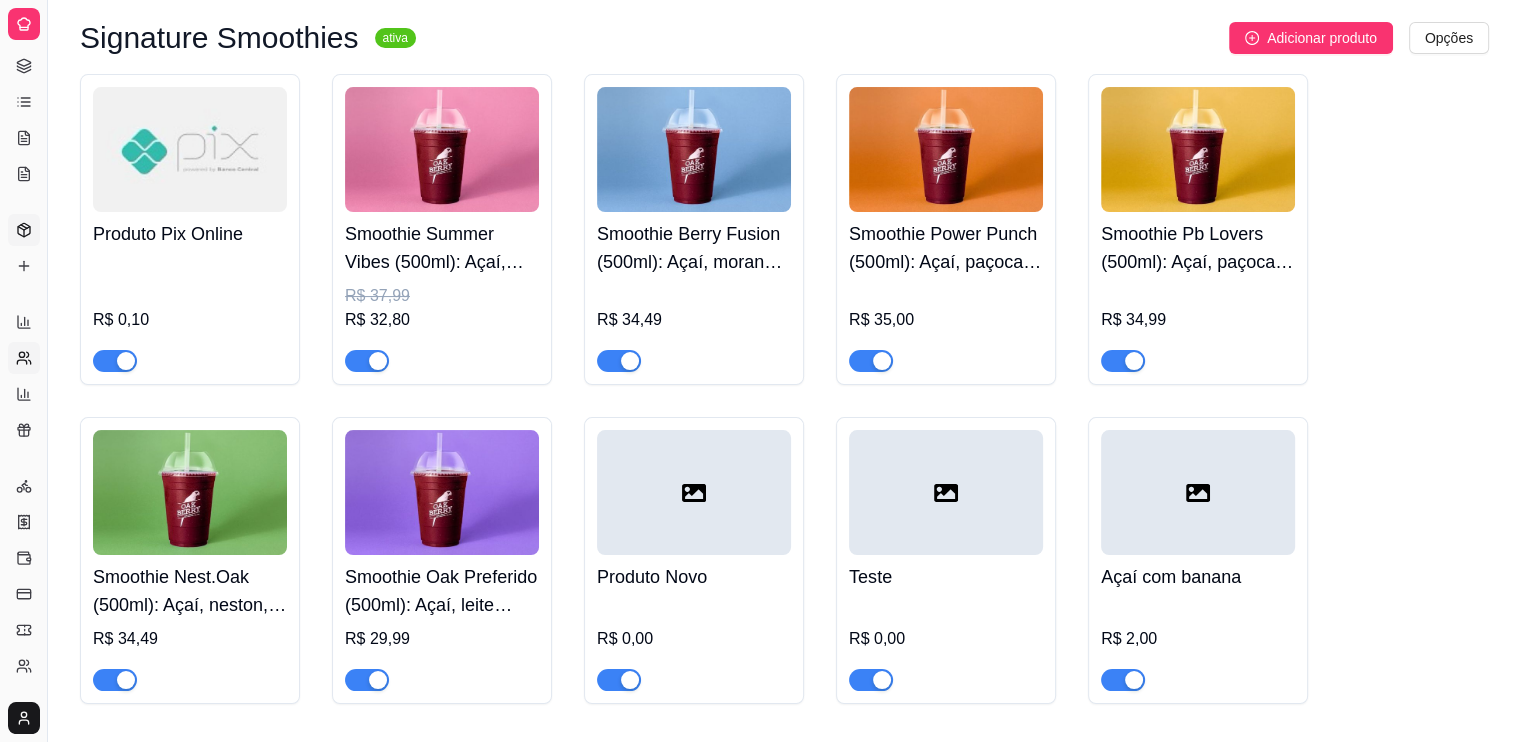 click on "Relatório de clientes" at bounding box center (24, 358) 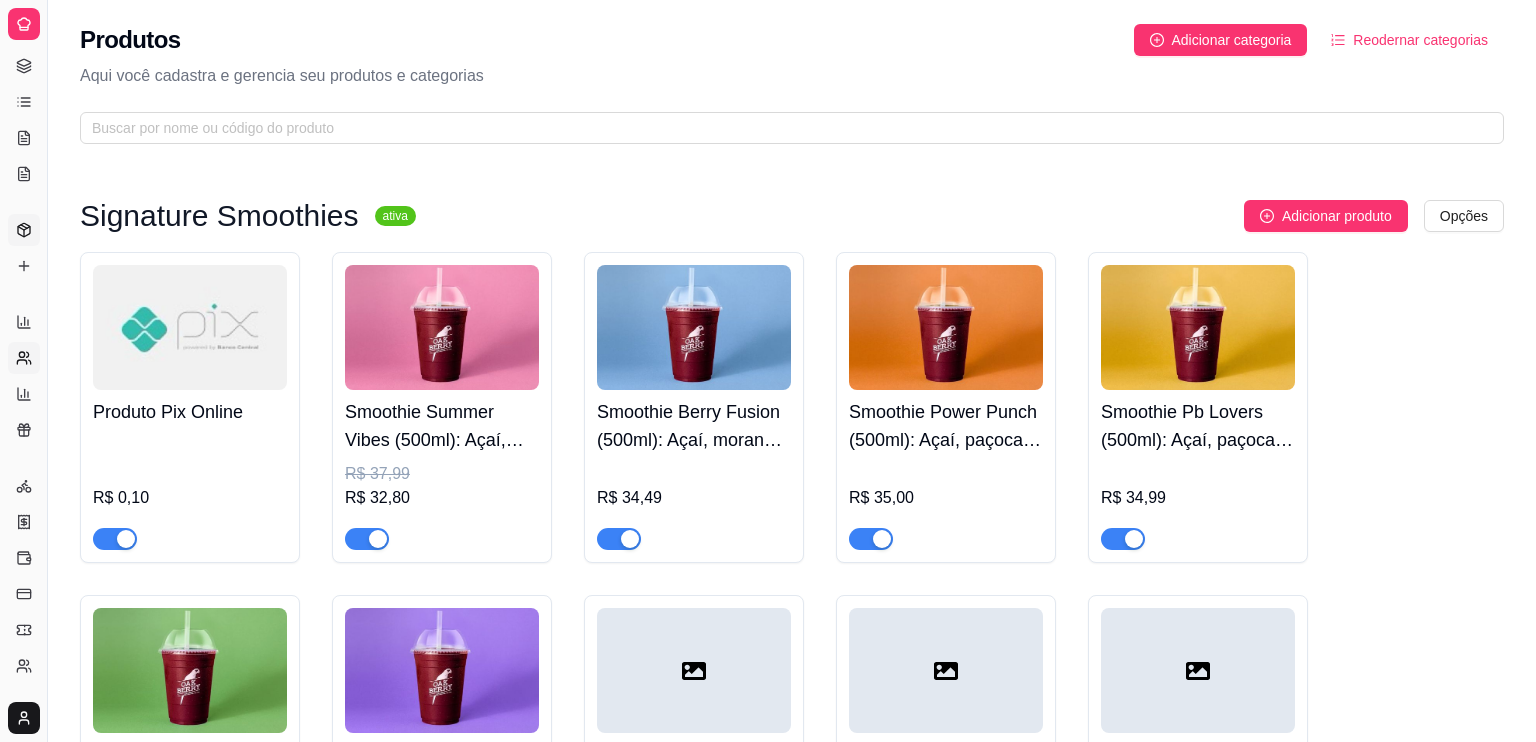 select on "30" 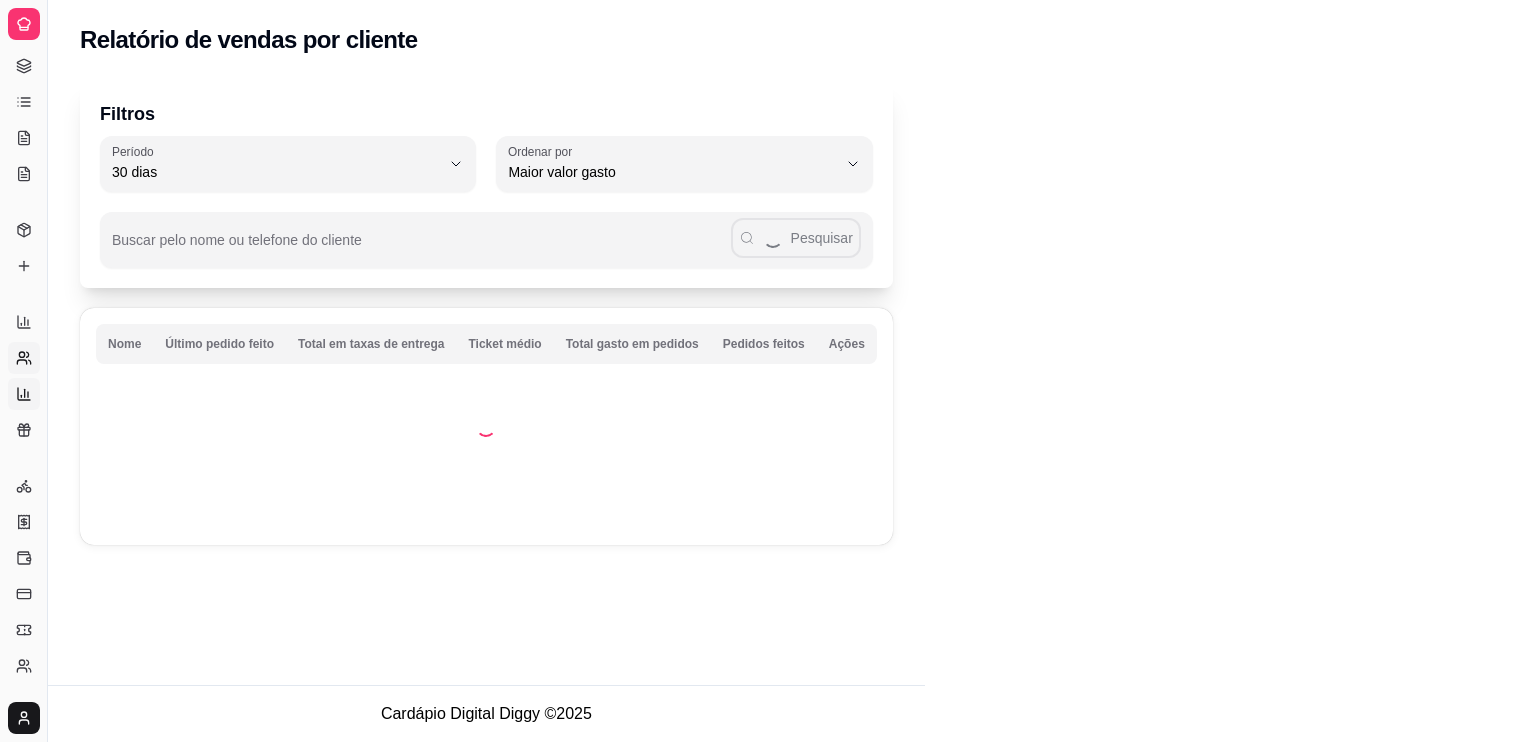 click on "Relatório de mesas" at bounding box center (24, 394) 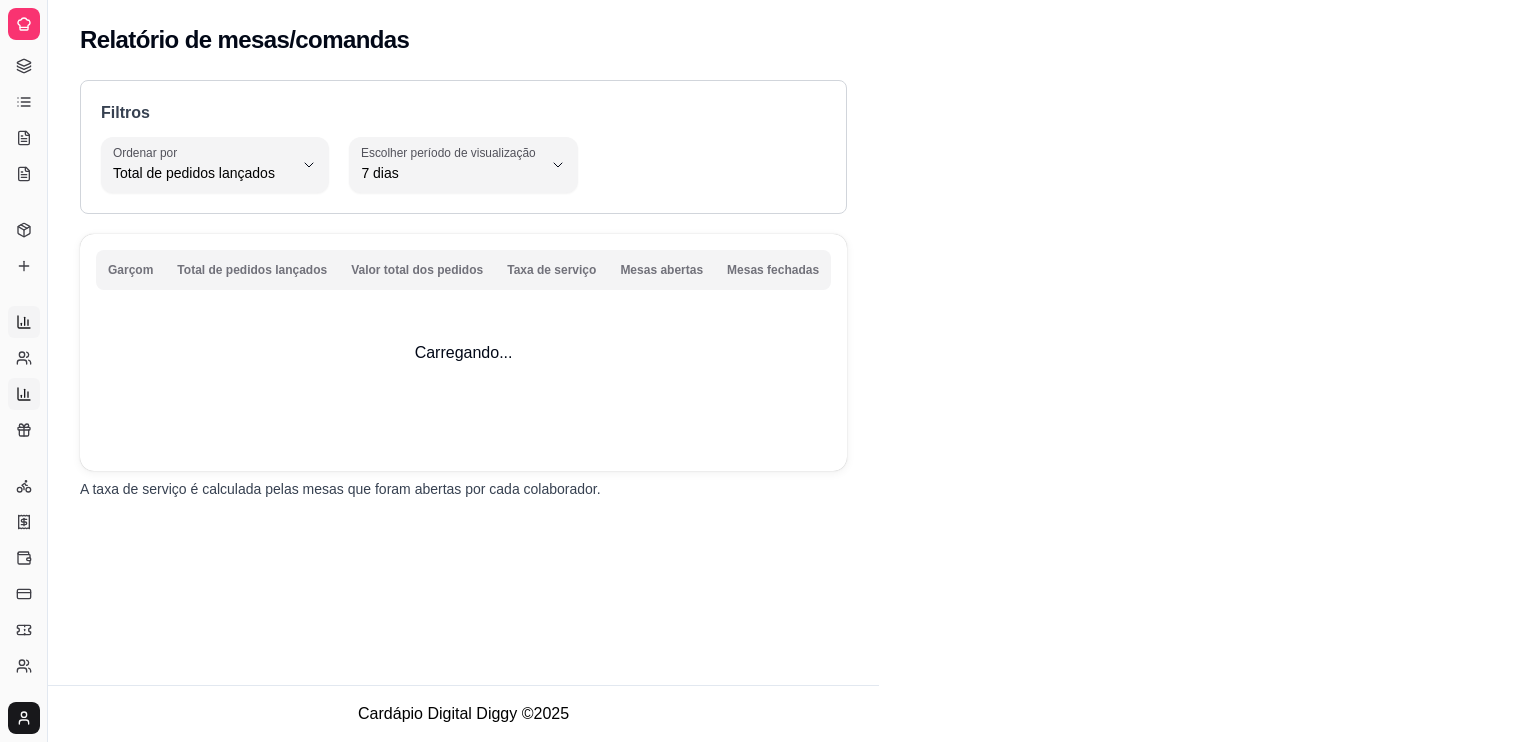 click 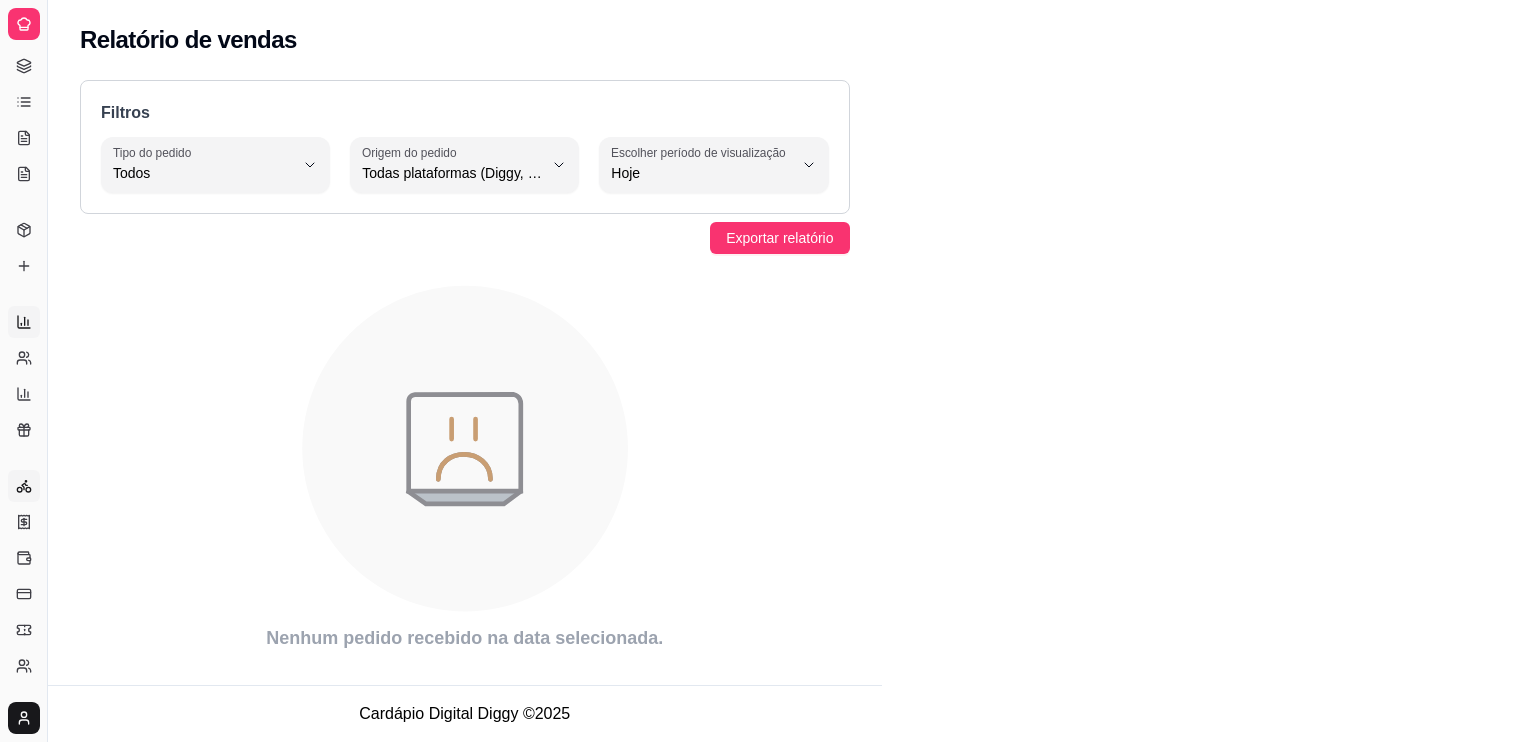 click 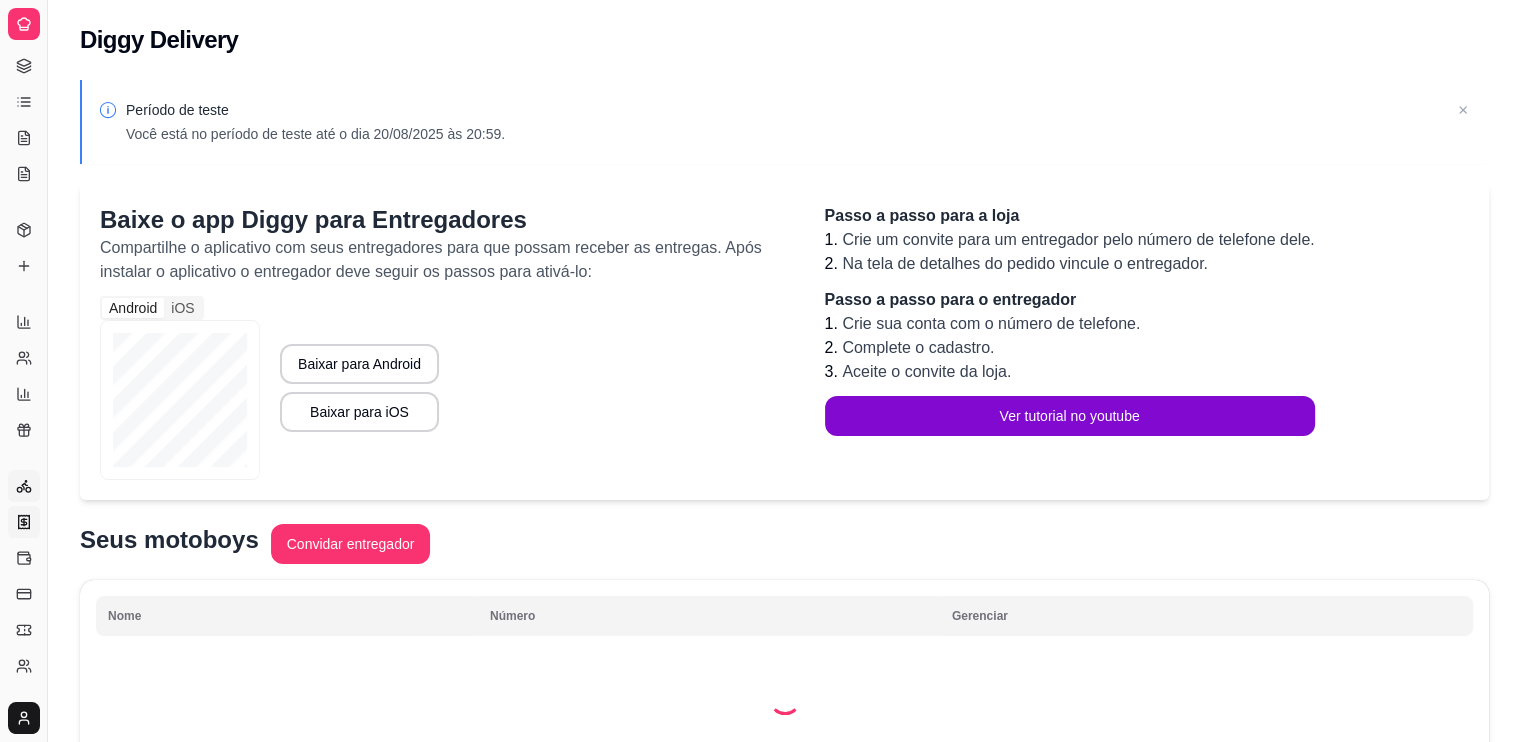 click on "Nota Fiscal (NFC-e)" at bounding box center [24, 522] 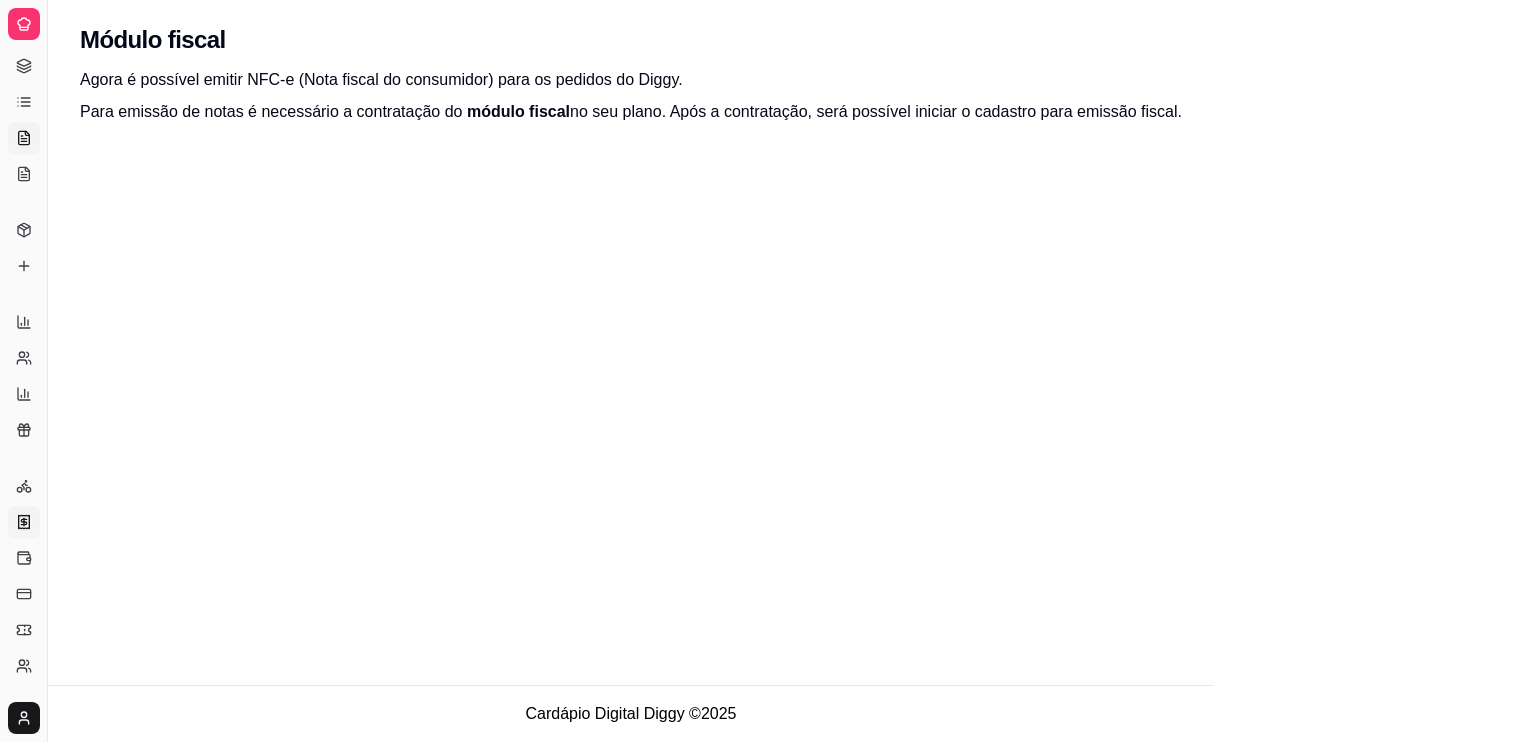 click 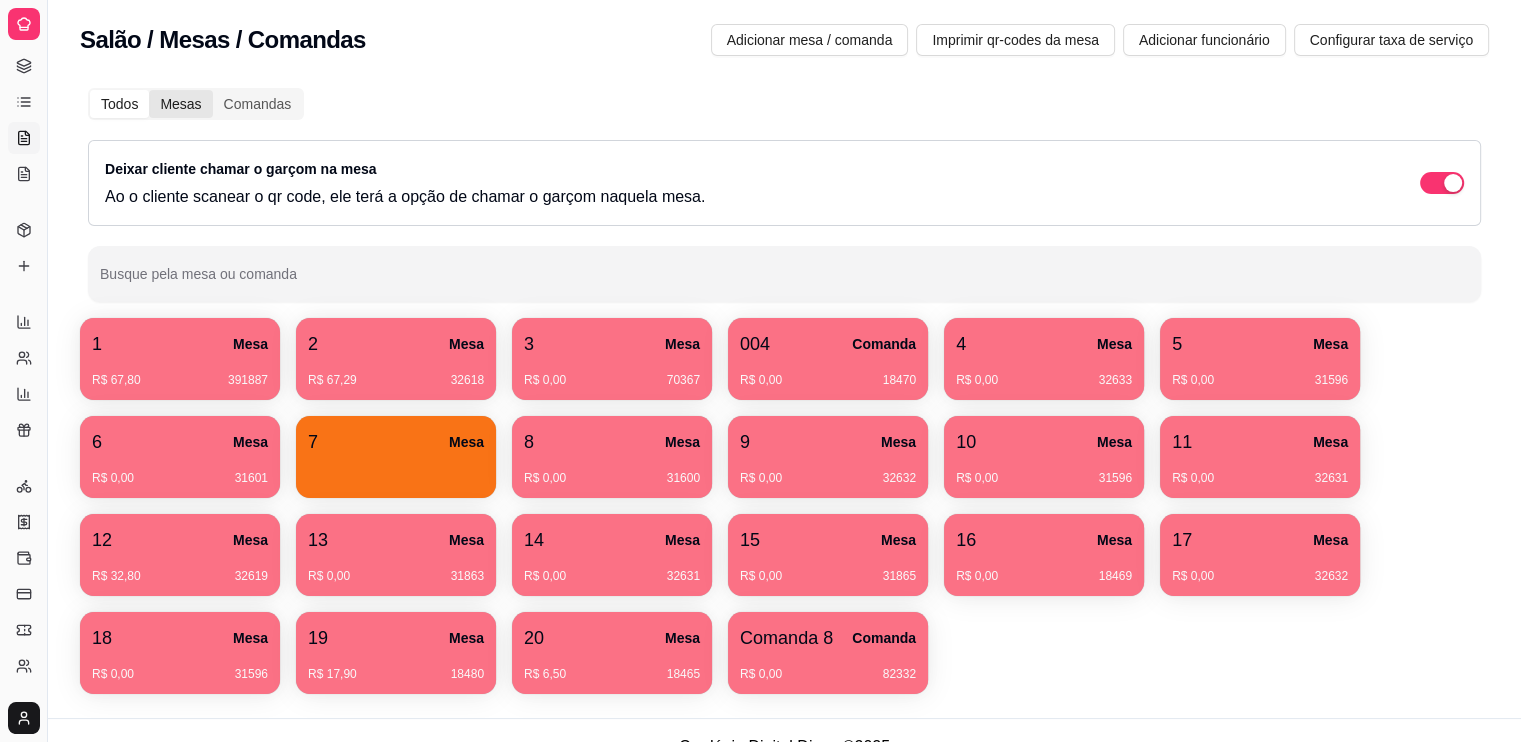 click on "Mesas" at bounding box center (180, 104) 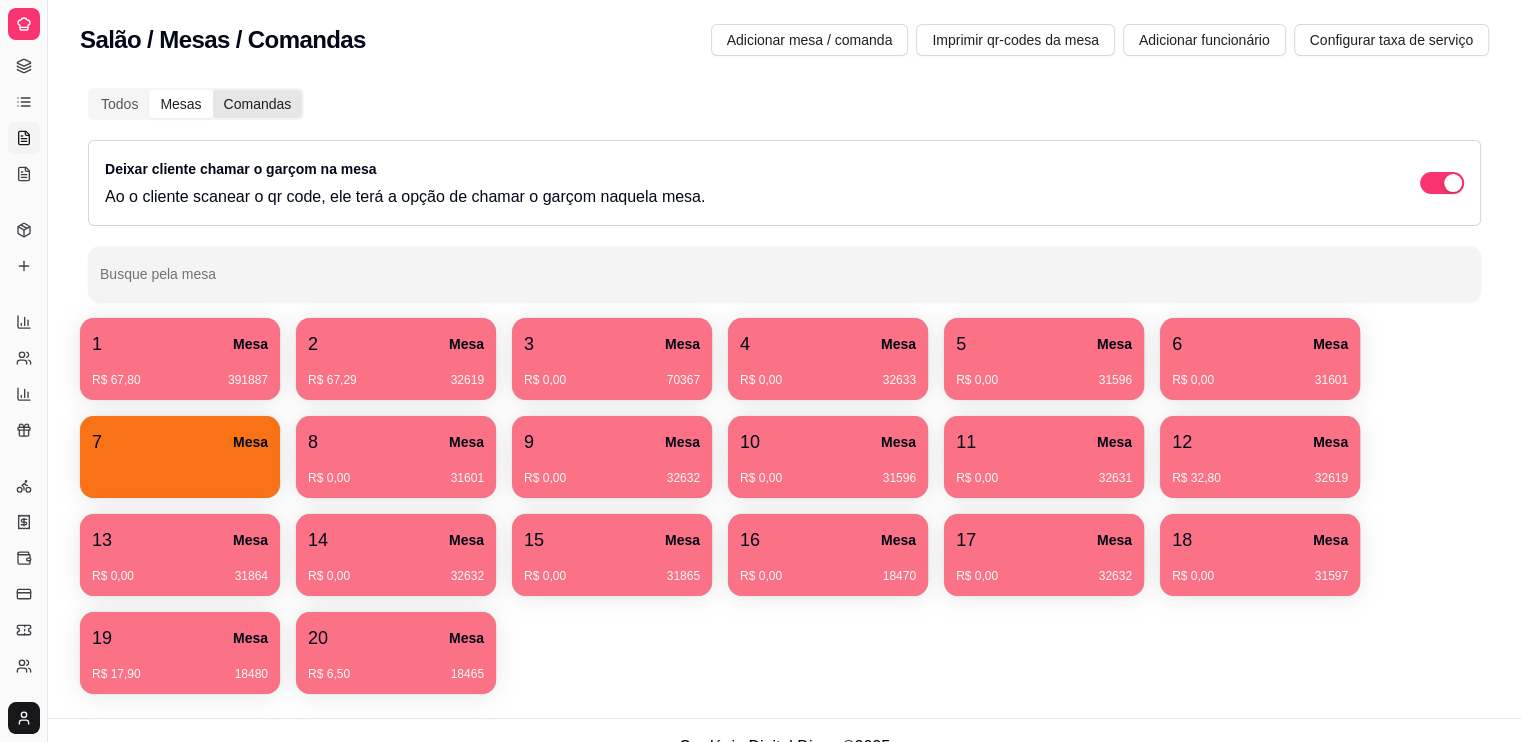 click on "Comandas" at bounding box center [258, 104] 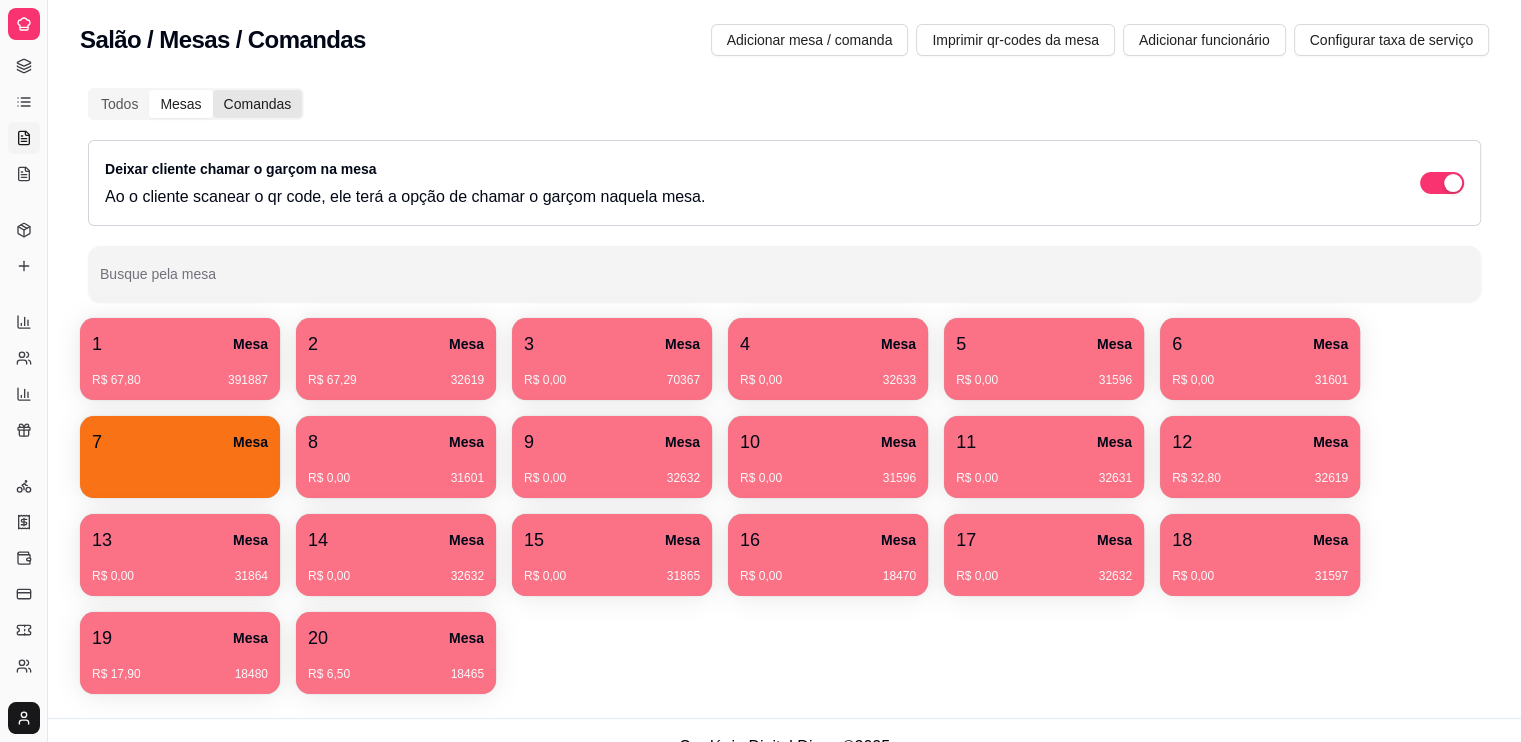 click on "Comandas" at bounding box center [213, 90] 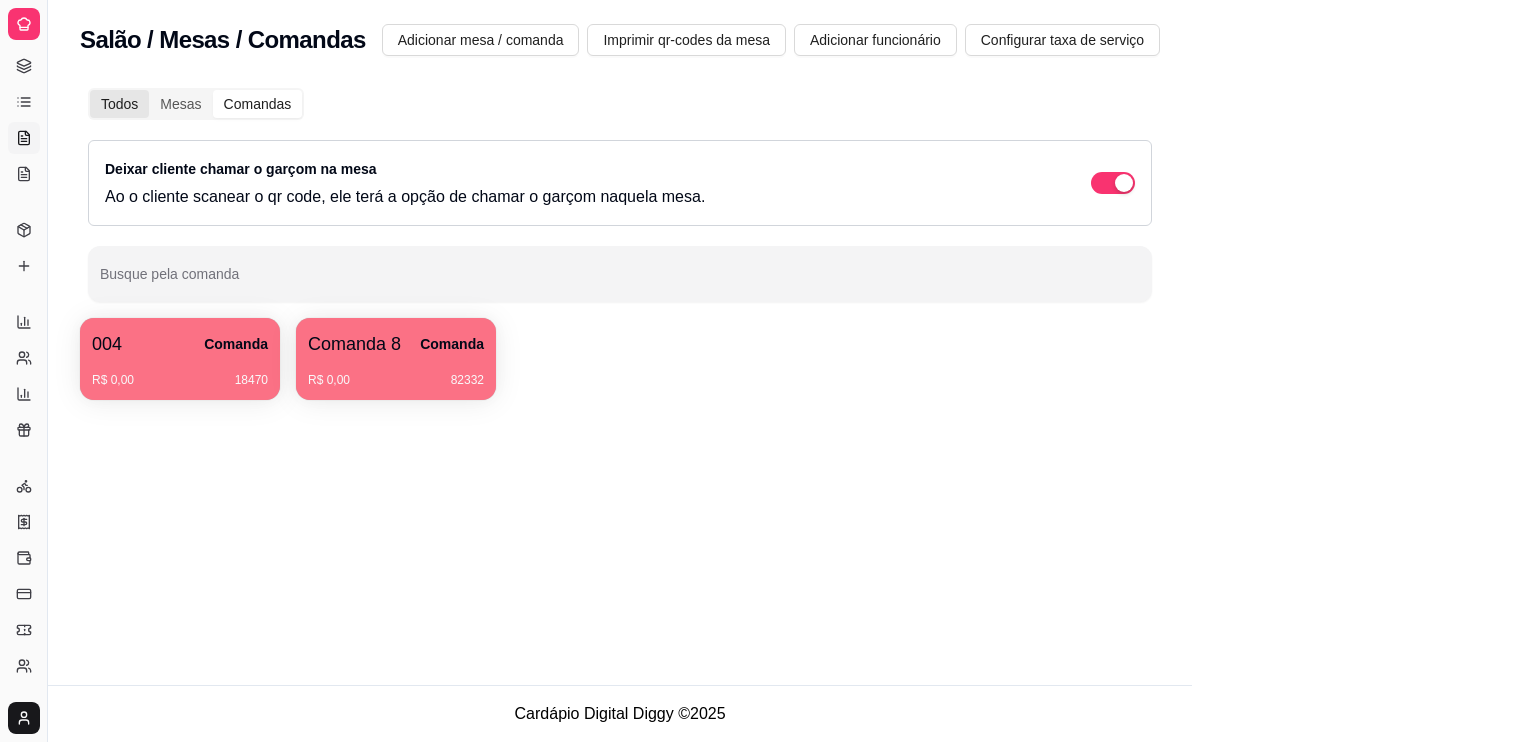 click on "Todos" at bounding box center (119, 104) 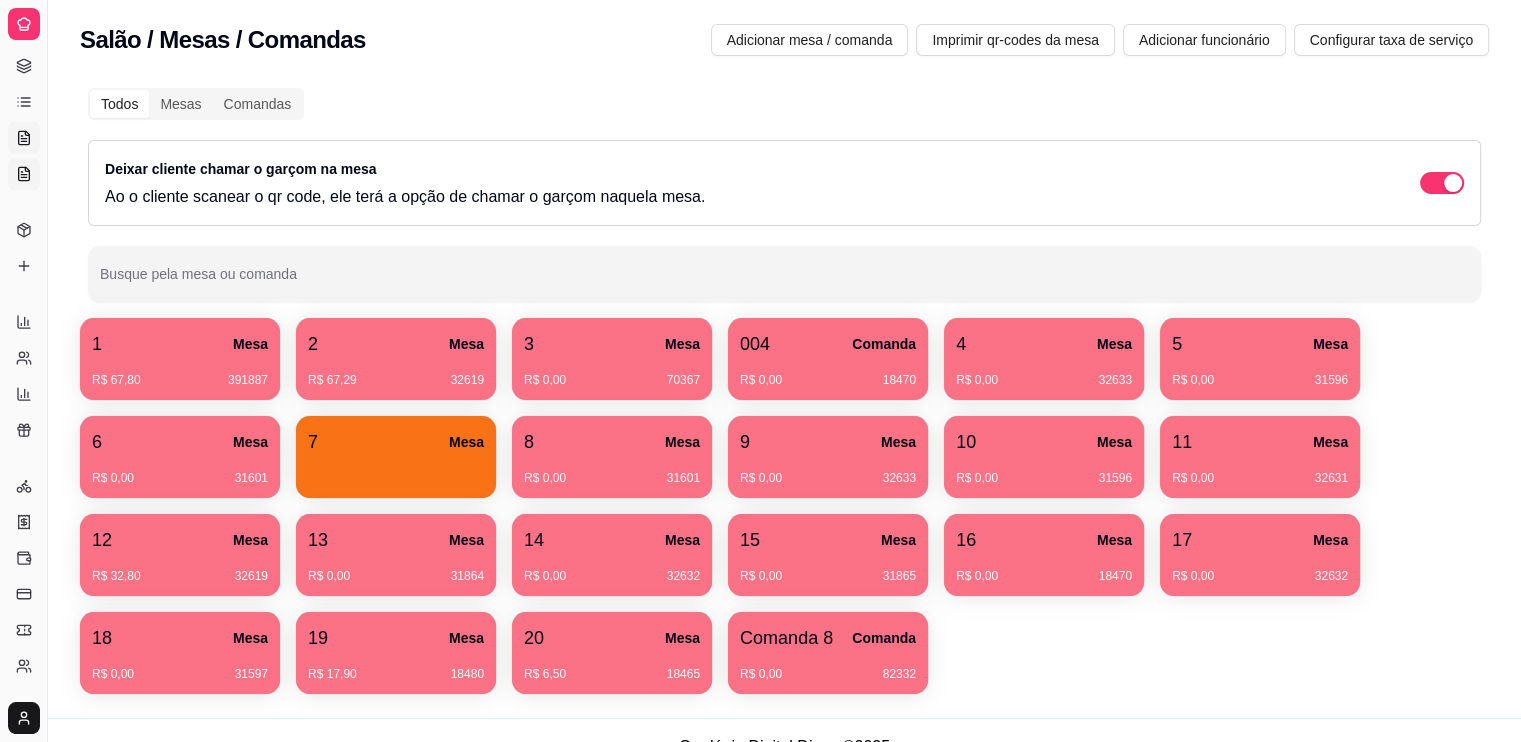 click on "KDS" at bounding box center (24, 174) 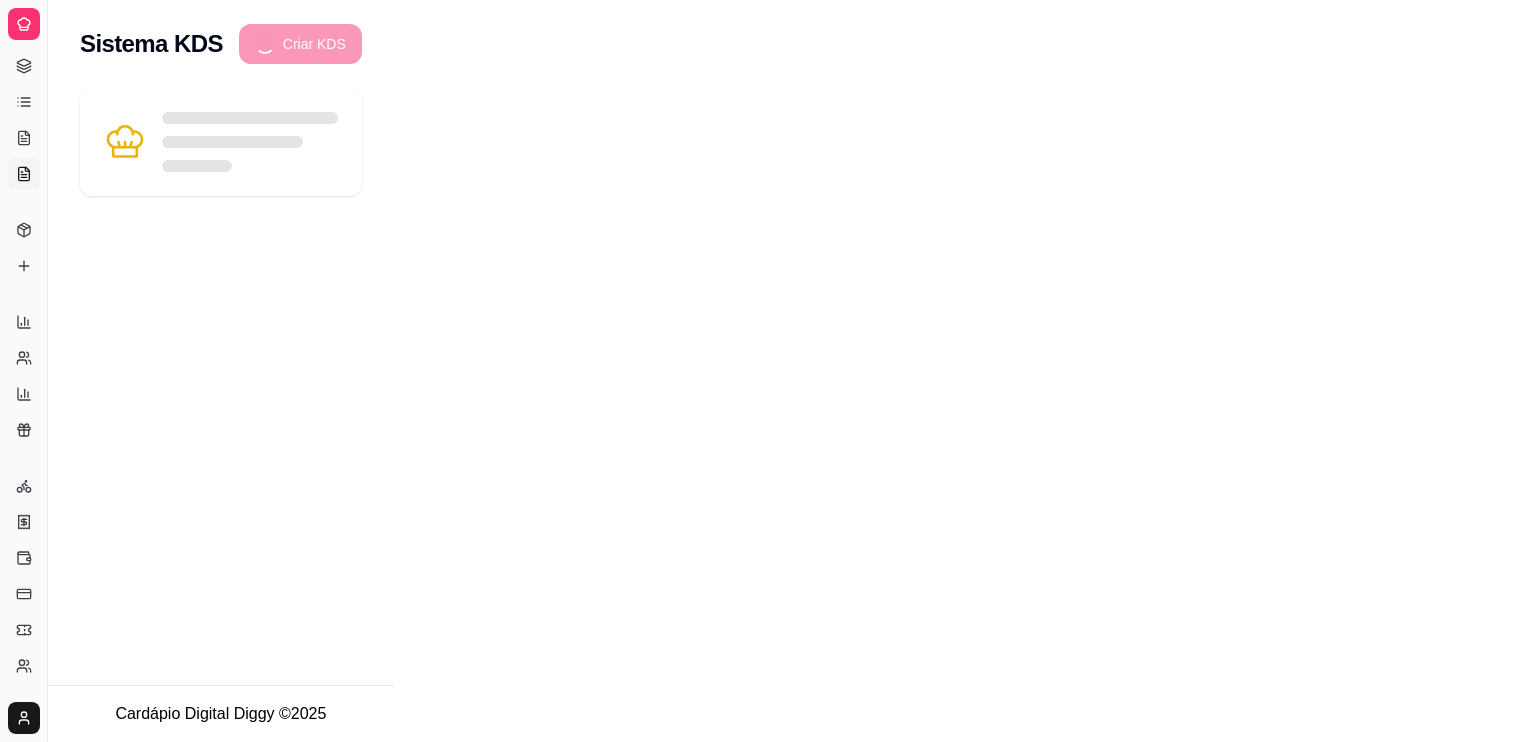 click on "Catálogo Produtos Complementos" at bounding box center [23, 248] 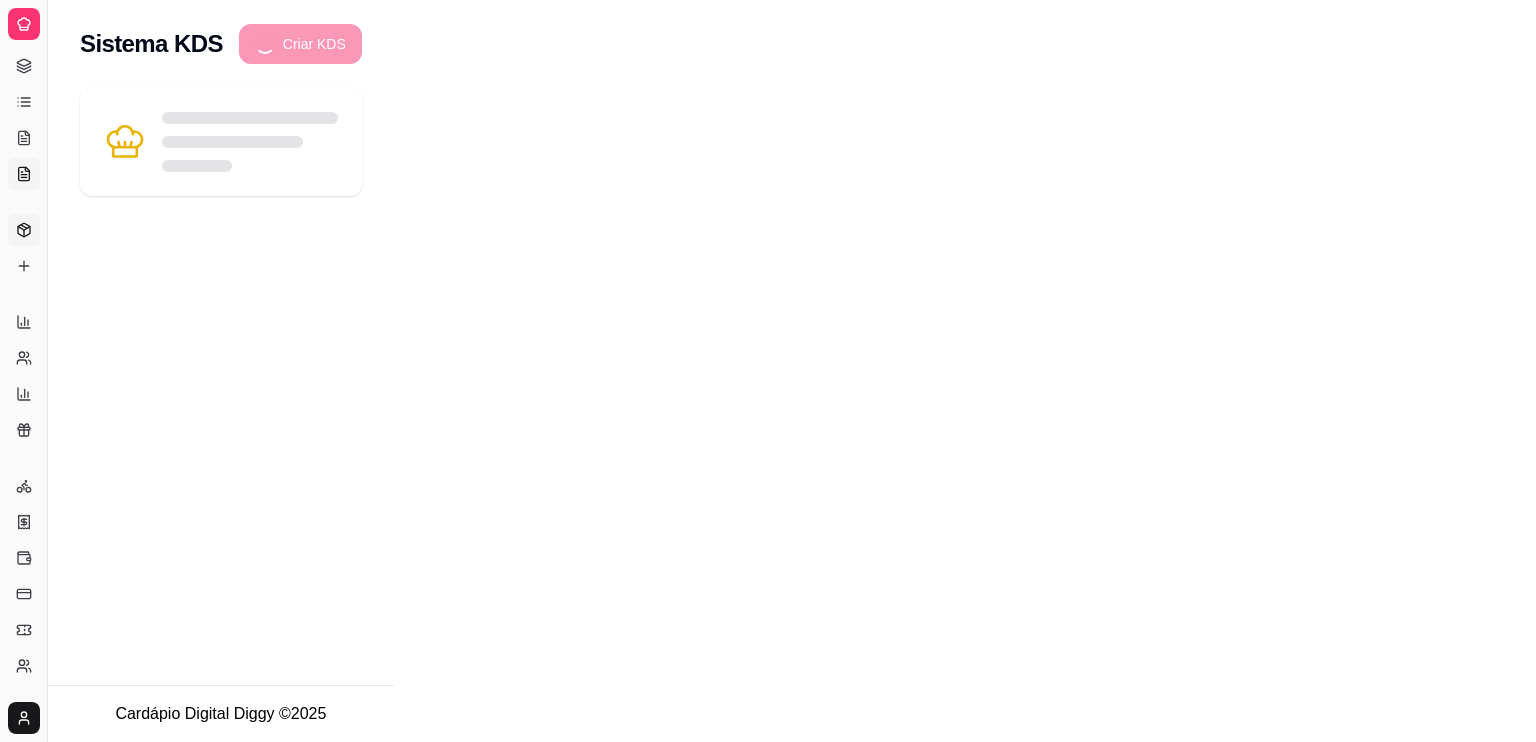 click on "Produtos" at bounding box center [24, 230] 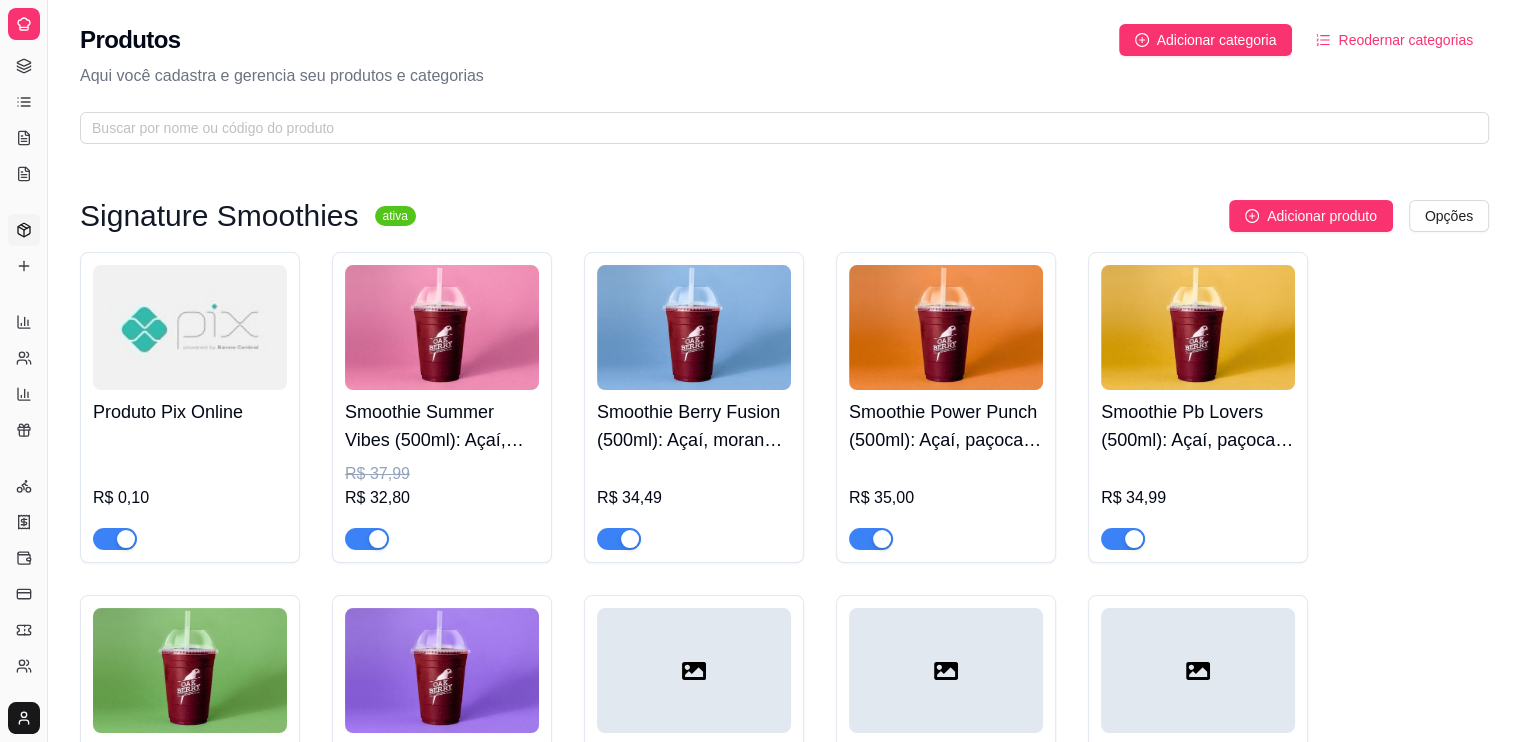click on "Signature Smoothies" at bounding box center [219, 216] 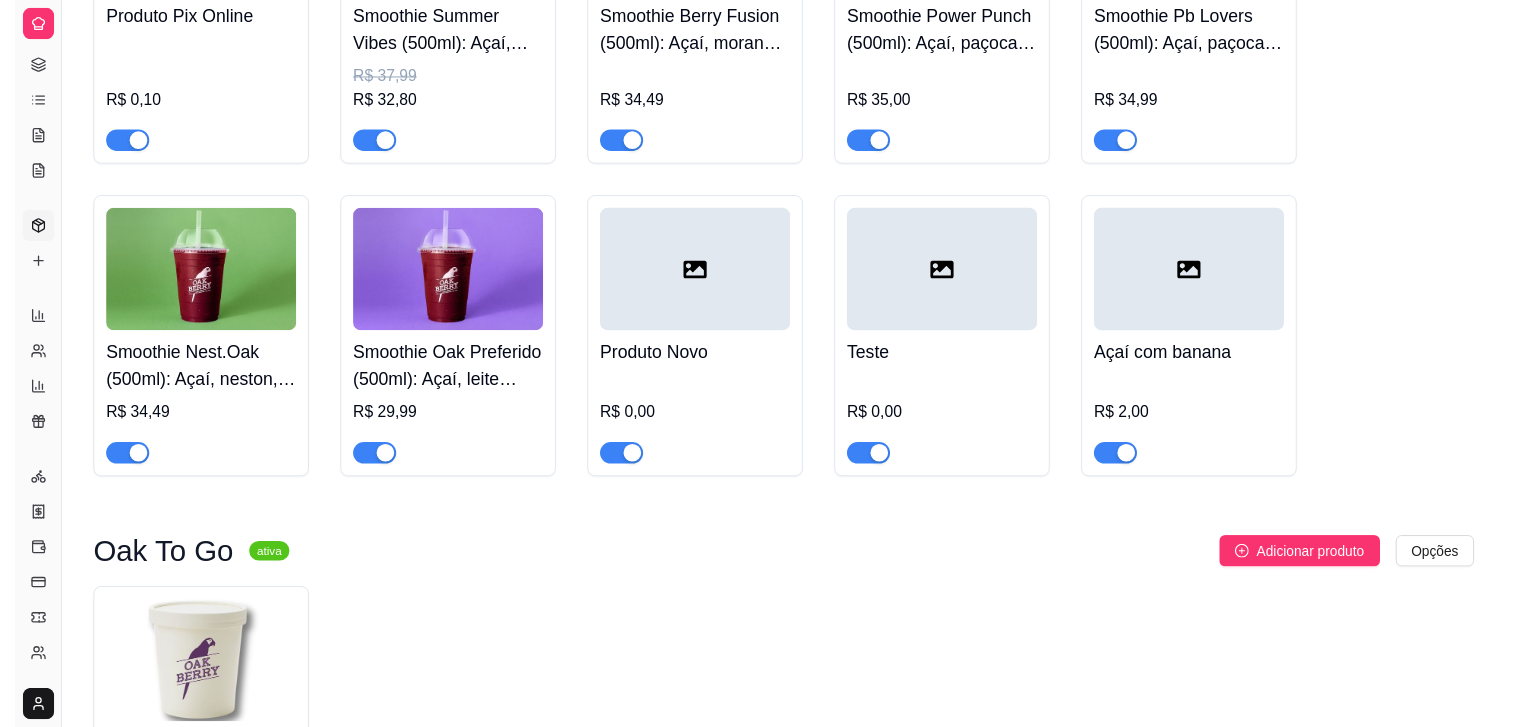 scroll, scrollTop: 0, scrollLeft: 0, axis: both 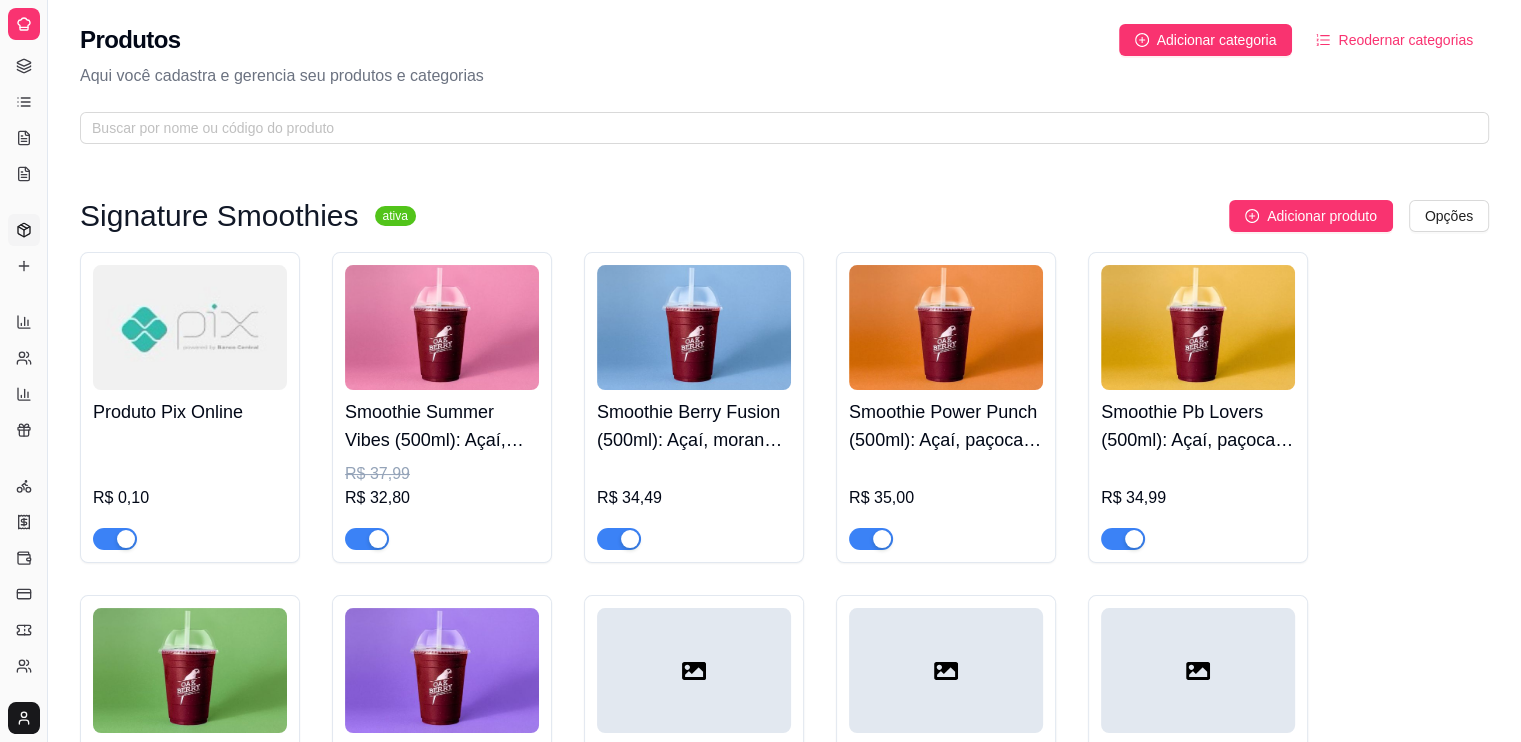 click on "Dia a dia Pedidos balcão (PDV) Gestor de Pedidos Lista de Pedidos Salão / Mesas KDS" at bounding box center [23, 102] 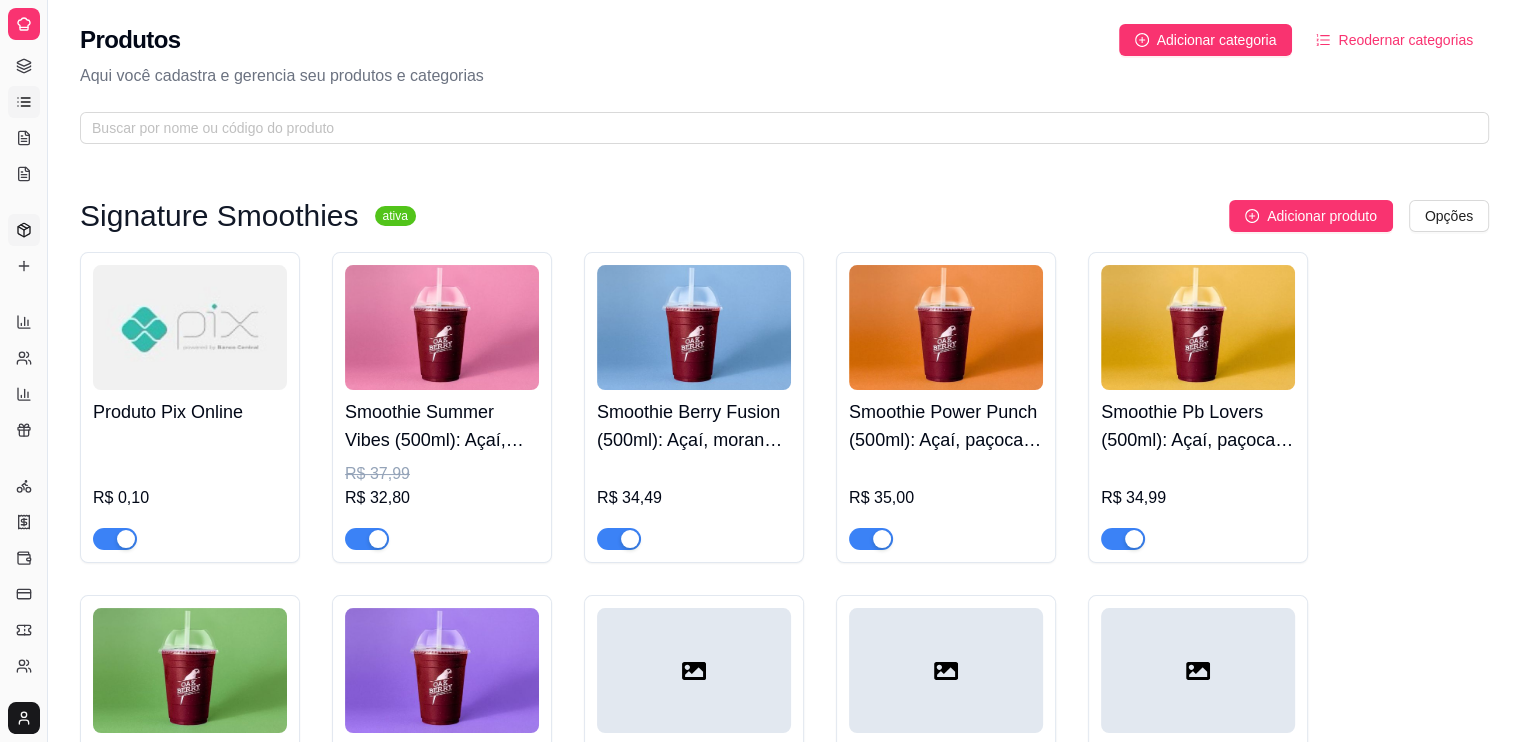 click on "Lista de Pedidos" at bounding box center [24, 102] 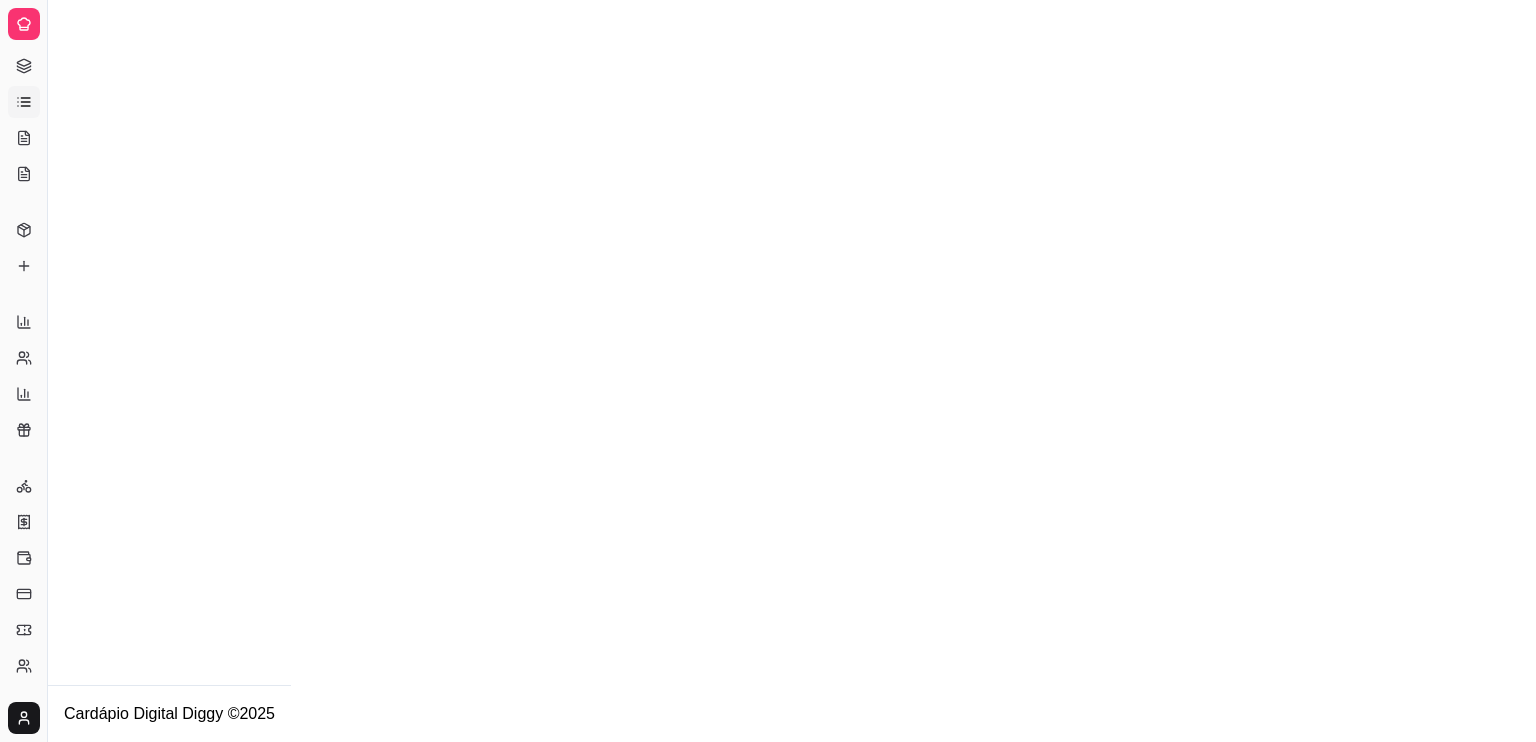 click 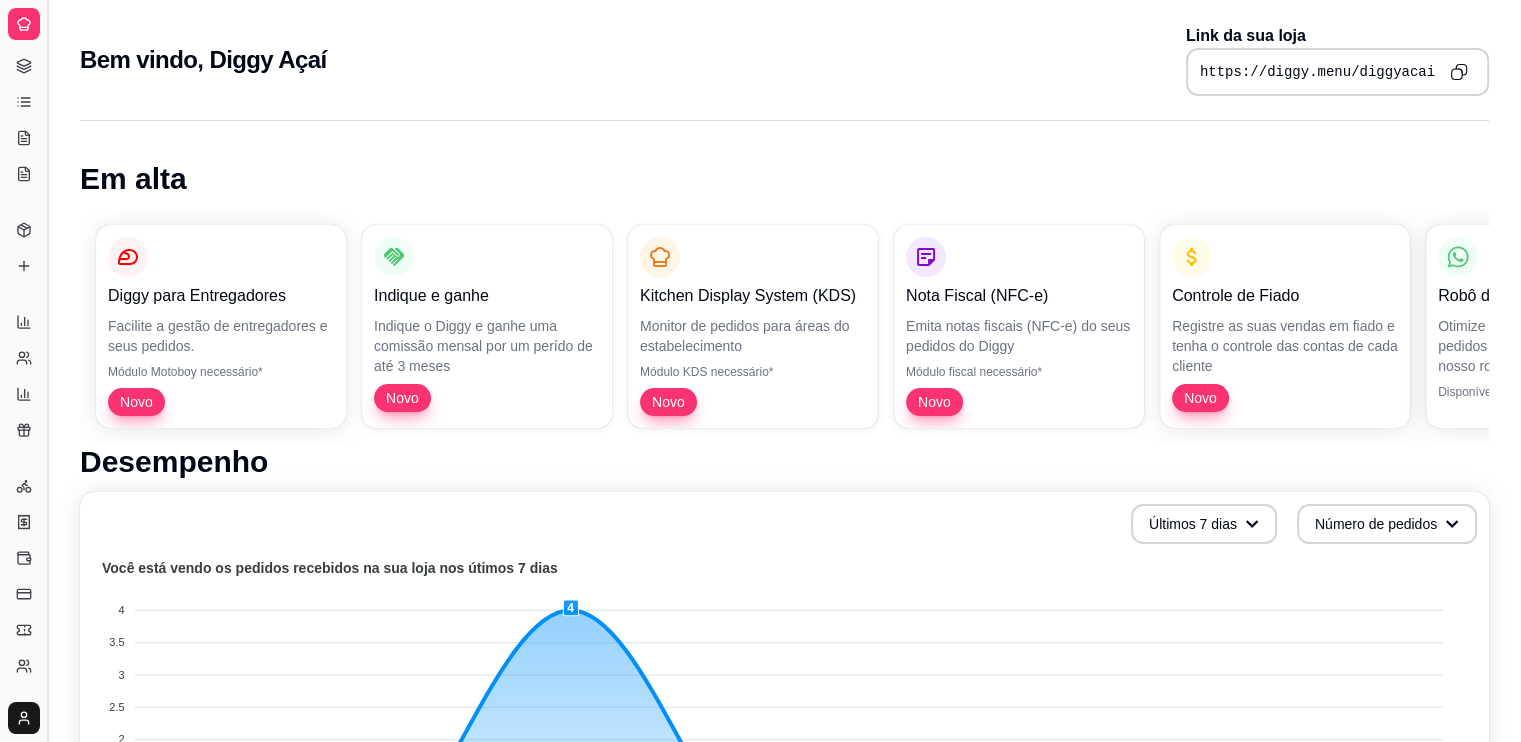 click at bounding box center [47, 371] 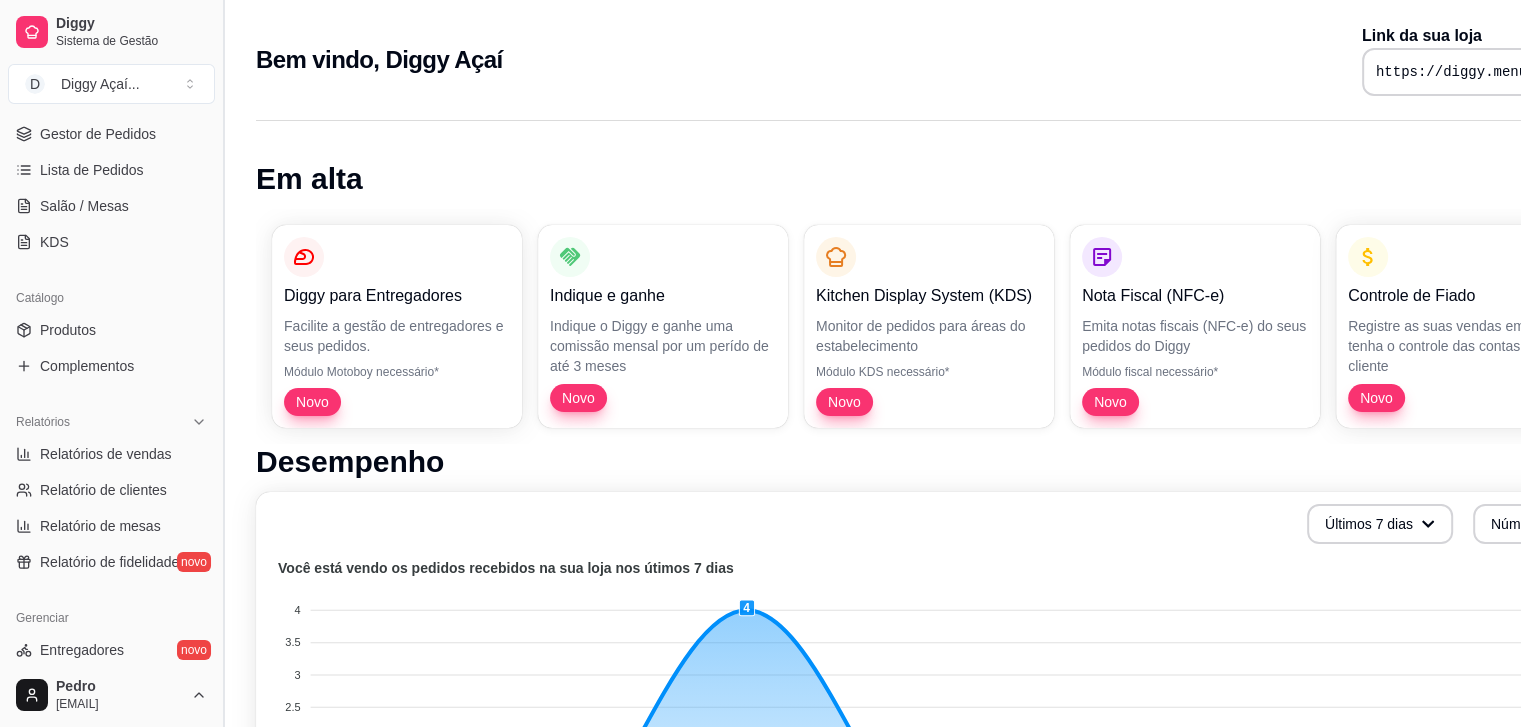 scroll, scrollTop: 292, scrollLeft: 0, axis: vertical 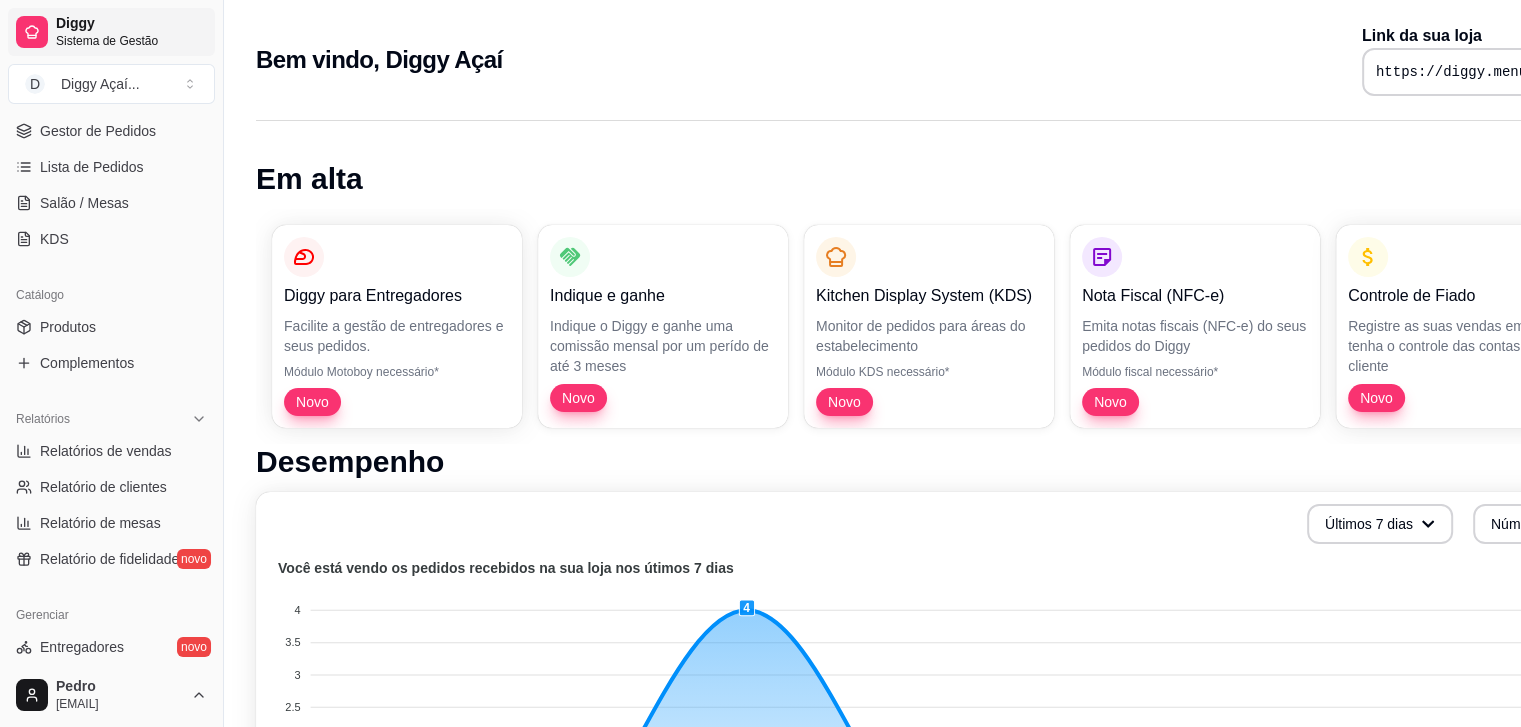 click at bounding box center [32, 32] 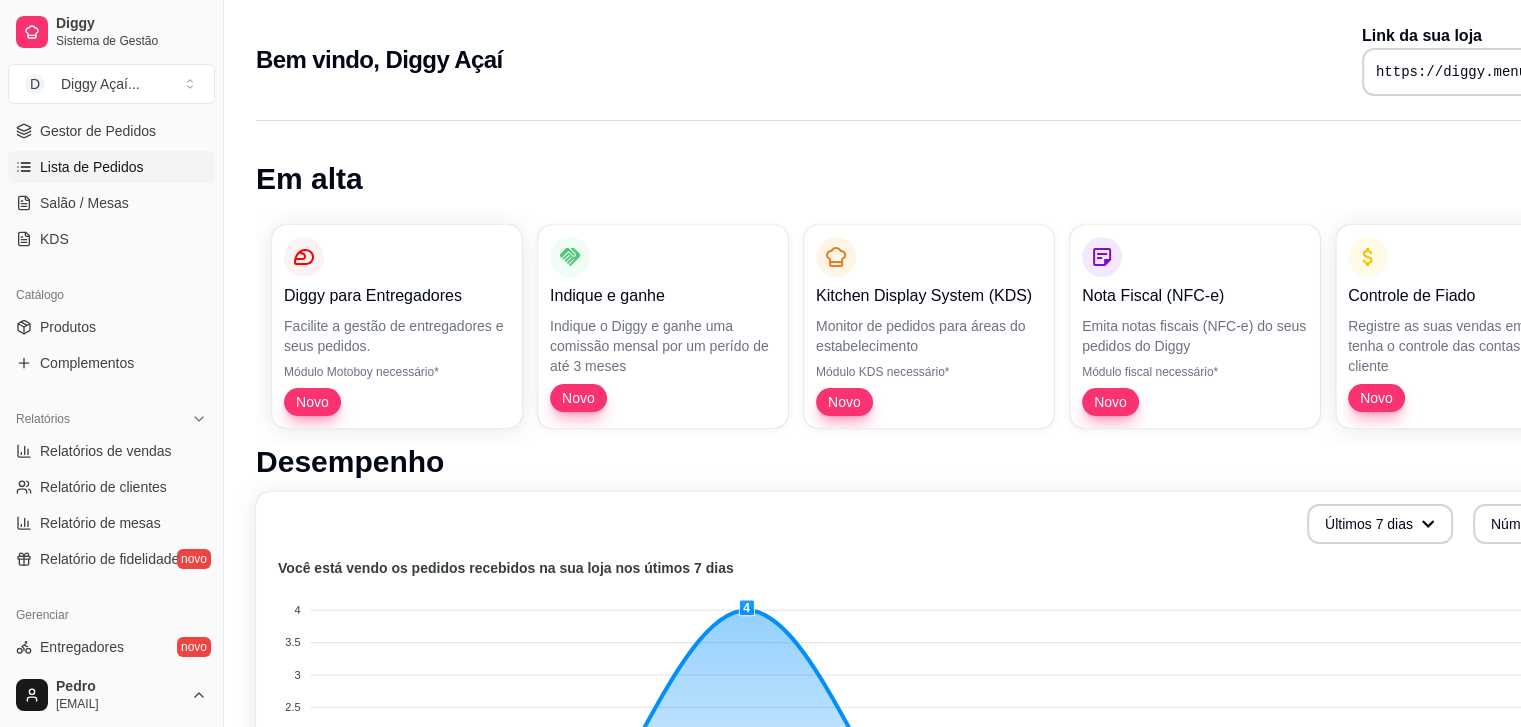 scroll, scrollTop: 0, scrollLeft: 0, axis: both 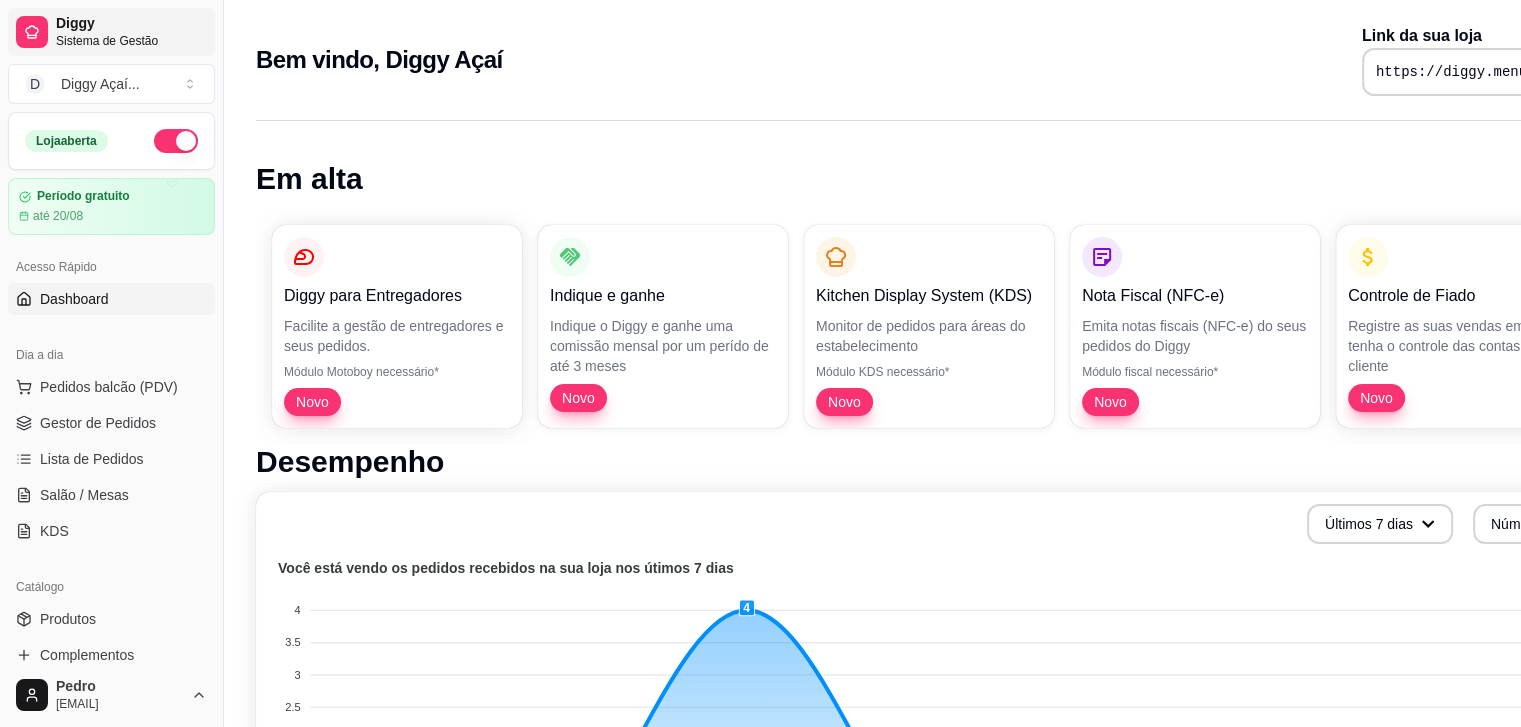 click at bounding box center [32, 32] 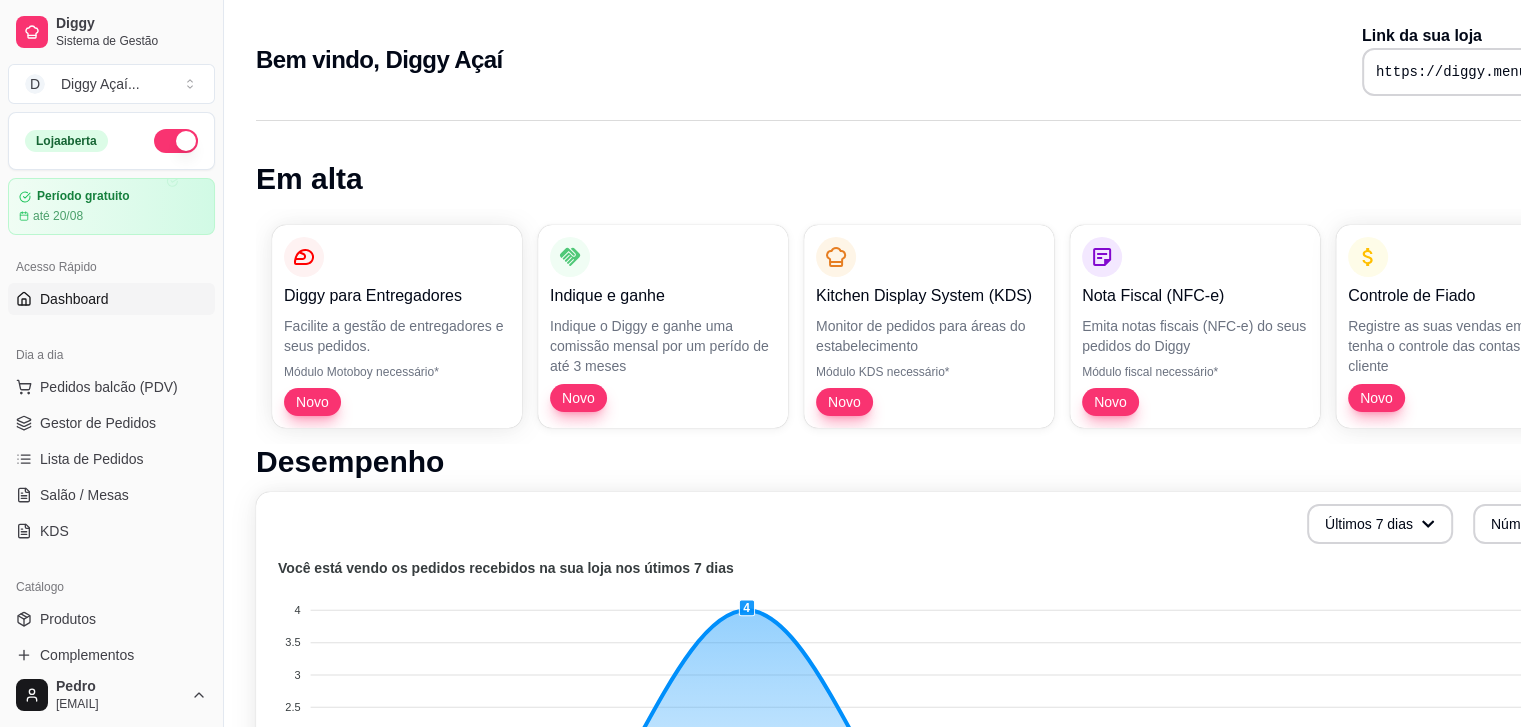 scroll, scrollTop: 2, scrollLeft: 0, axis: vertical 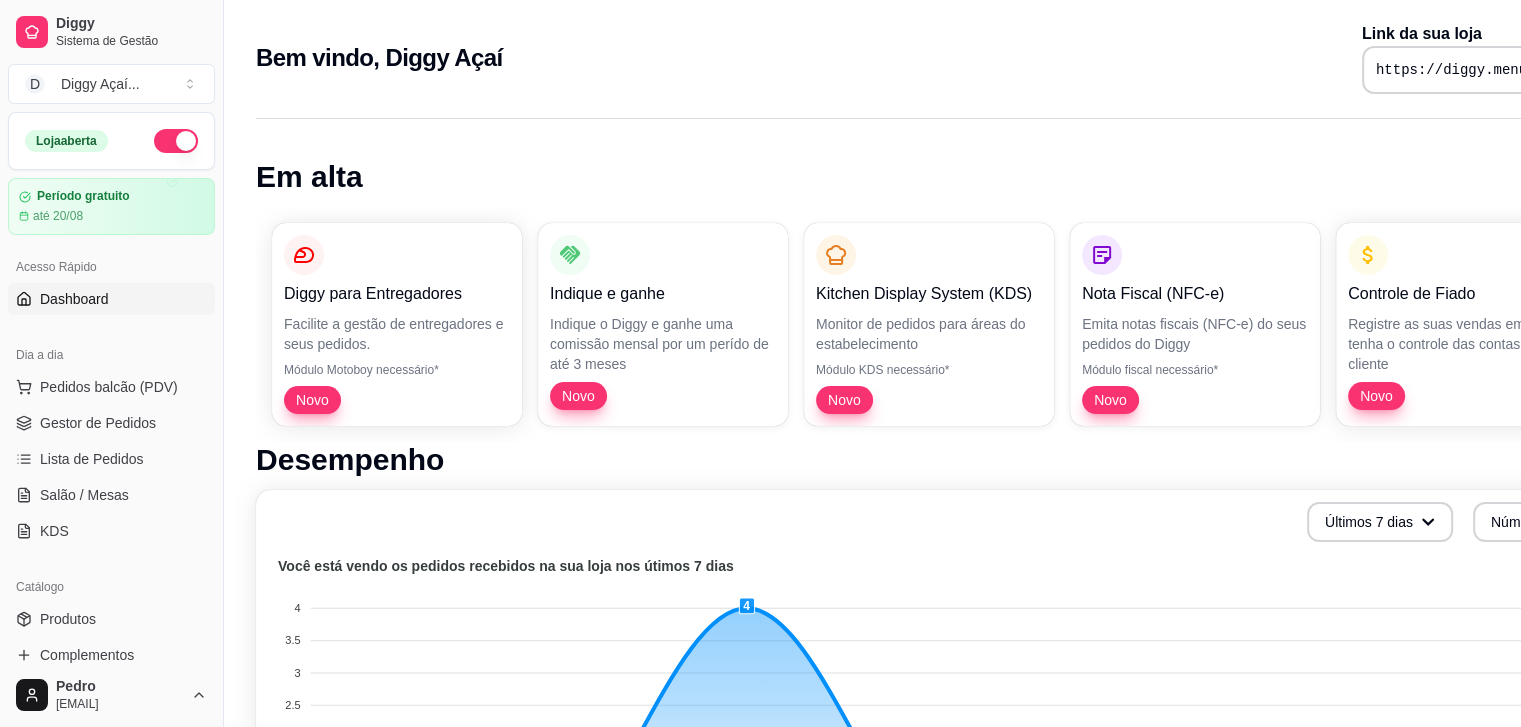 drag, startPoint x: 1112, startPoint y: 26, endPoint x: 1323, endPoint y: 122, distance: 231.81242 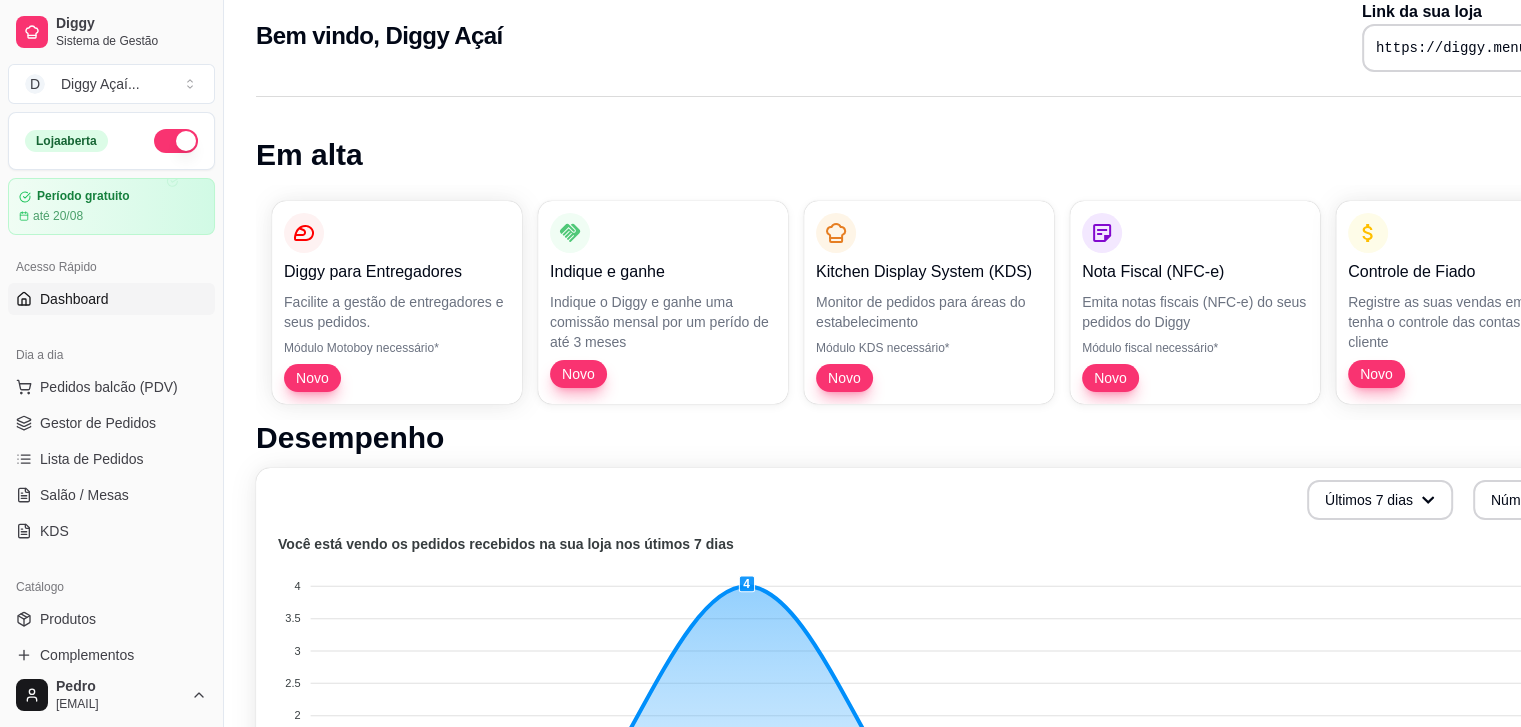 drag, startPoint x: 1494, startPoint y: 3, endPoint x: 1008, endPoint y: 123, distance: 500.59564 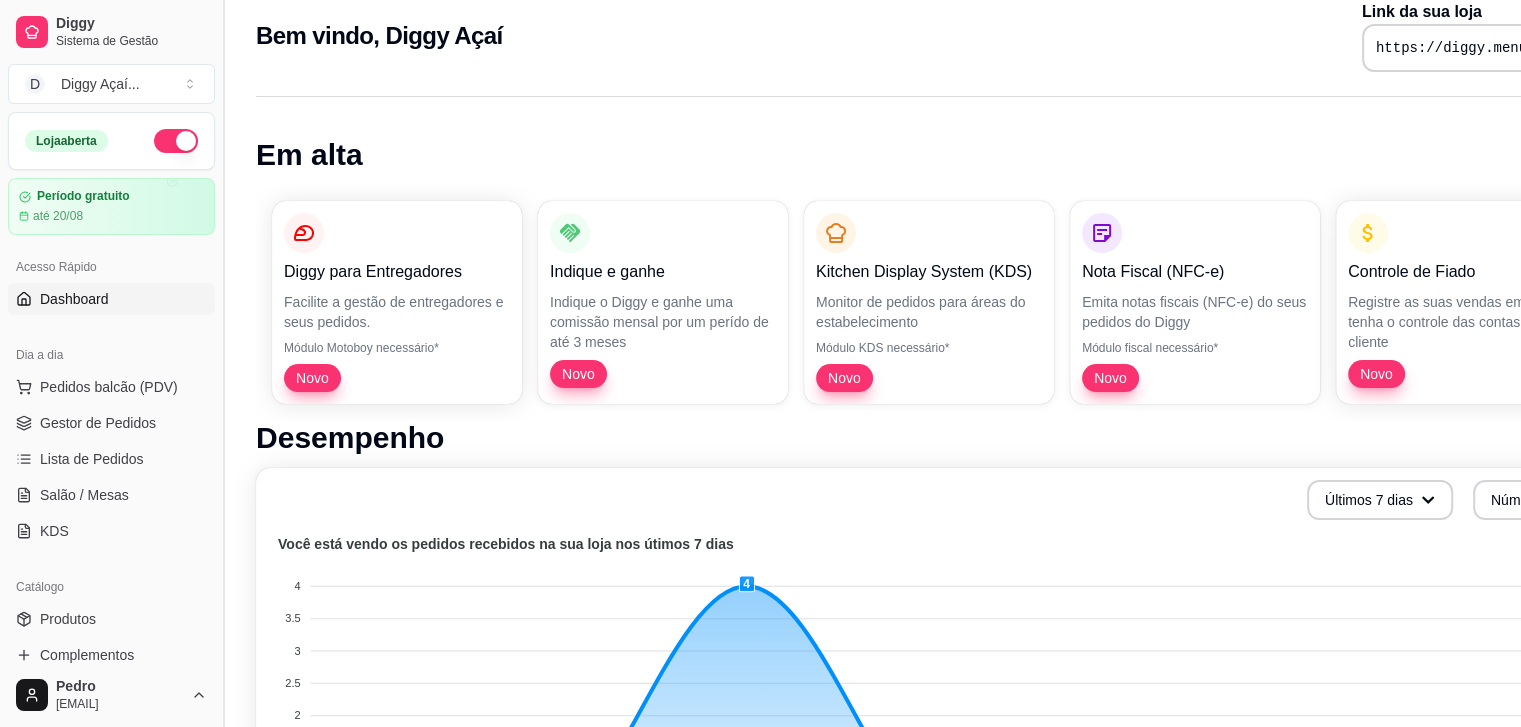 click at bounding box center (223, 363) 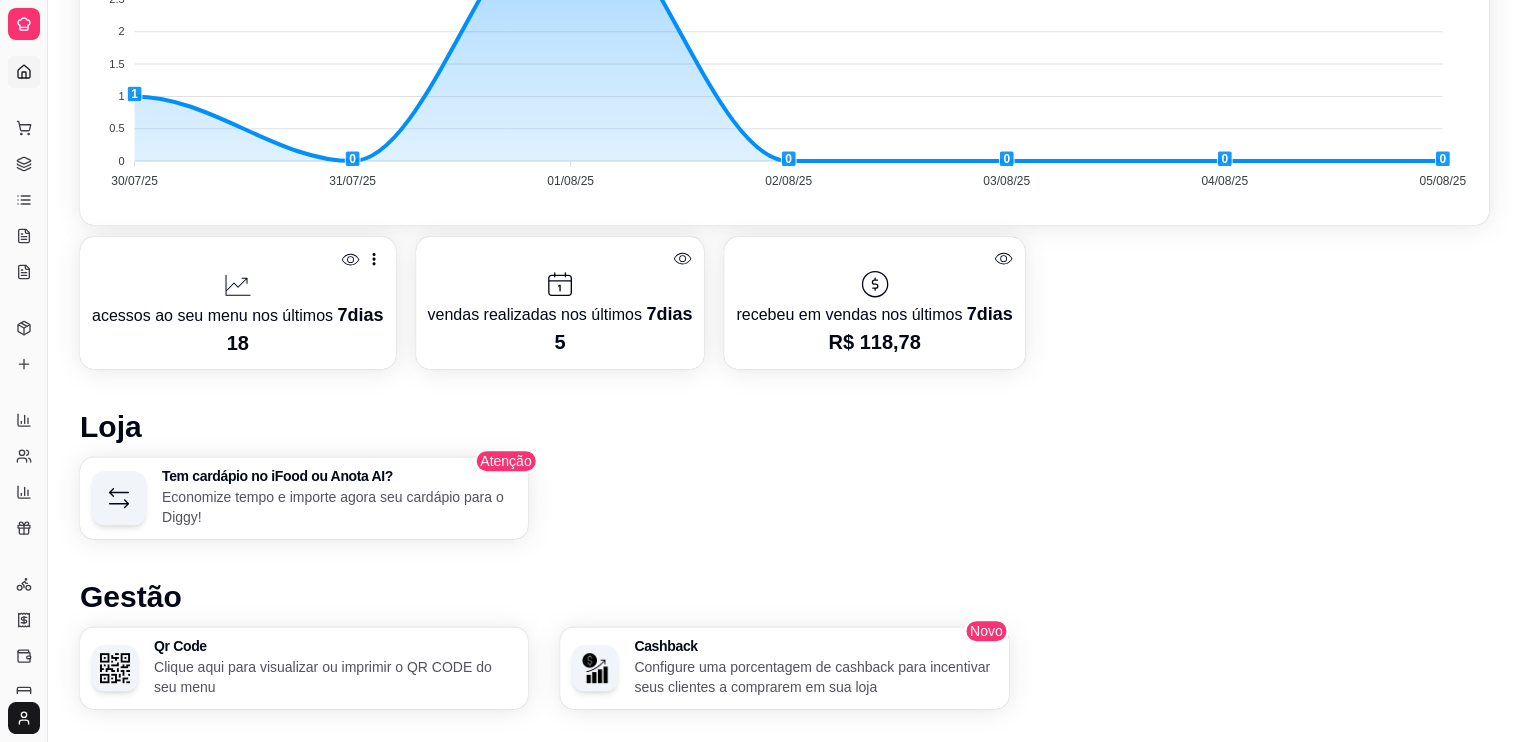 scroll, scrollTop: 0, scrollLeft: 0, axis: both 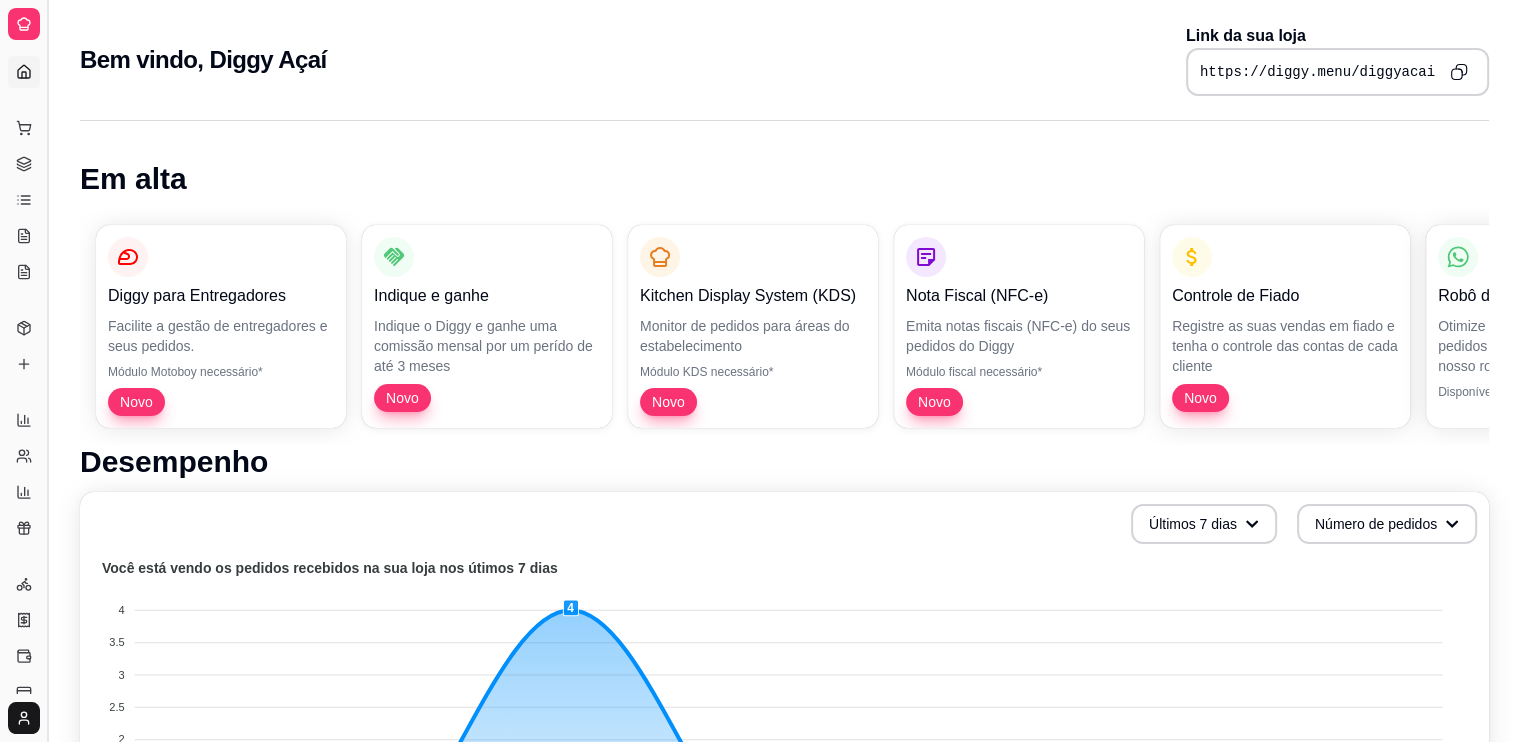 click at bounding box center [47, 371] 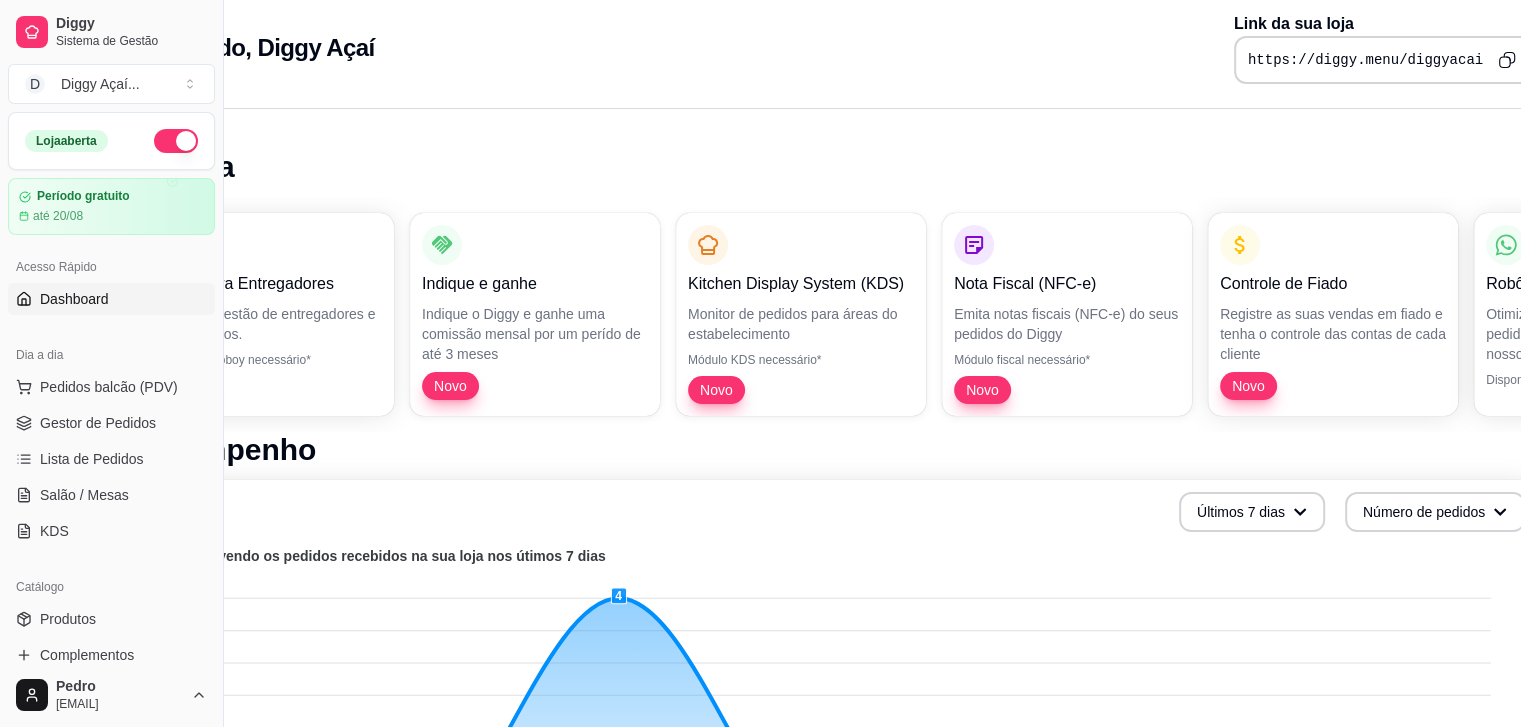 type 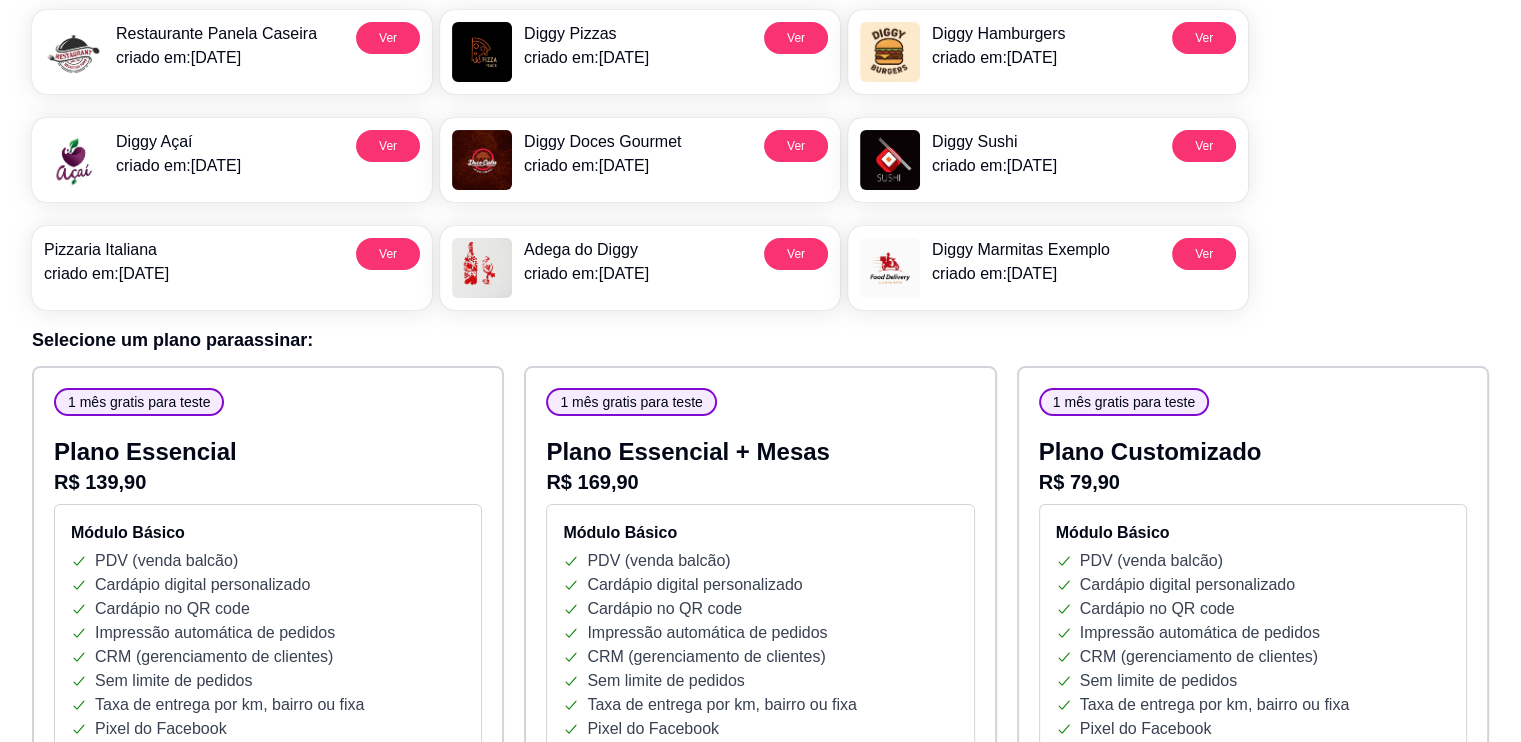 scroll, scrollTop: 0, scrollLeft: 0, axis: both 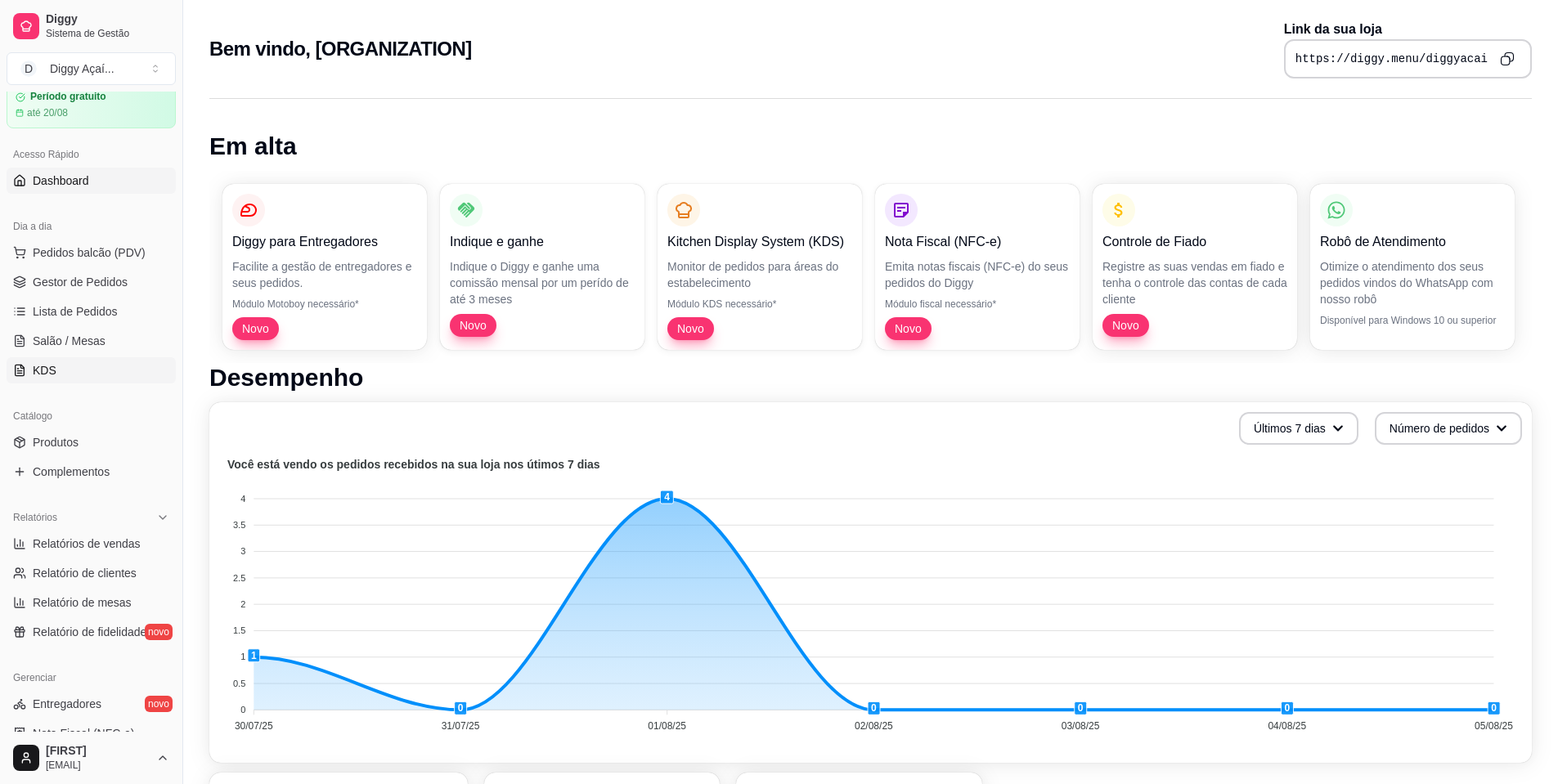 click on "KDS" at bounding box center [91, 370] 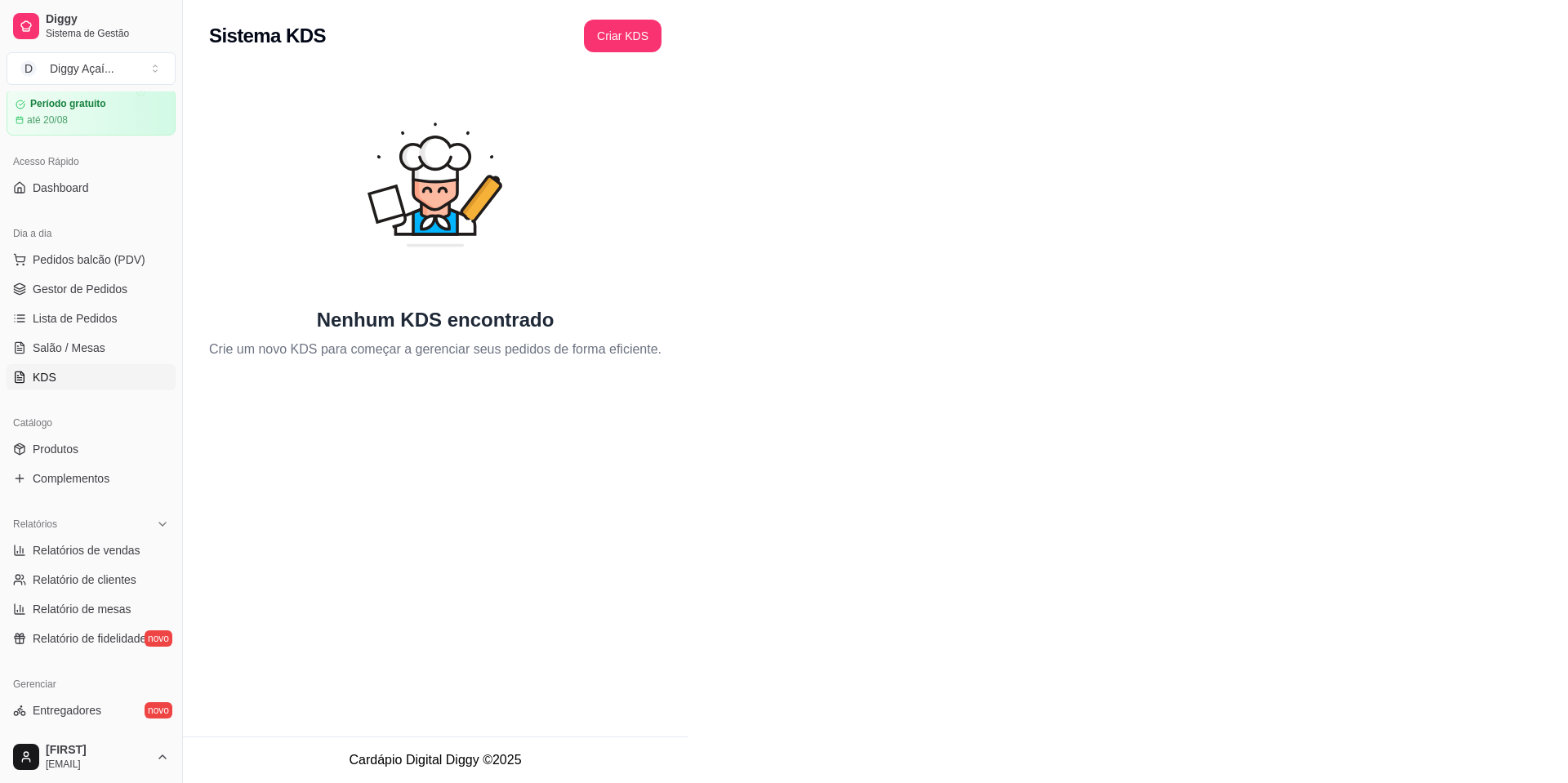 scroll, scrollTop: 56, scrollLeft: 0, axis: vertical 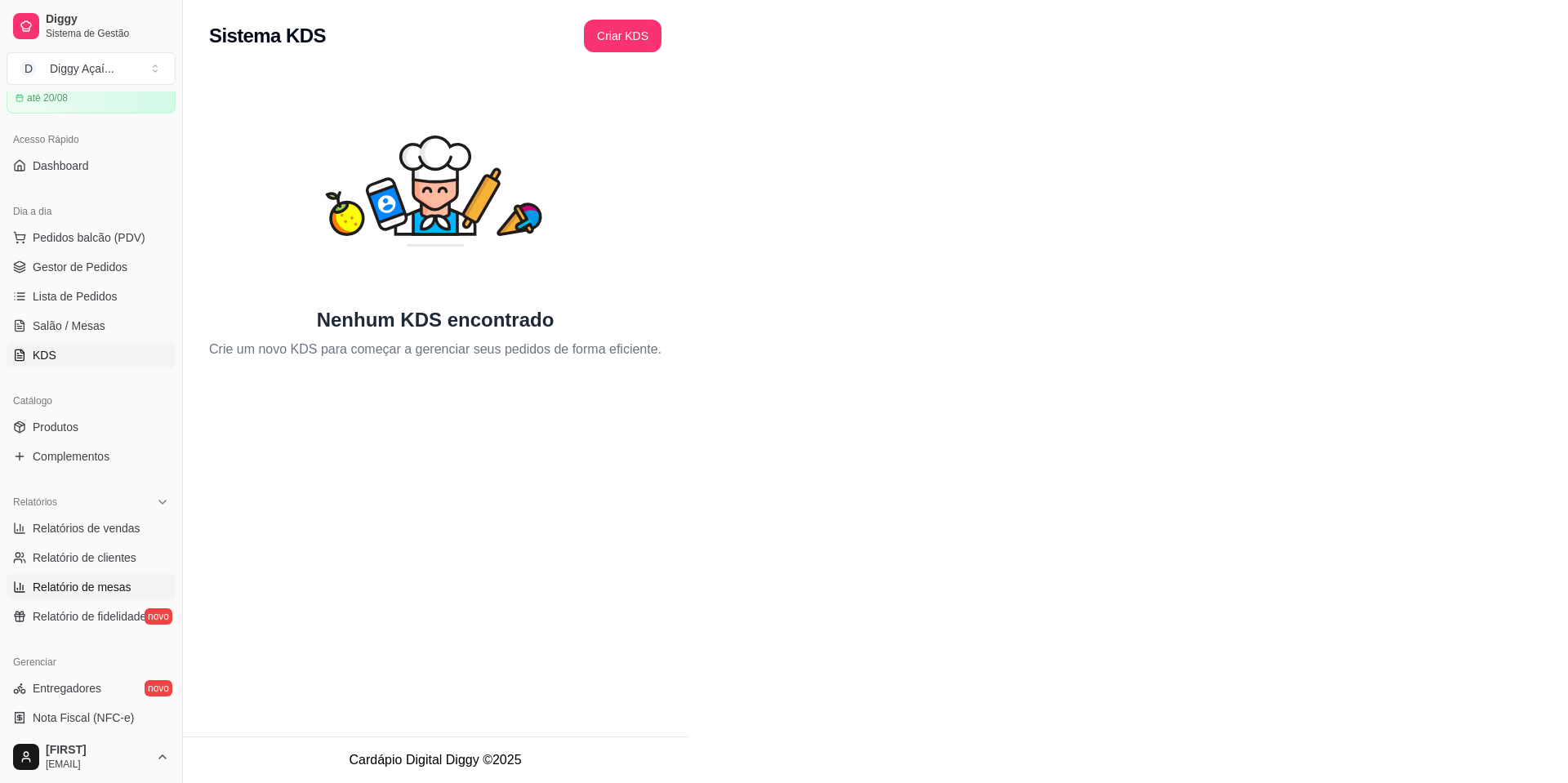 click on "Relatório de mesas" at bounding box center (82, 587) 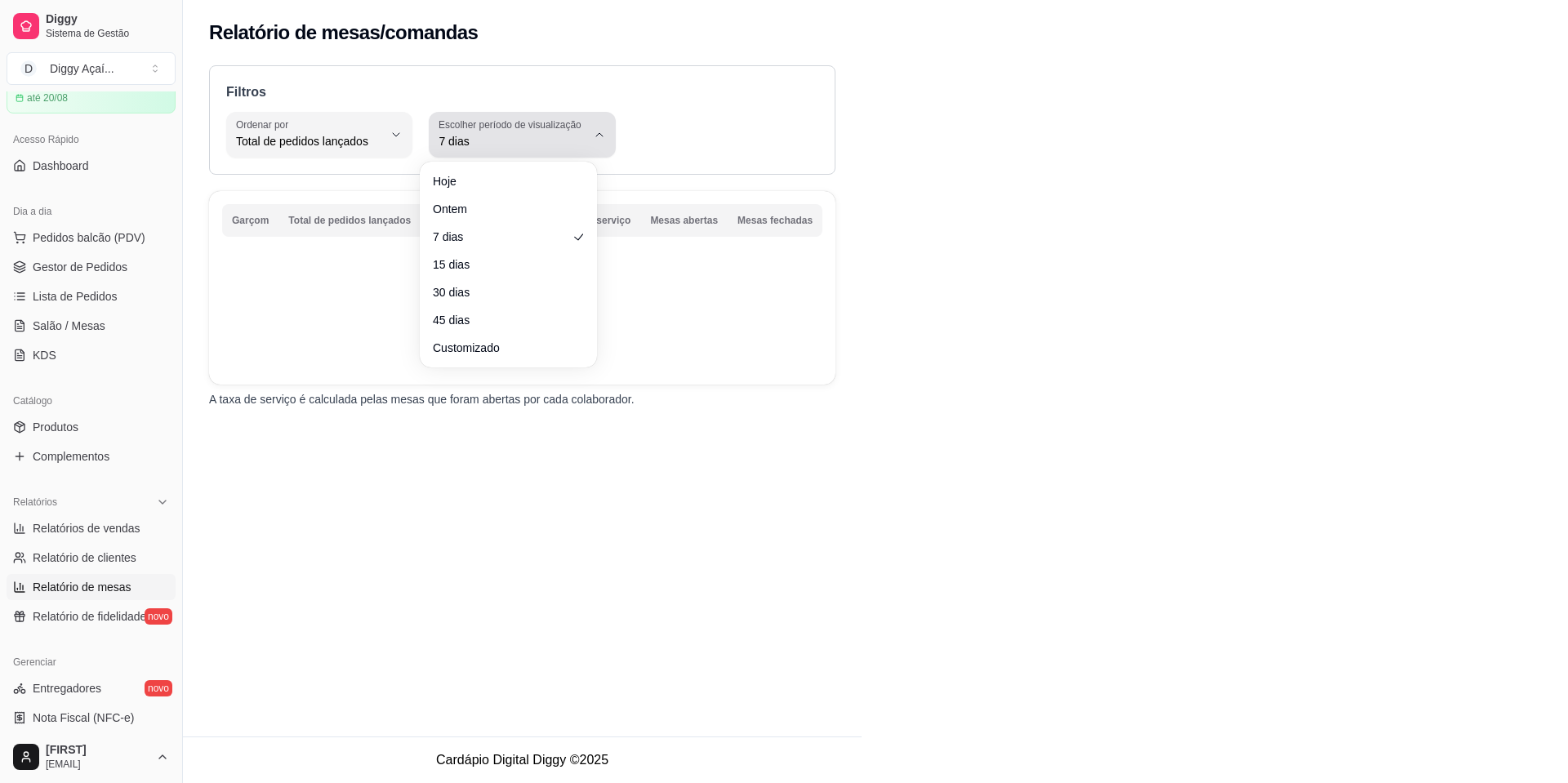 click on "7 dias" at bounding box center (512, 141) 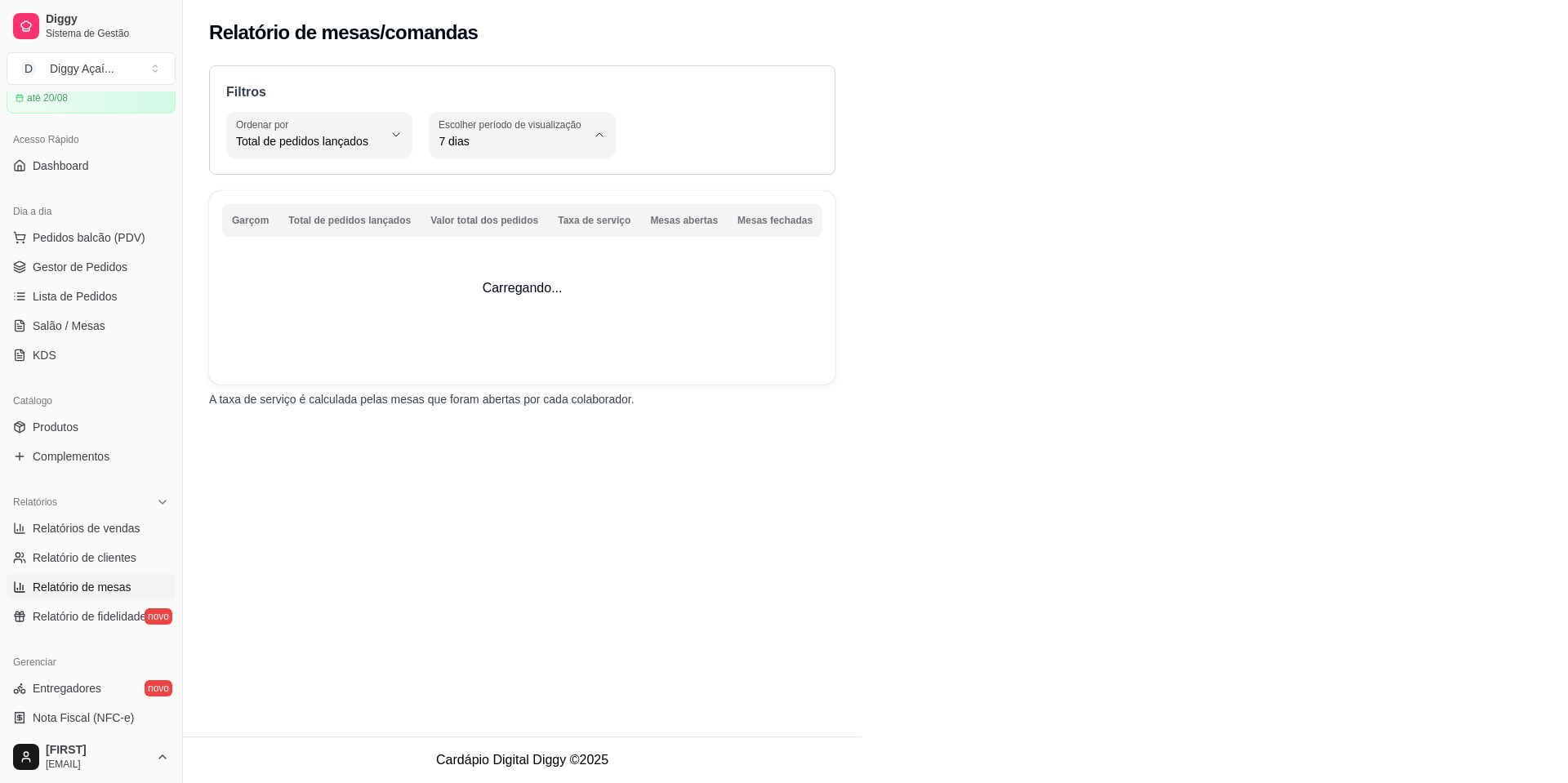 click on "45 dias" at bounding box center [500, 314] 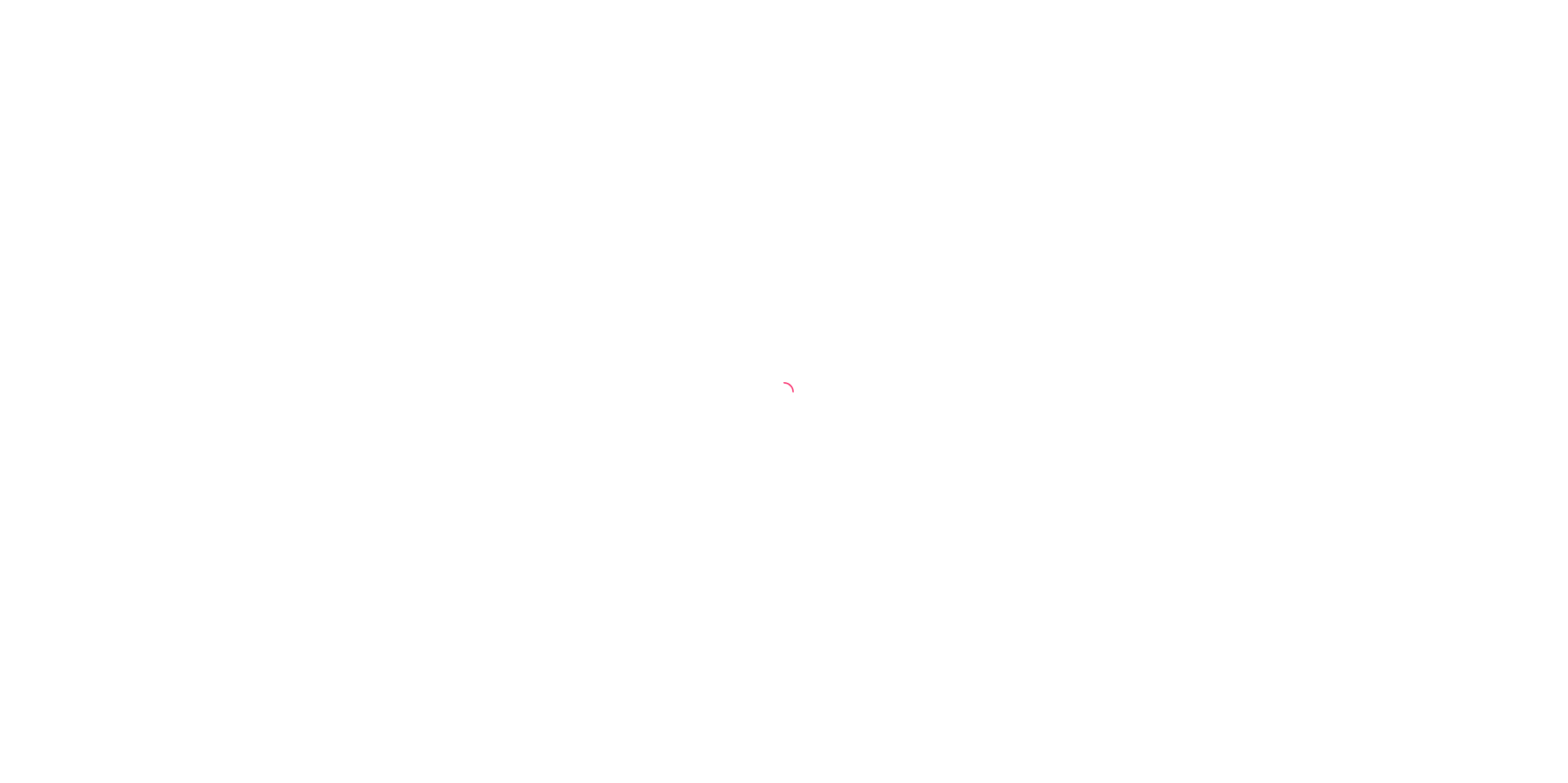 scroll, scrollTop: 0, scrollLeft: 0, axis: both 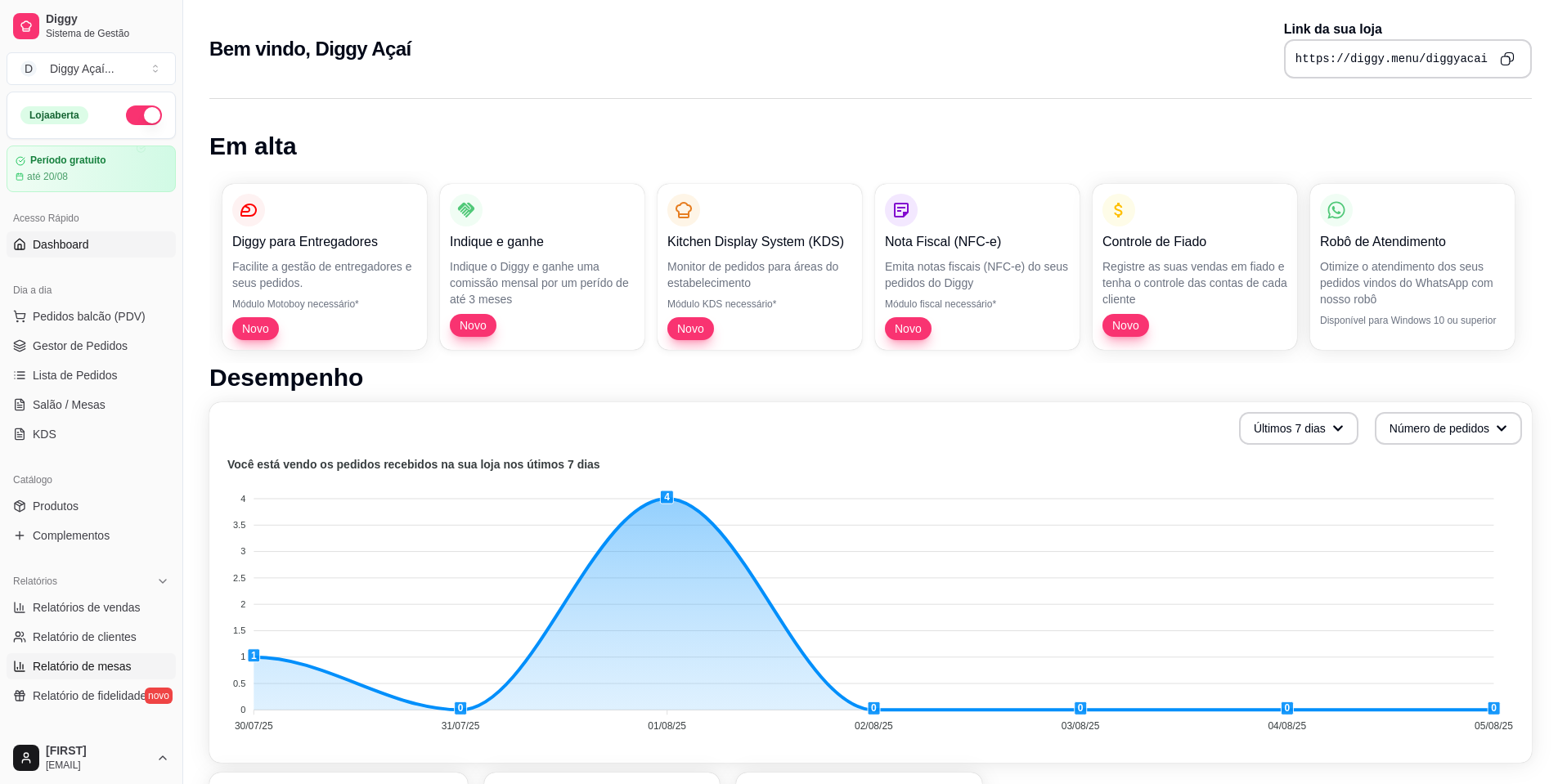click on "Relatório de mesas" at bounding box center [91, 666] 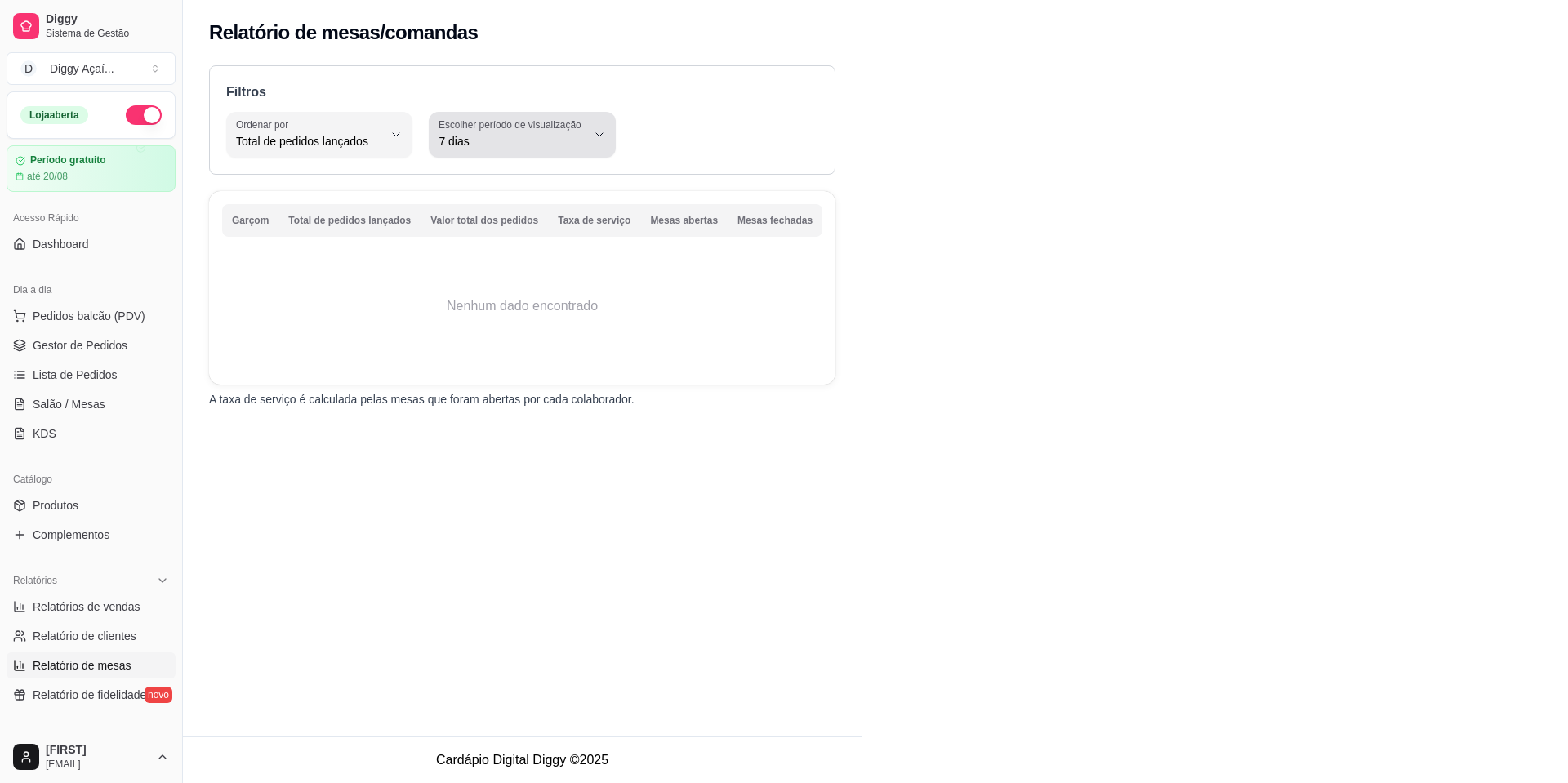 click on "7 dias" at bounding box center (512, 141) 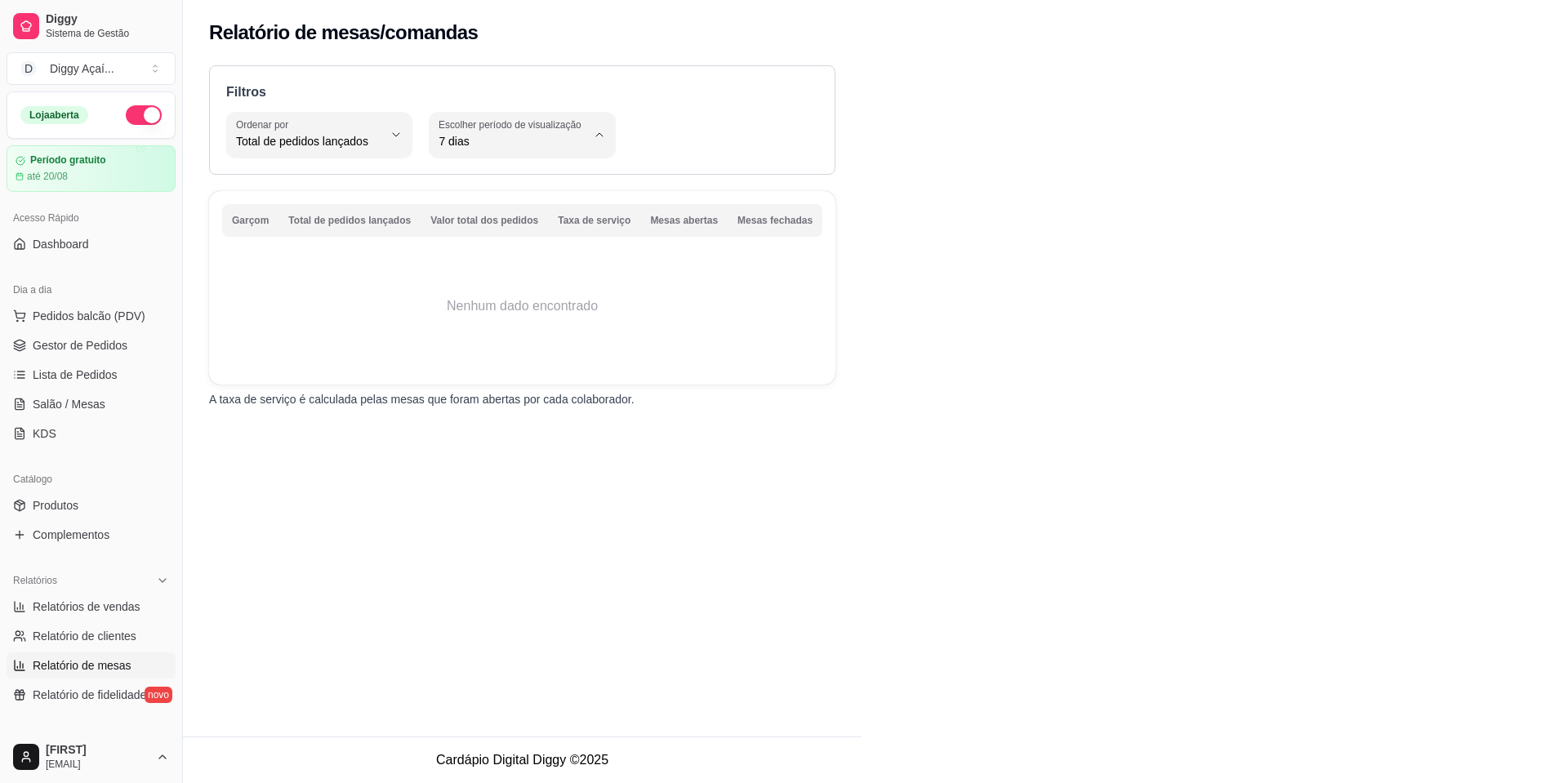 click on "45 dias" at bounding box center [500, 314] 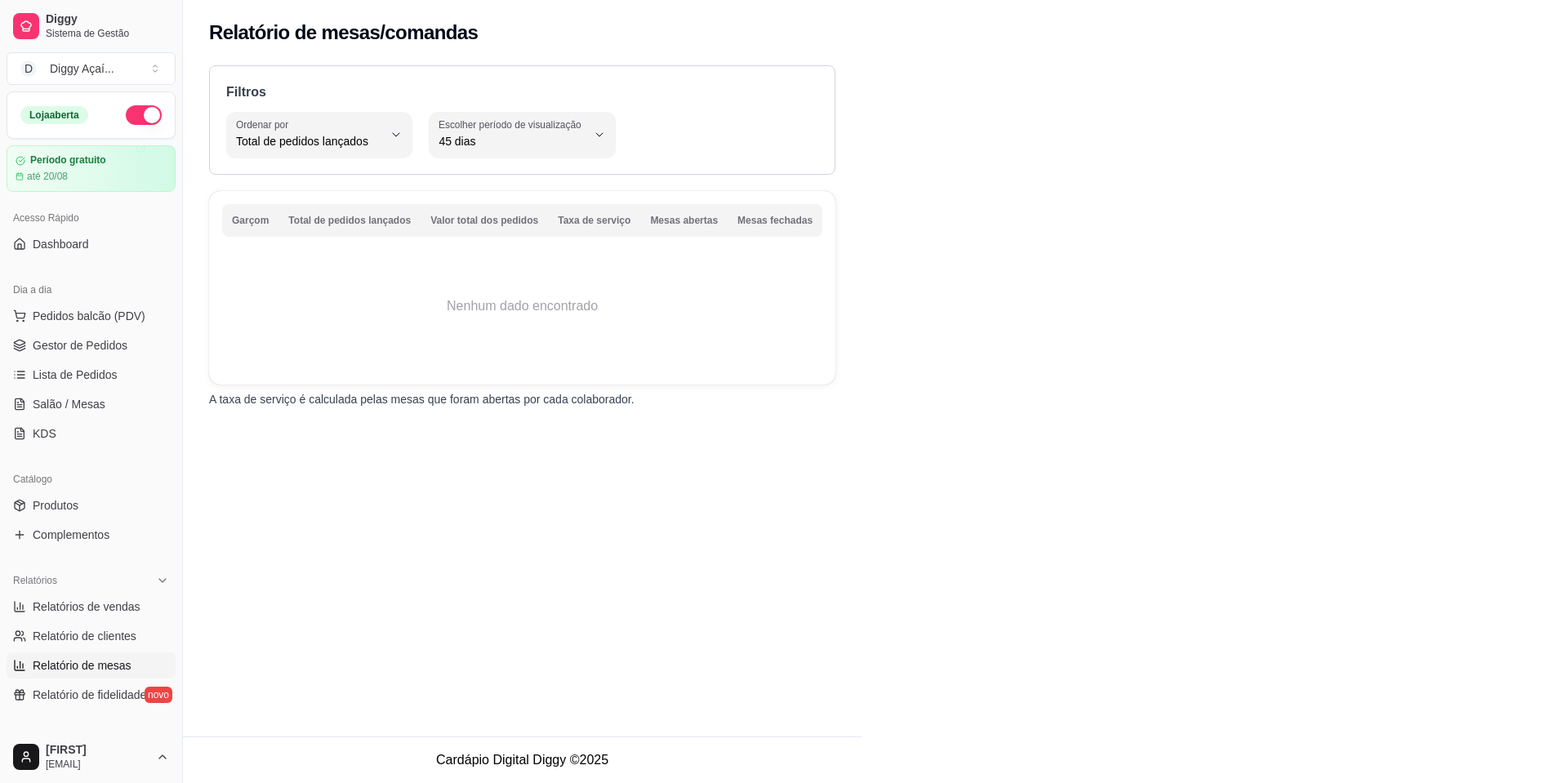 click on "Nenhum dado encontrado" at bounding box center (522, 306) 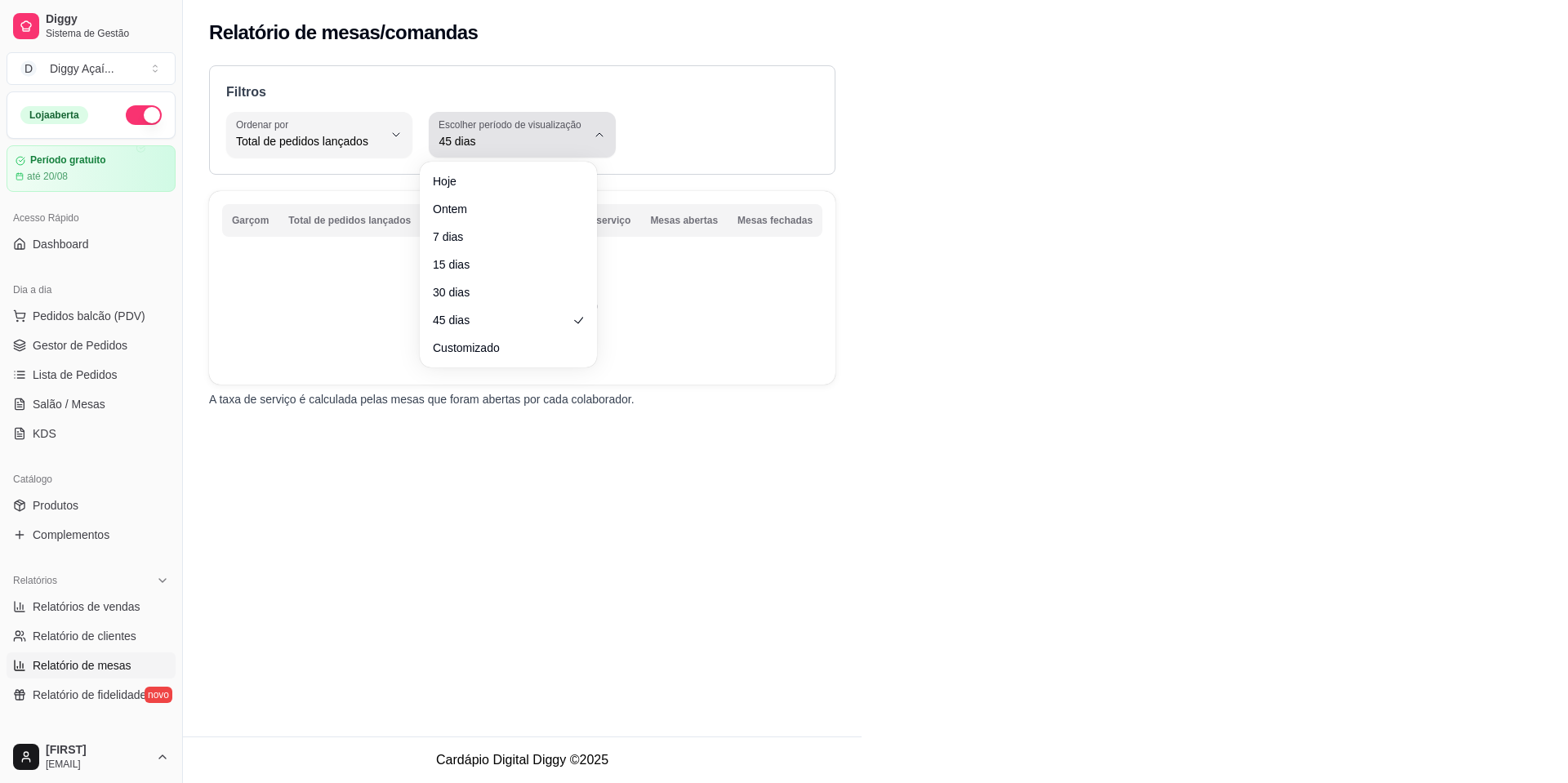 click on "45 dias" at bounding box center (512, 141) 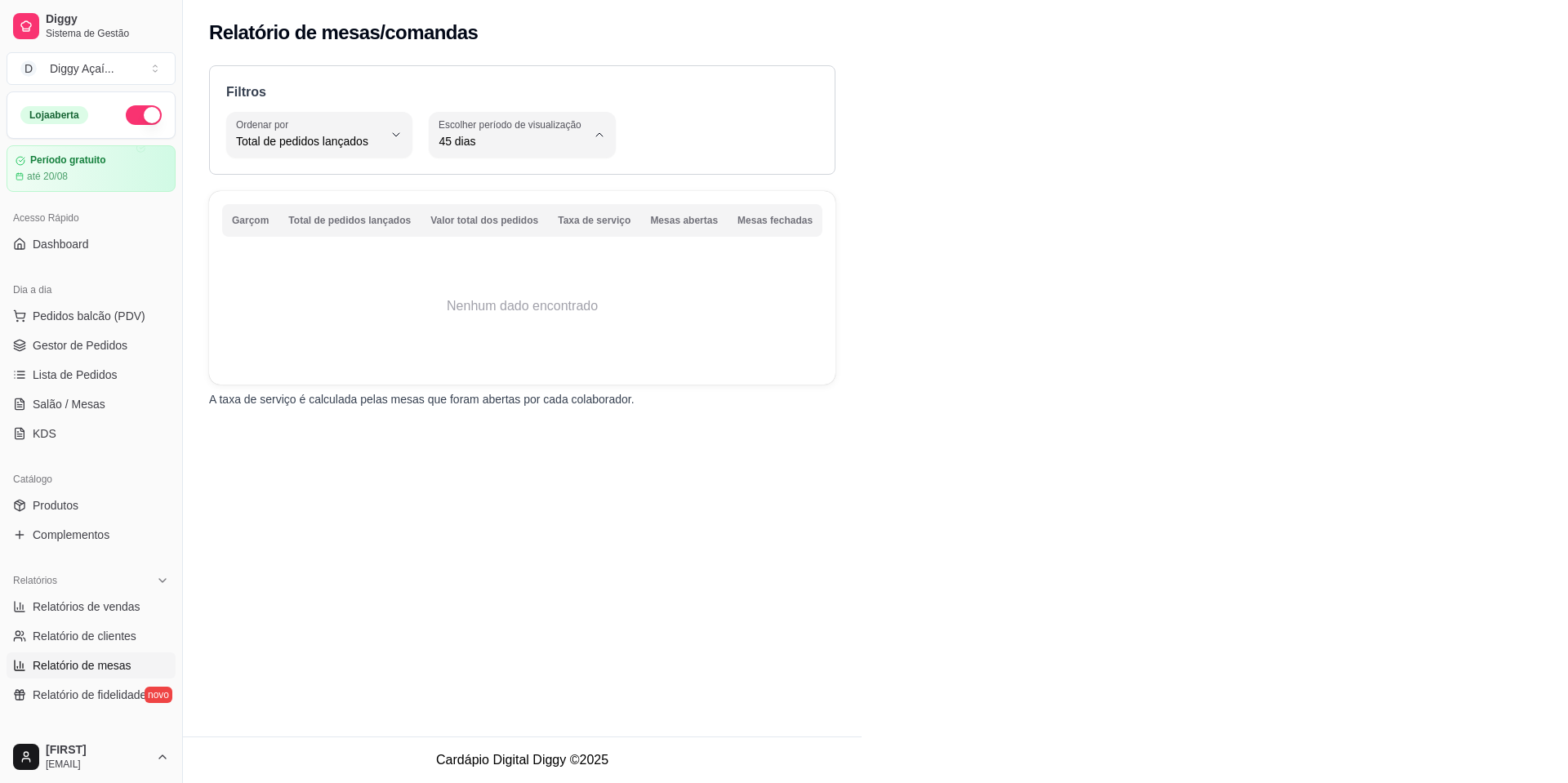 click on "45 dias" at bounding box center [508, 314] 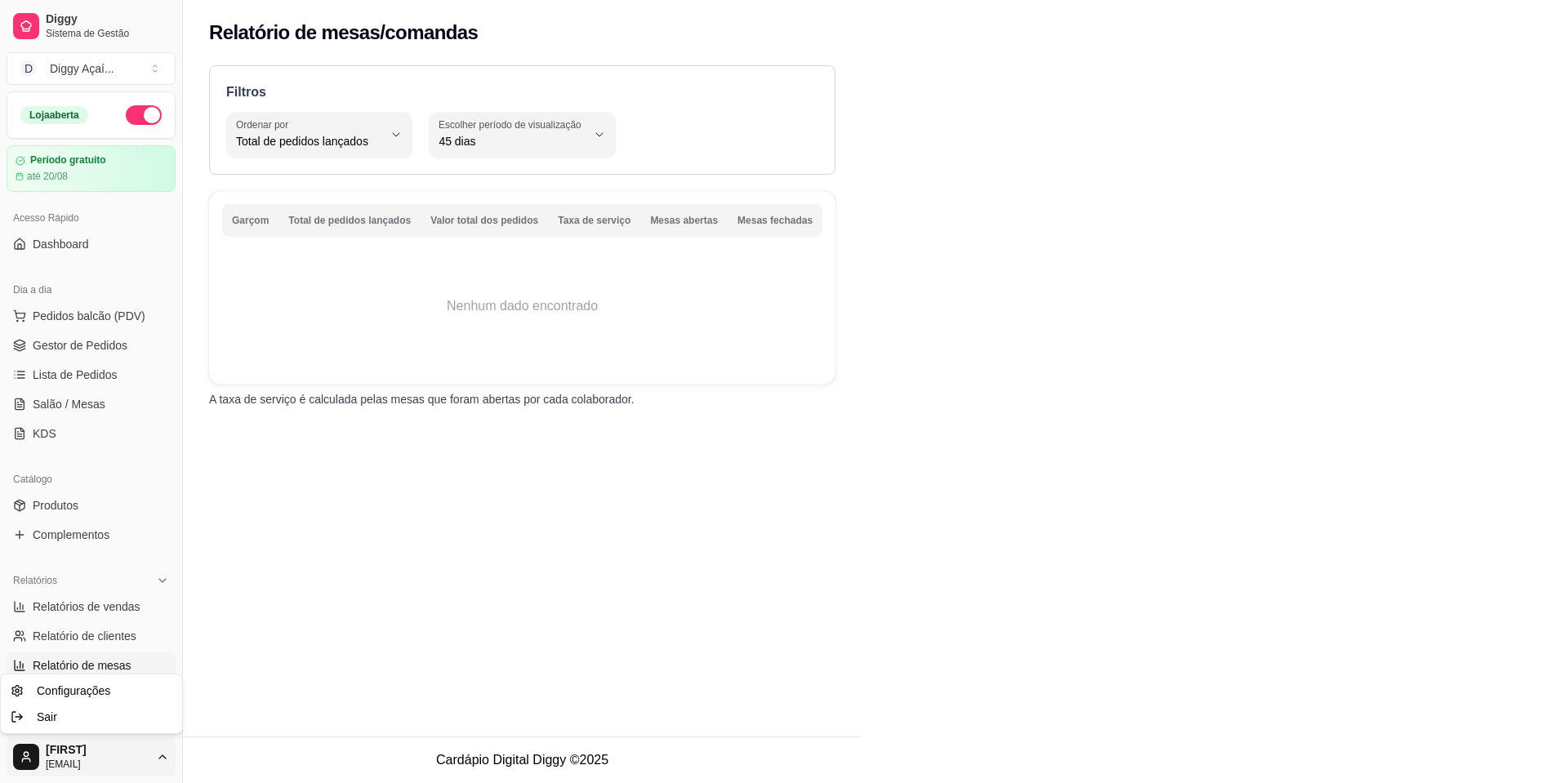 click on "Diggy Sistema de Gestão D Diggy Açaí ... Loja  aberta Período gratuito até 20/08 Acesso Rápido Dashboard Dia a dia Pedidos balcão (PDV) Gestor de Pedidos Lista de Pedidos Salão / Mesas KDS Catálogo Produtos Complementos Relatórios Relatórios de vendas Relatório de clientes Relatório de mesas Relatório de fidelidade novo Gerenciar Entregadores novo Nota Fiscal (NFC-e) Controle de caixa Controle de fiado Cupons Clientes Estoque Configurações Diggy Planos Precisa de ajuda? [FIRST] [EMAIL] Toggle Sidebar Sistema de Gestão Diggy Relatório de mesas/comandas Filtros TOTAL_OF_ORDERS Ordenar por Total de pedidos lançados Valor total dos pedidos Taxa de serviço Mesas abertas Mesas fechadas Ordenar por Total de pedidos lançados 45 Escolher período de visualização Hoje Ontem  7 dias 15 dias 30 dias 45 dias Customizado Escolher período de visualização 45 dias Garçom Total de pedidos lançados Valor total dos pedidos Taxa de serviço Mesas abertas Mesas fechadas 2025 Sair" at bounding box center [784, 391] 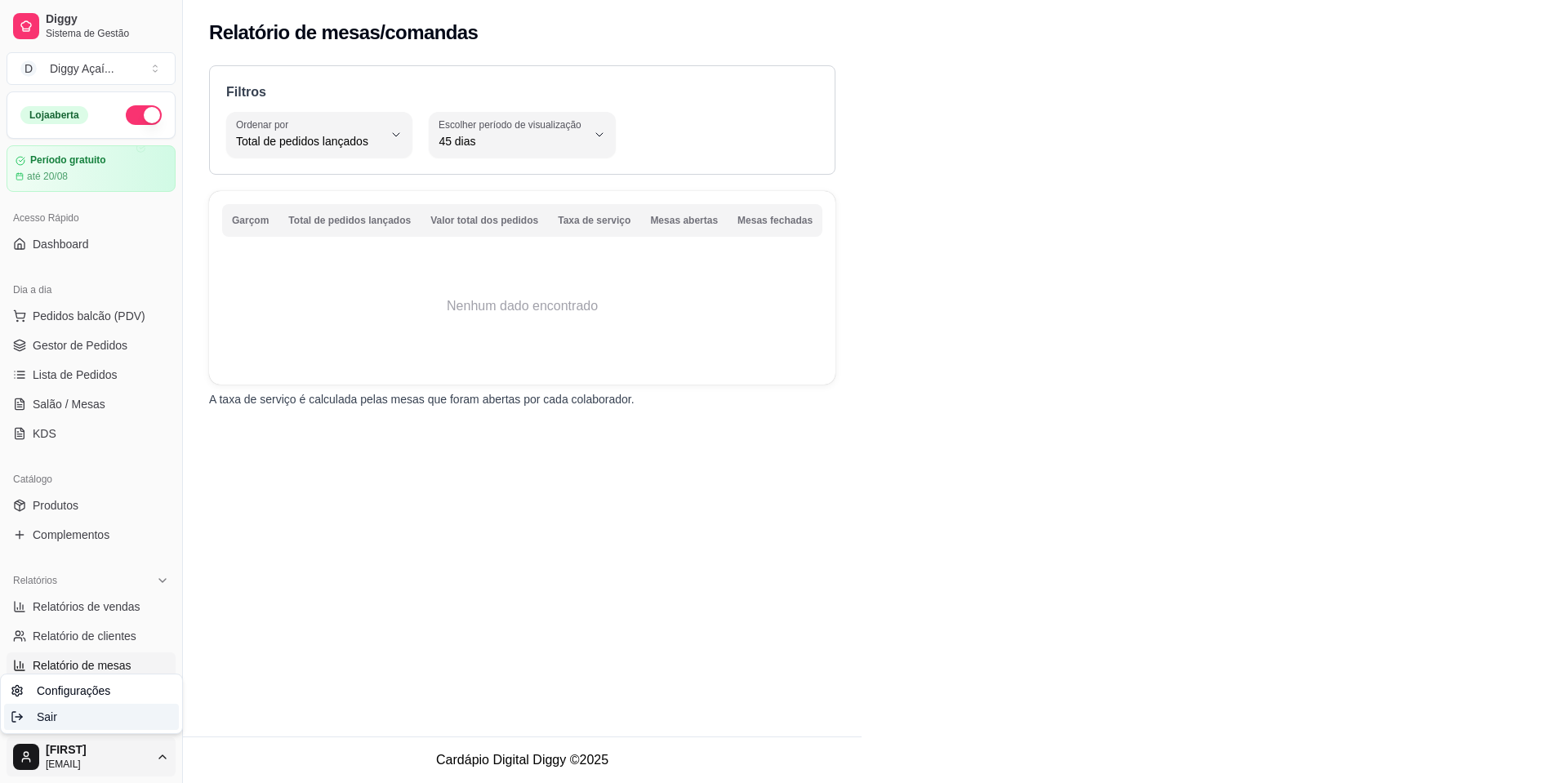 click on "Sair" at bounding box center (47, 717) 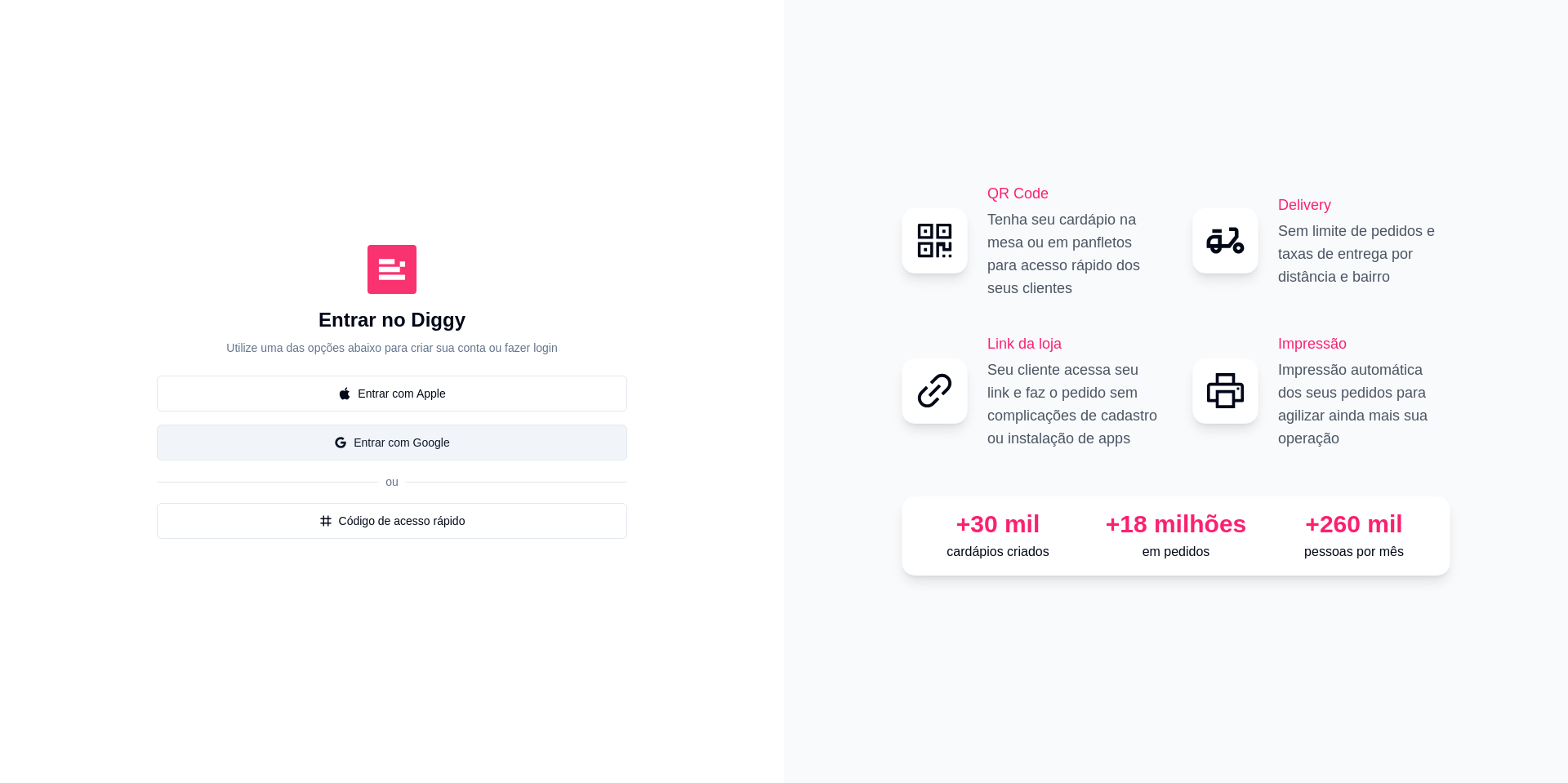 click on "Entrar com Google" at bounding box center (392, 443) 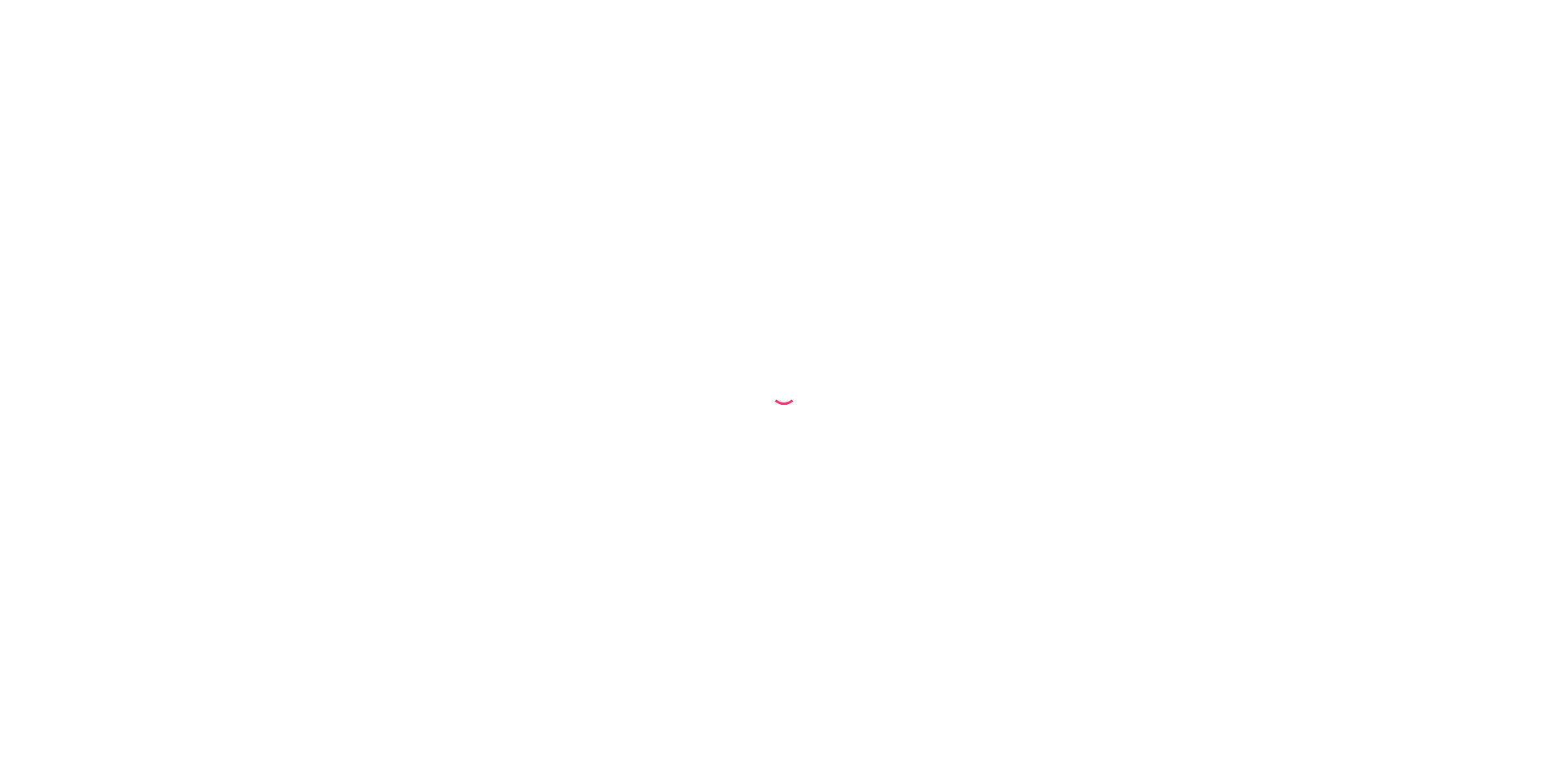 select on "TOTAL_OF_ORDERS" 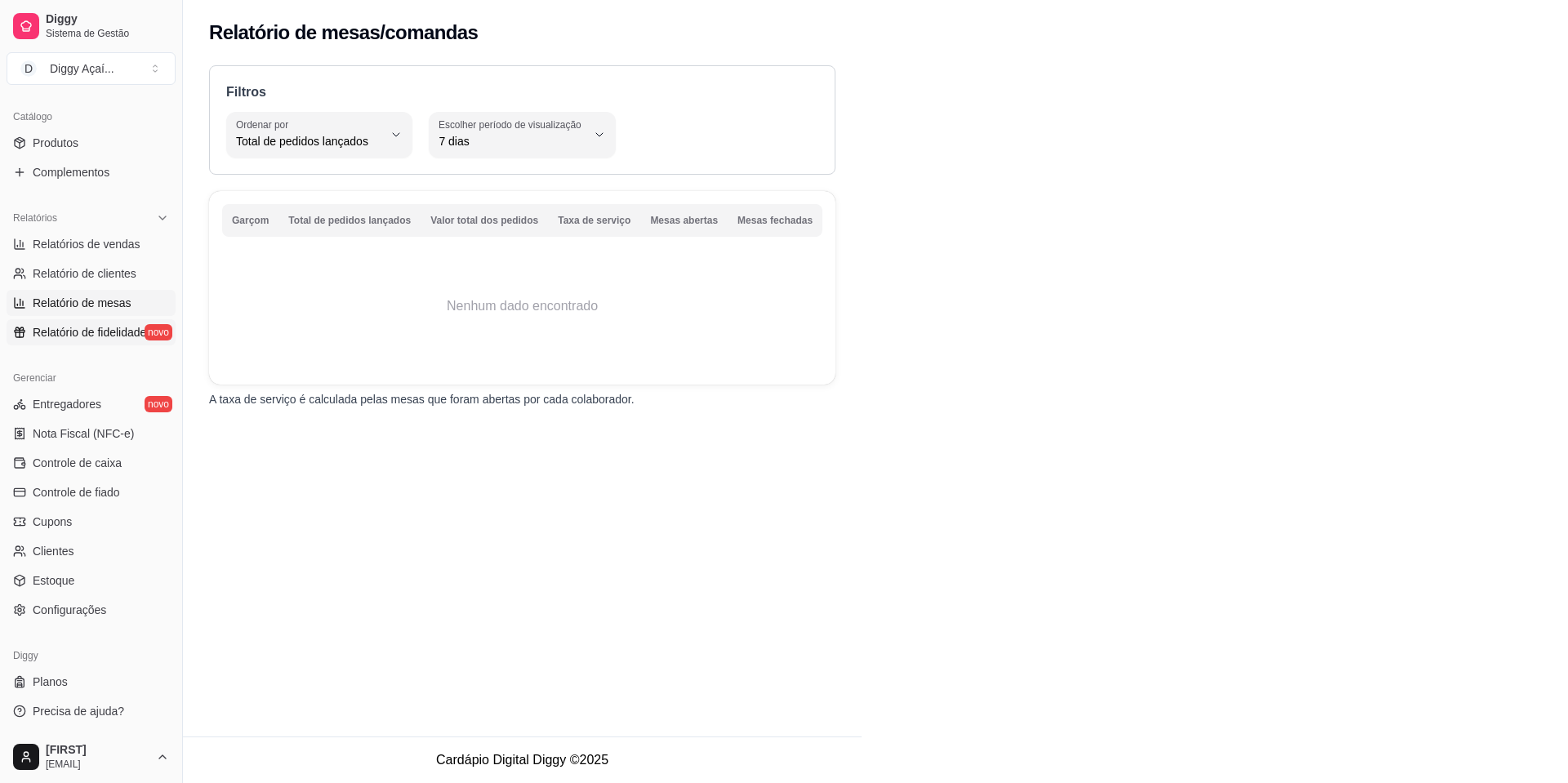 scroll, scrollTop: 0, scrollLeft: 0, axis: both 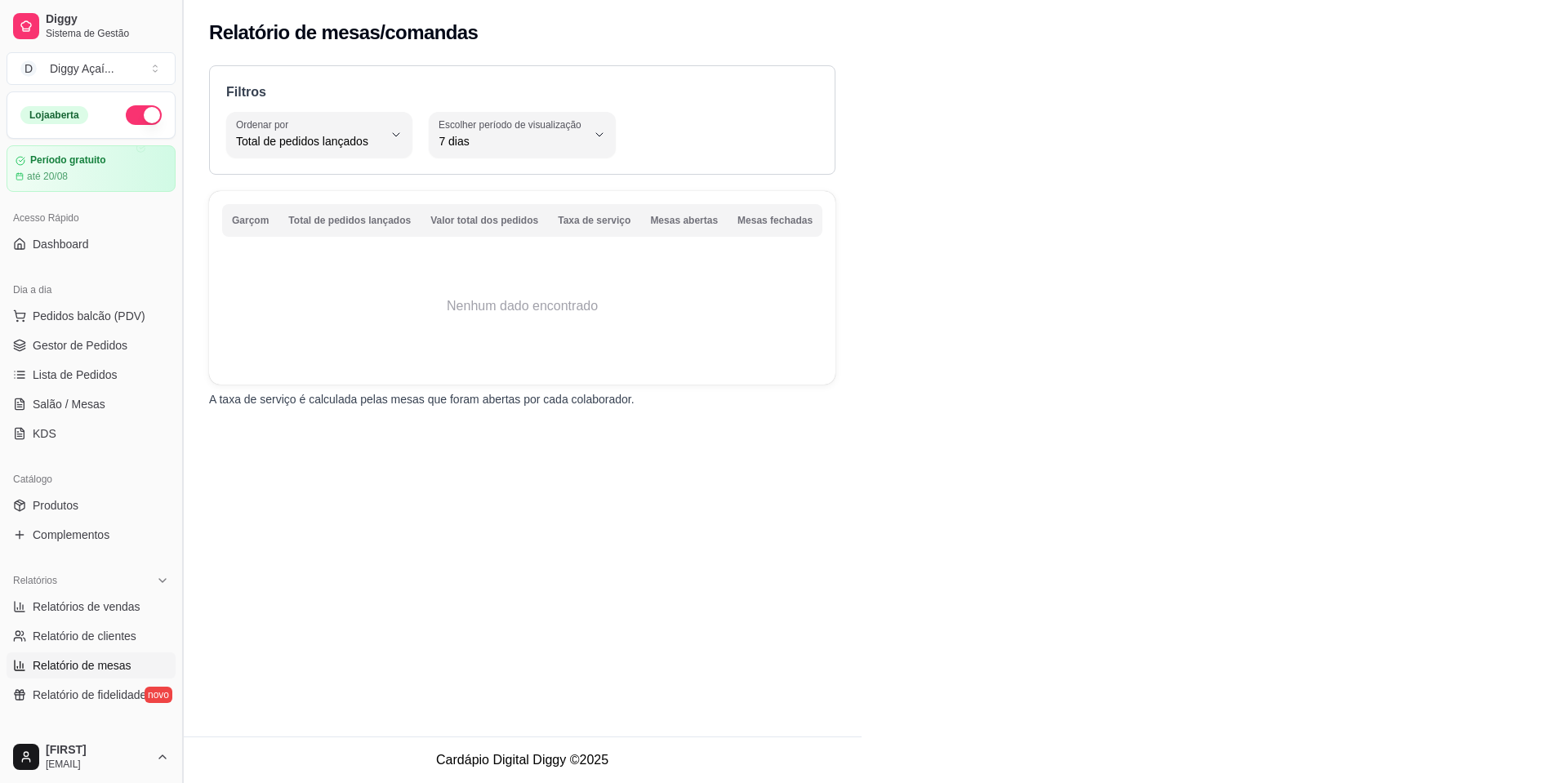 click at bounding box center [182, 391] 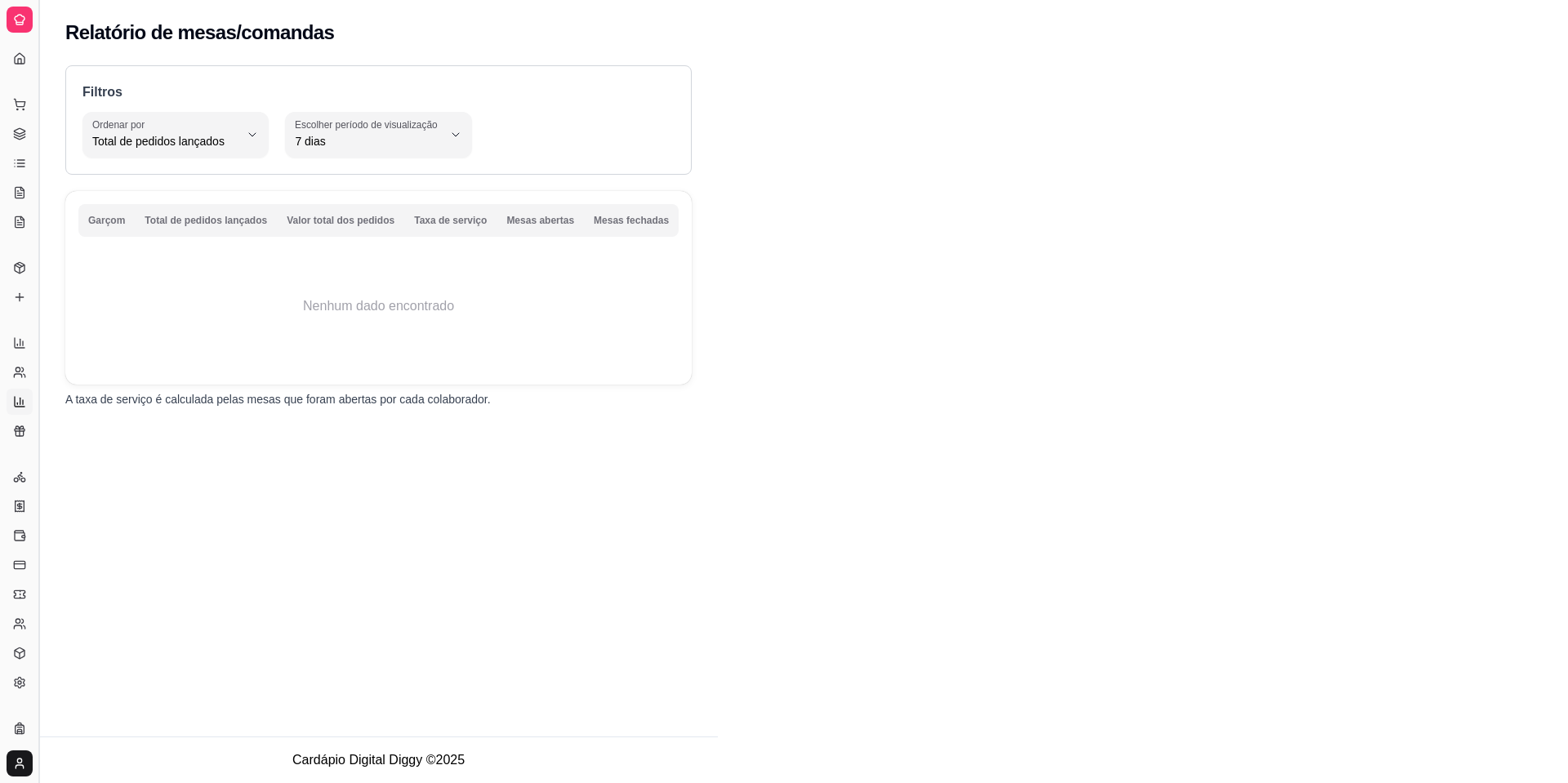 click at bounding box center (38, 391) 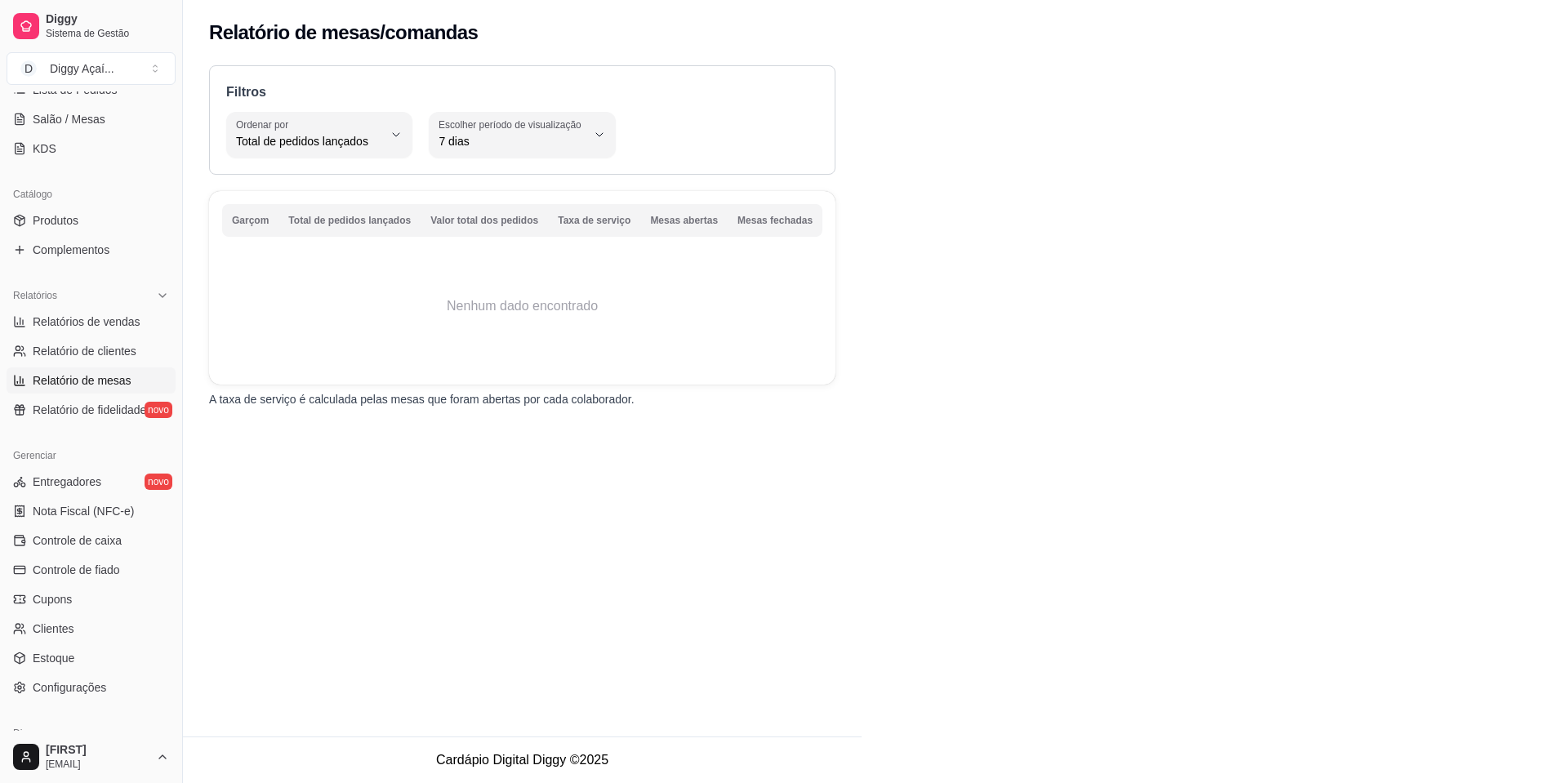 scroll, scrollTop: 285, scrollLeft: 0, axis: vertical 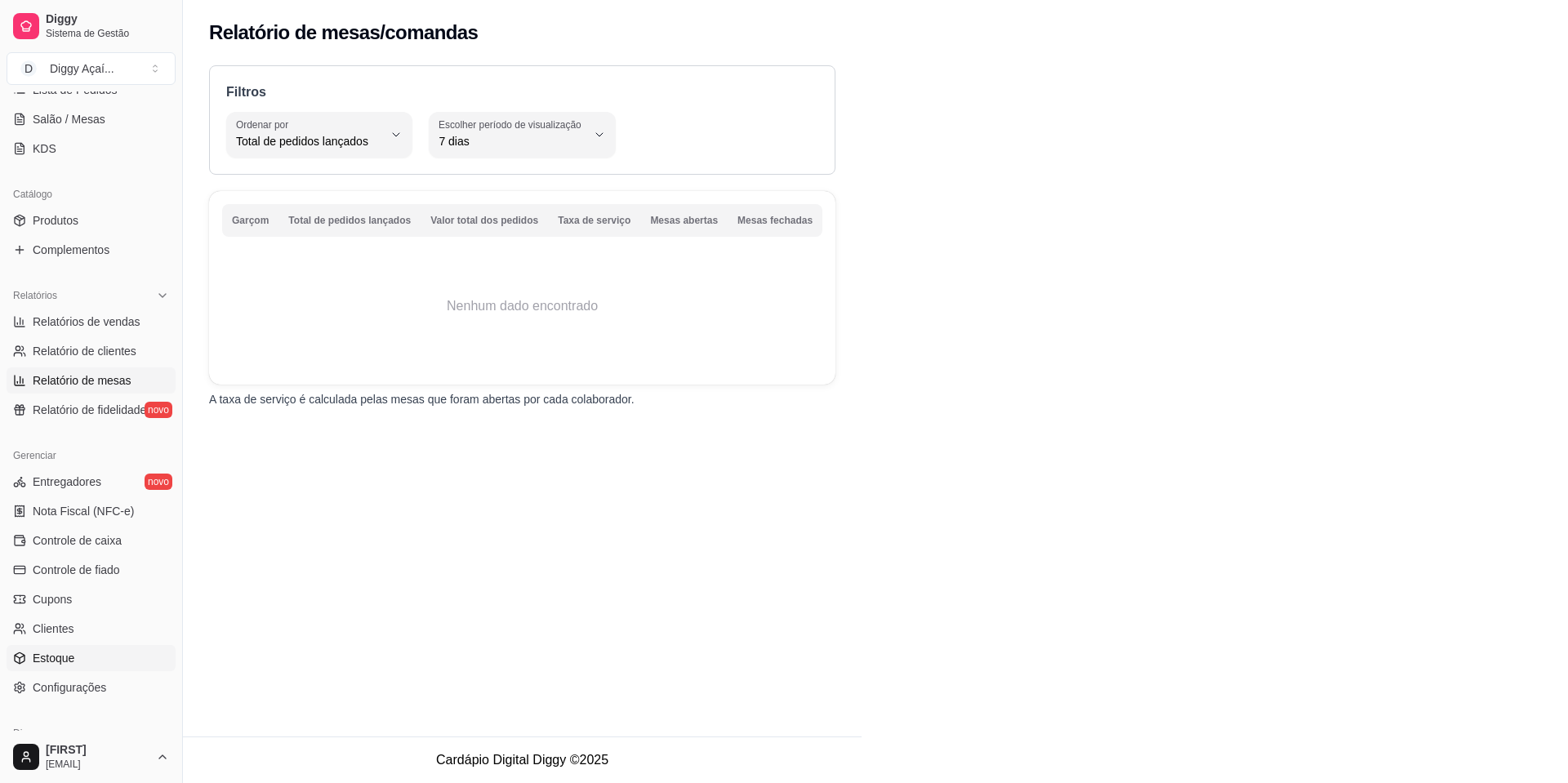 click on "Estoque" at bounding box center (91, 658) 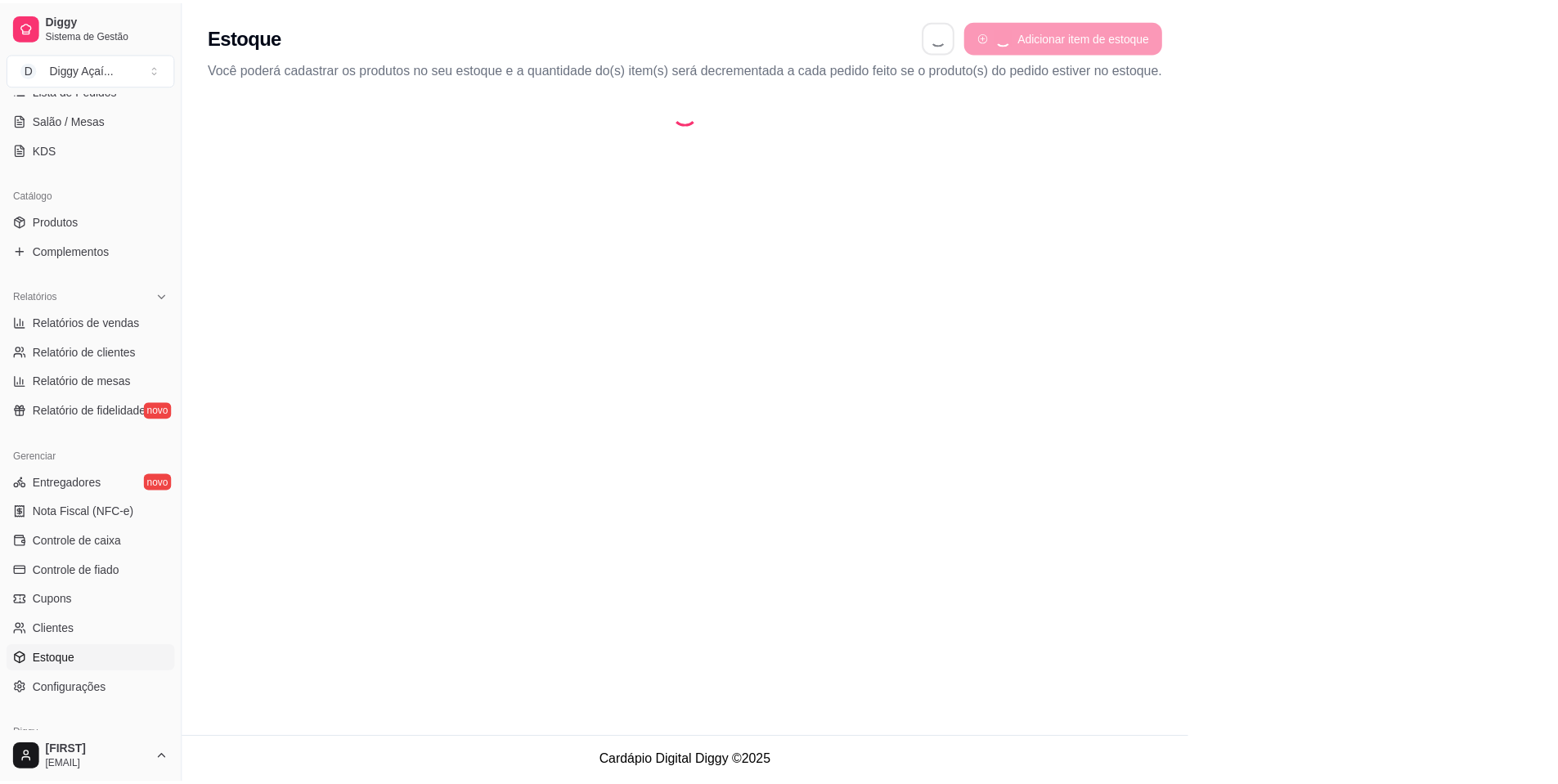 scroll, scrollTop: 0, scrollLeft: 0, axis: both 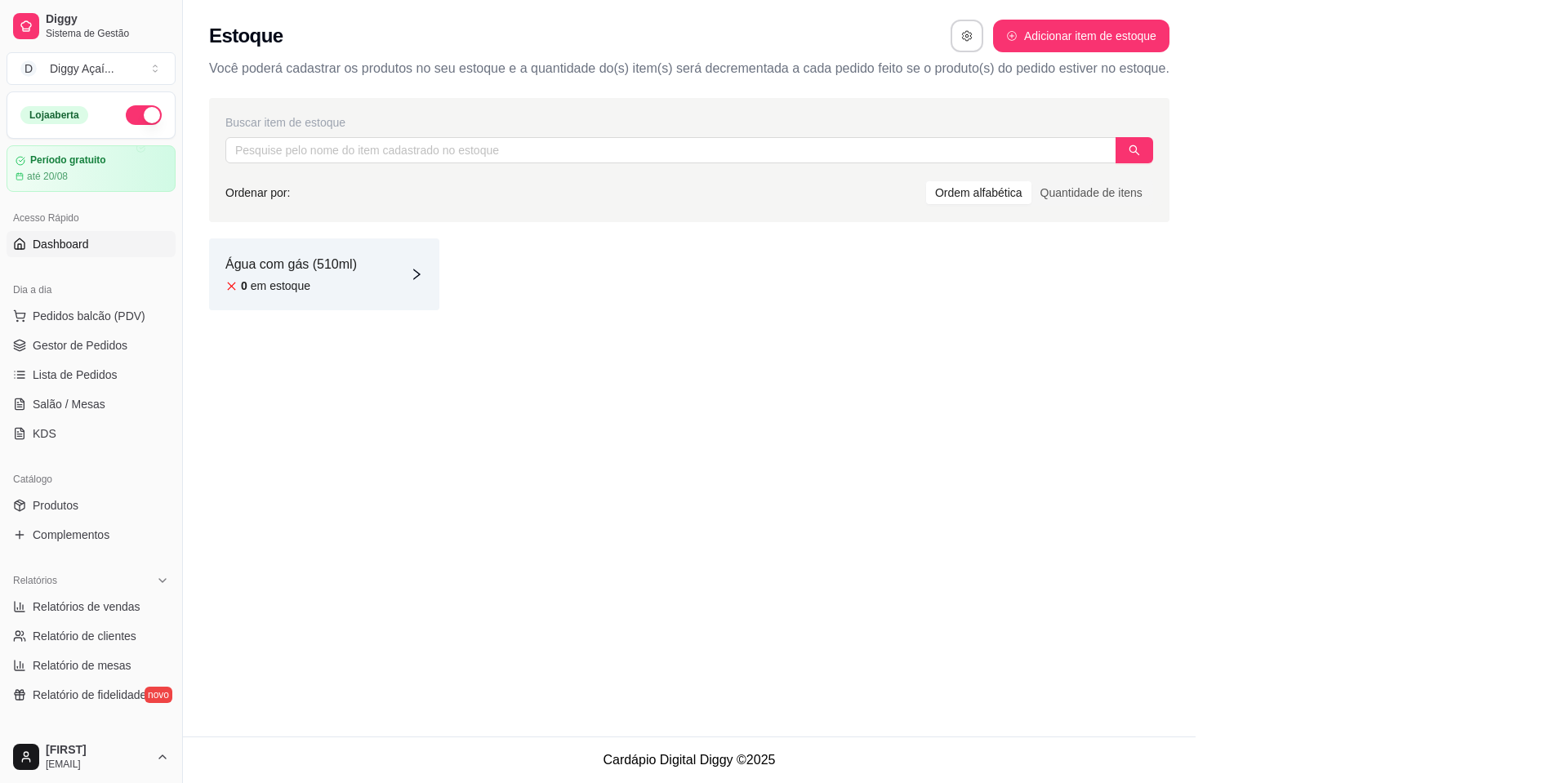 click on "Dashboard" at bounding box center (91, 244) 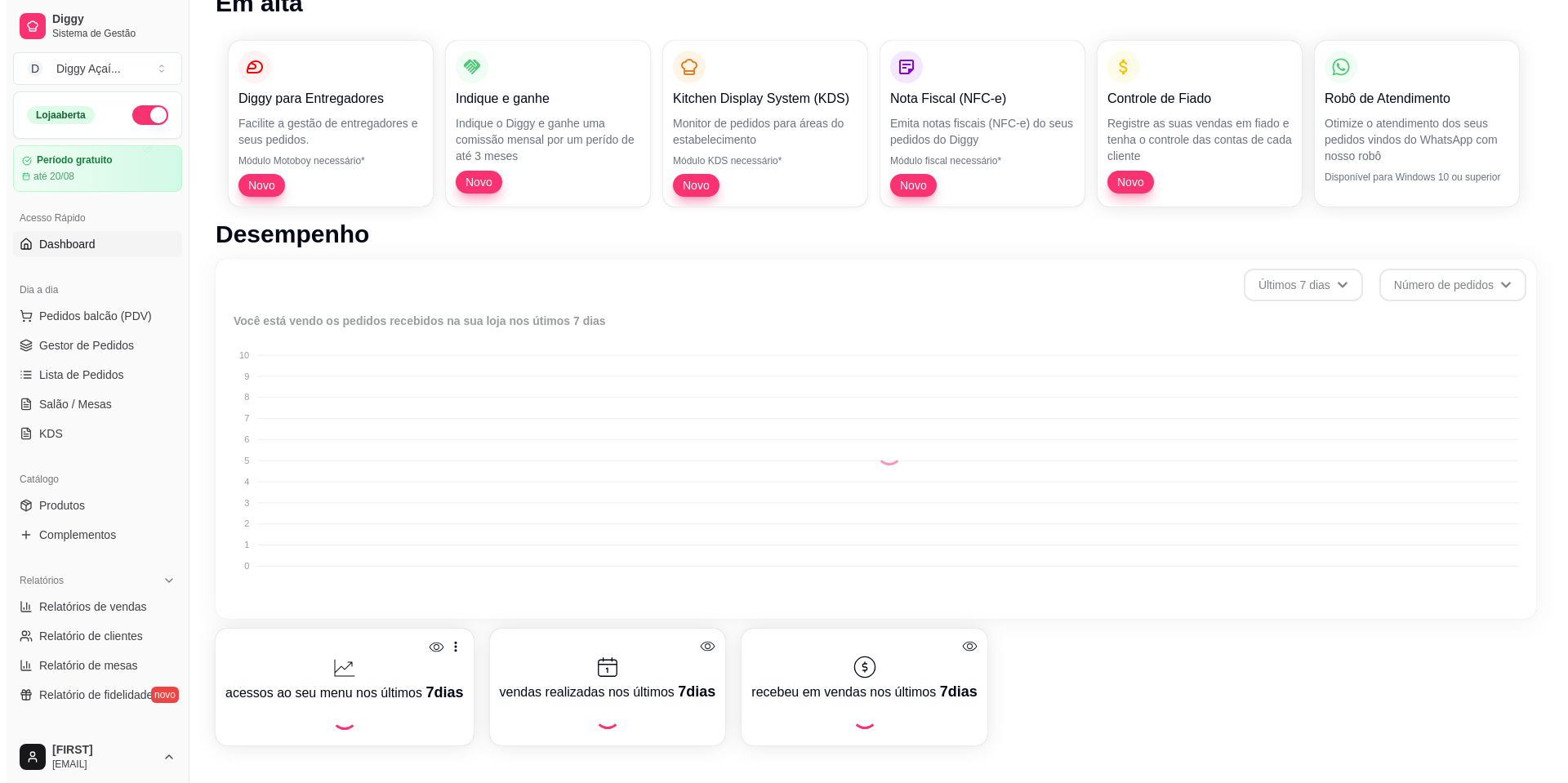 scroll, scrollTop: 0, scrollLeft: 0, axis: both 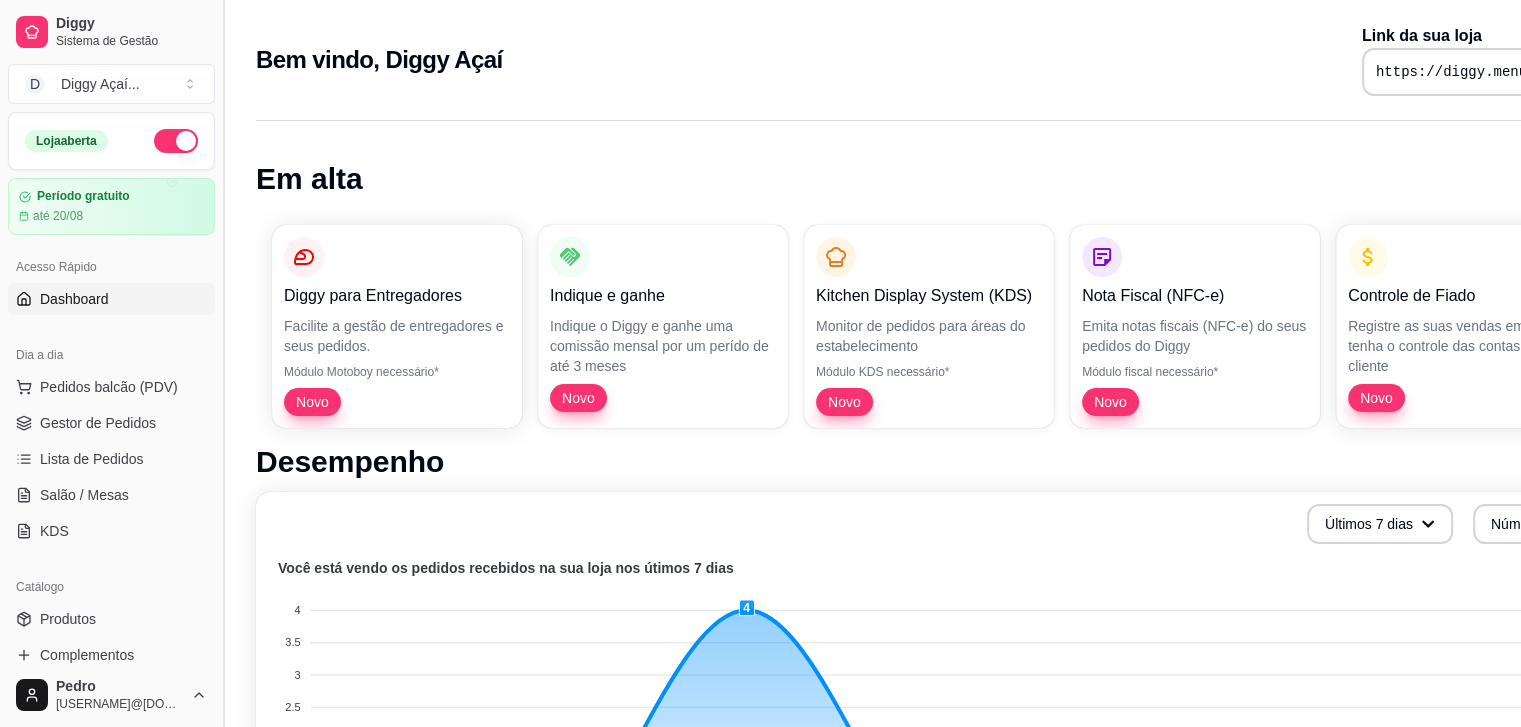 click at bounding box center (223, 363) 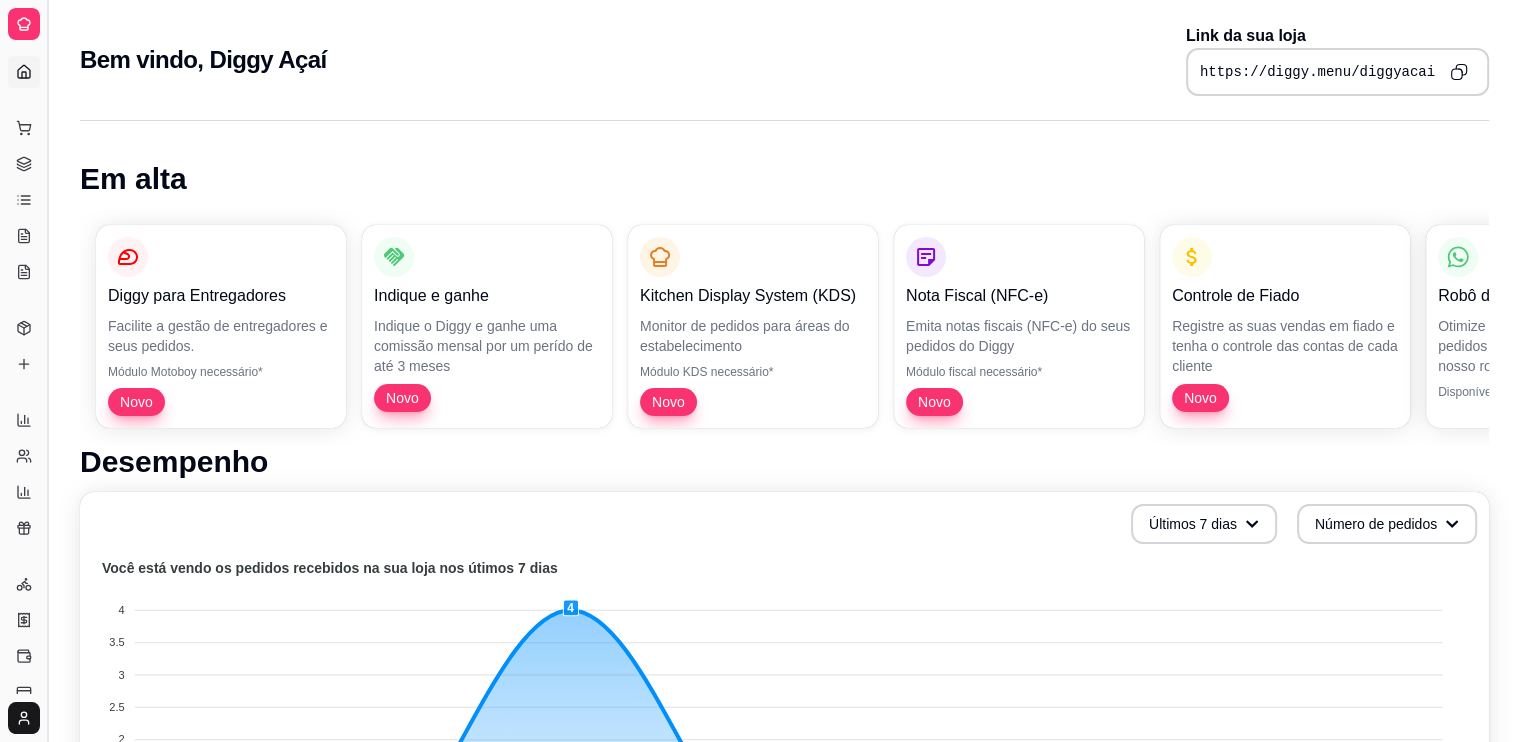 click at bounding box center [47, 371] 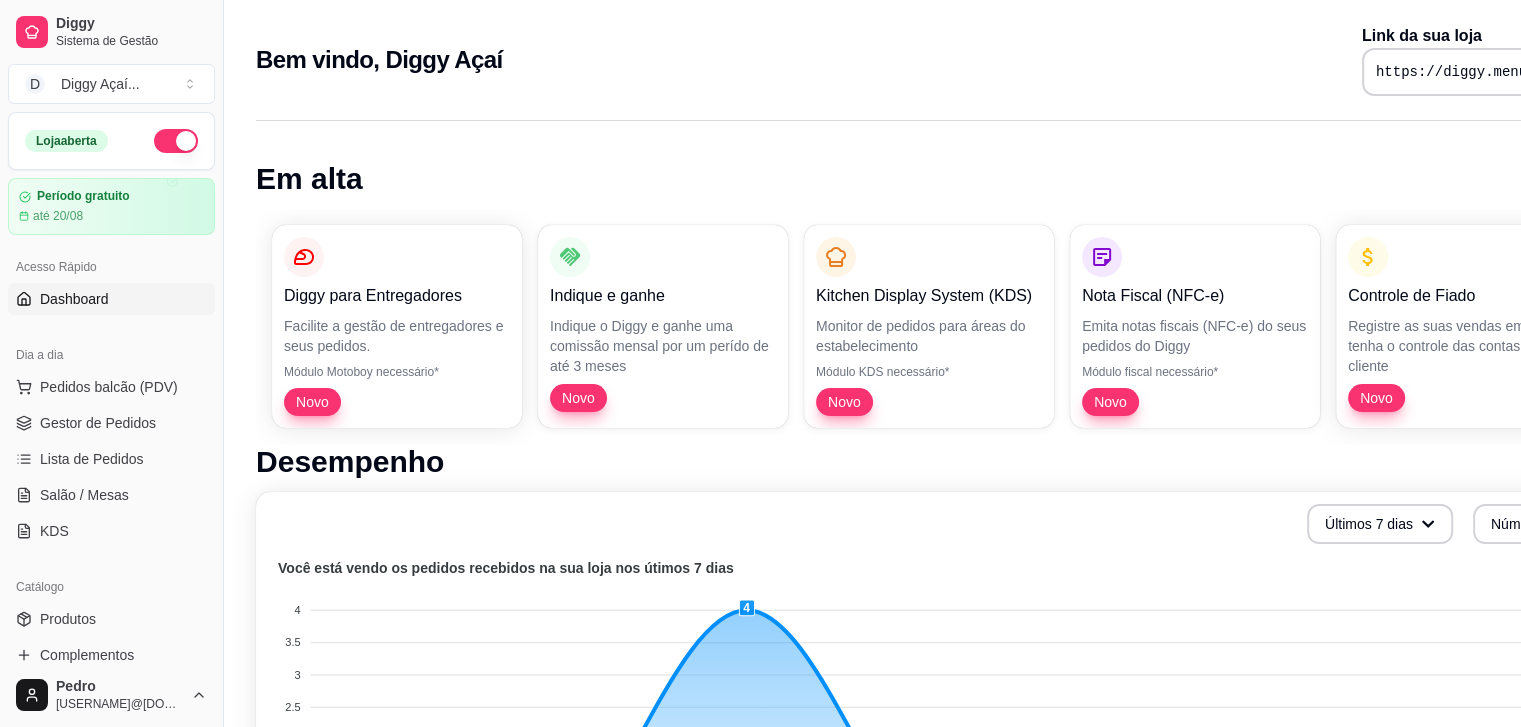 type 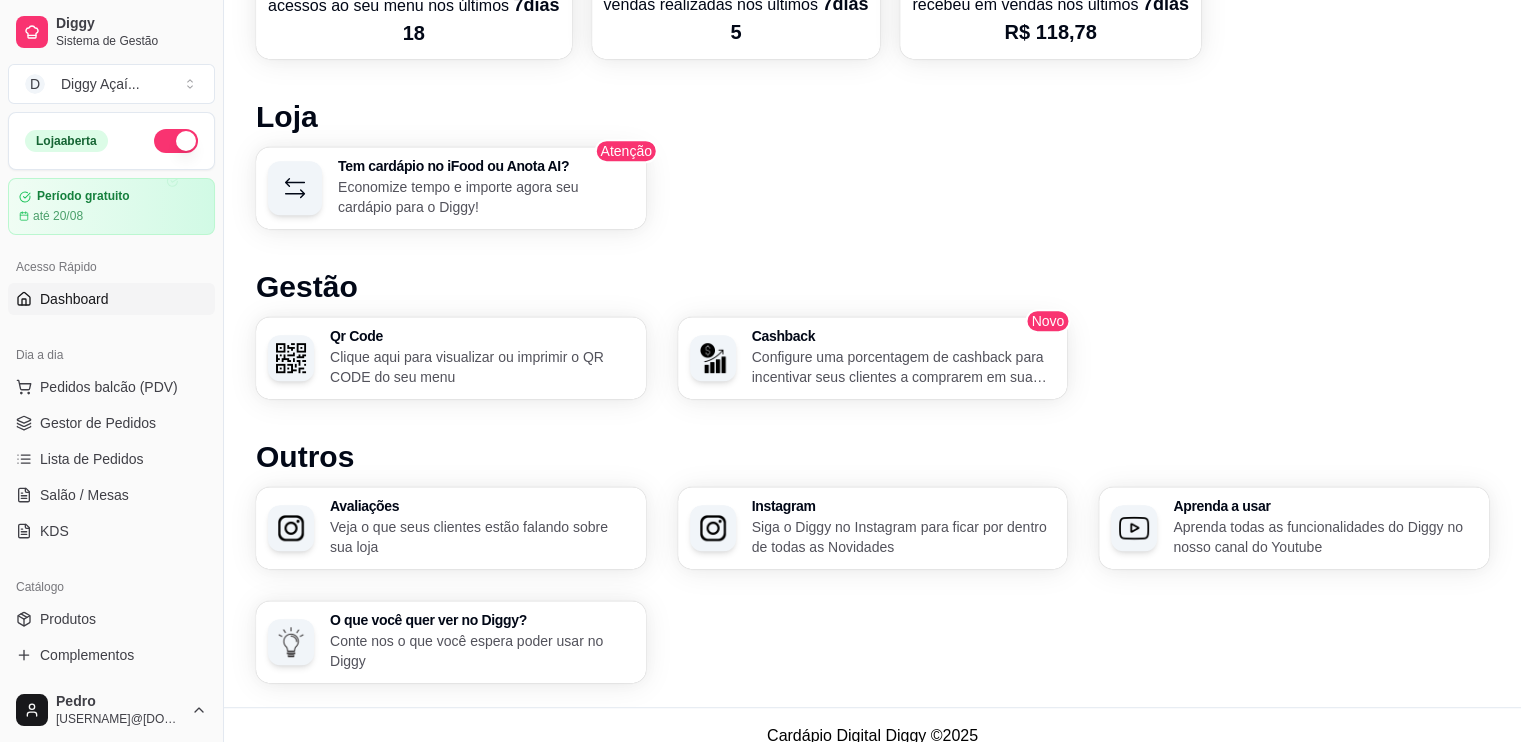 scroll, scrollTop: 1037, scrollLeft: 0, axis: vertical 